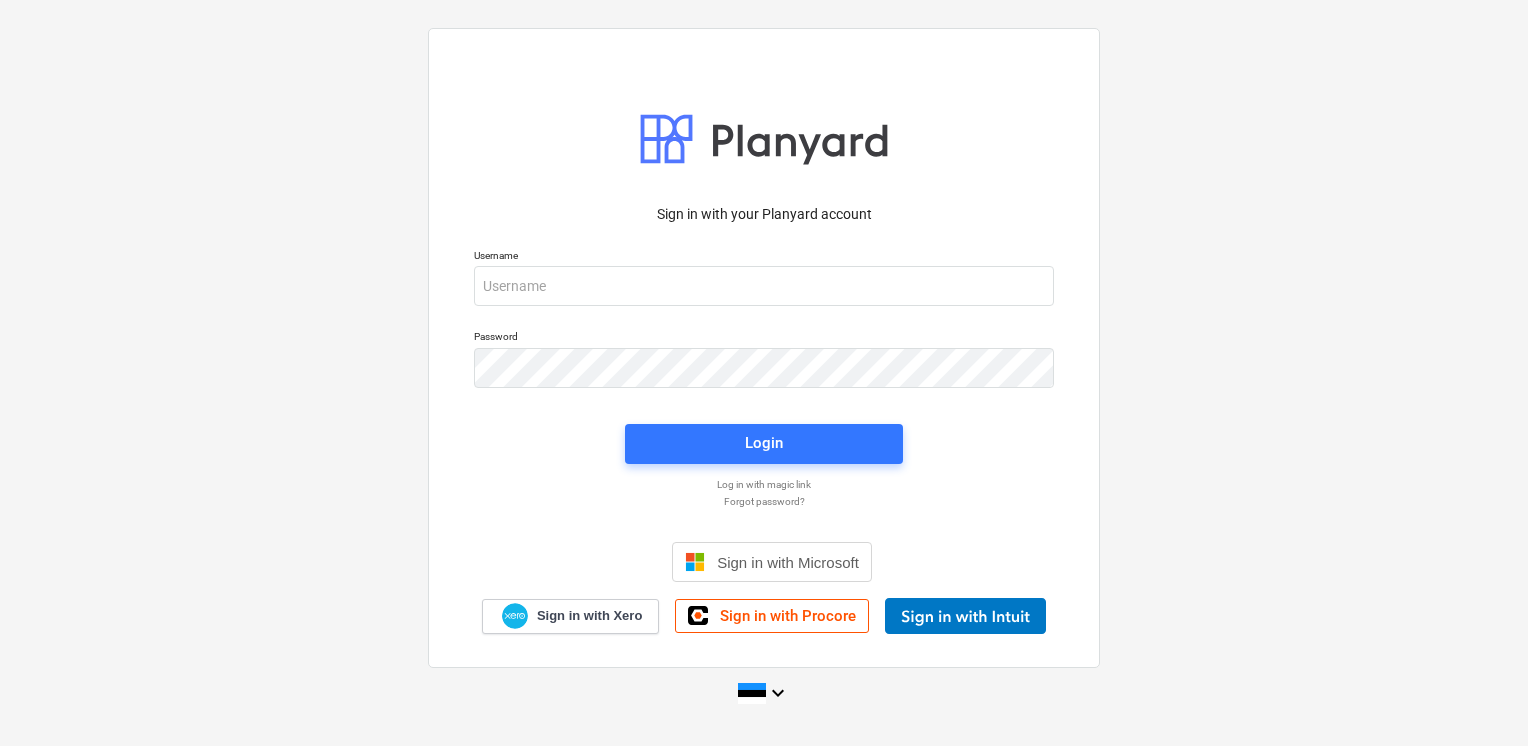 scroll, scrollTop: 0, scrollLeft: 0, axis: both 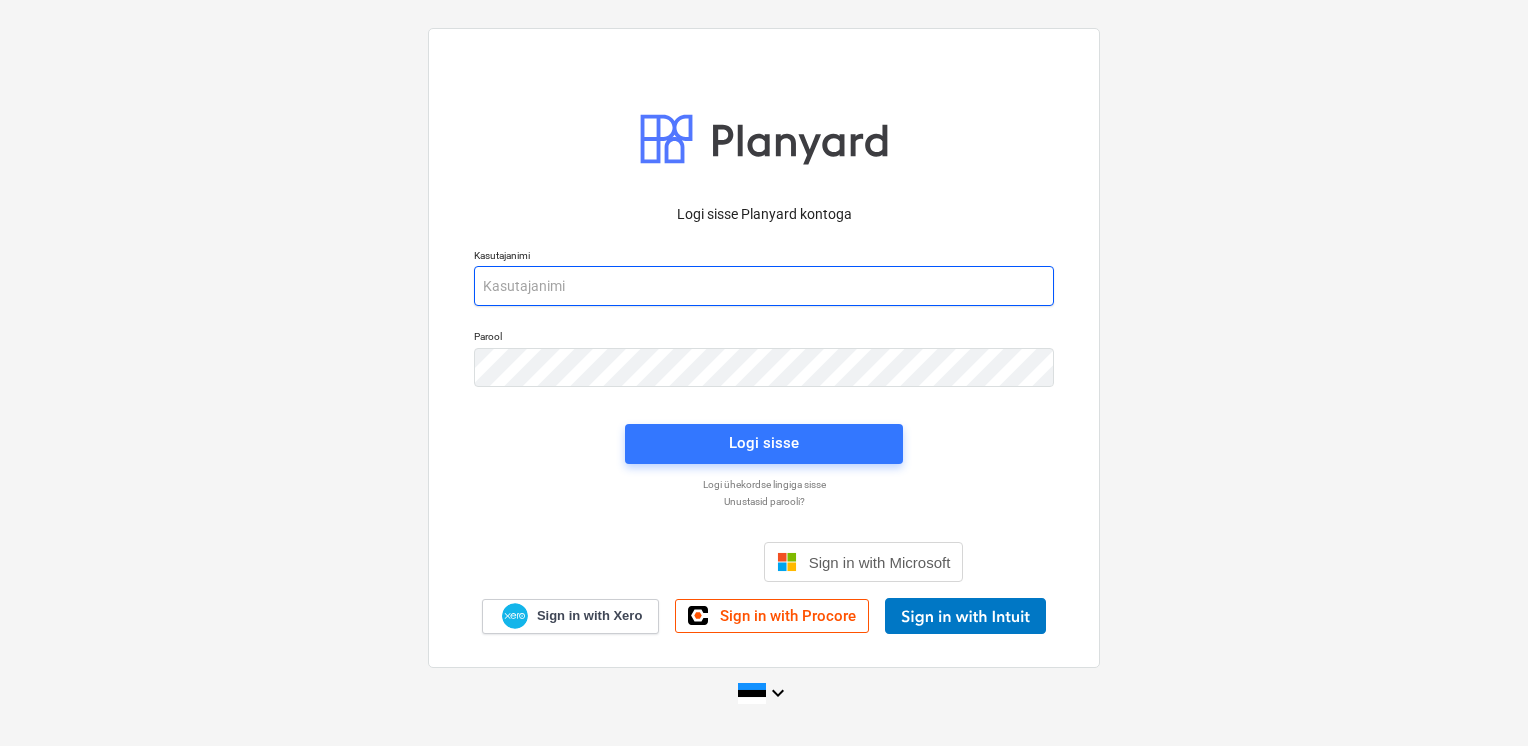 click at bounding box center [764, 286] 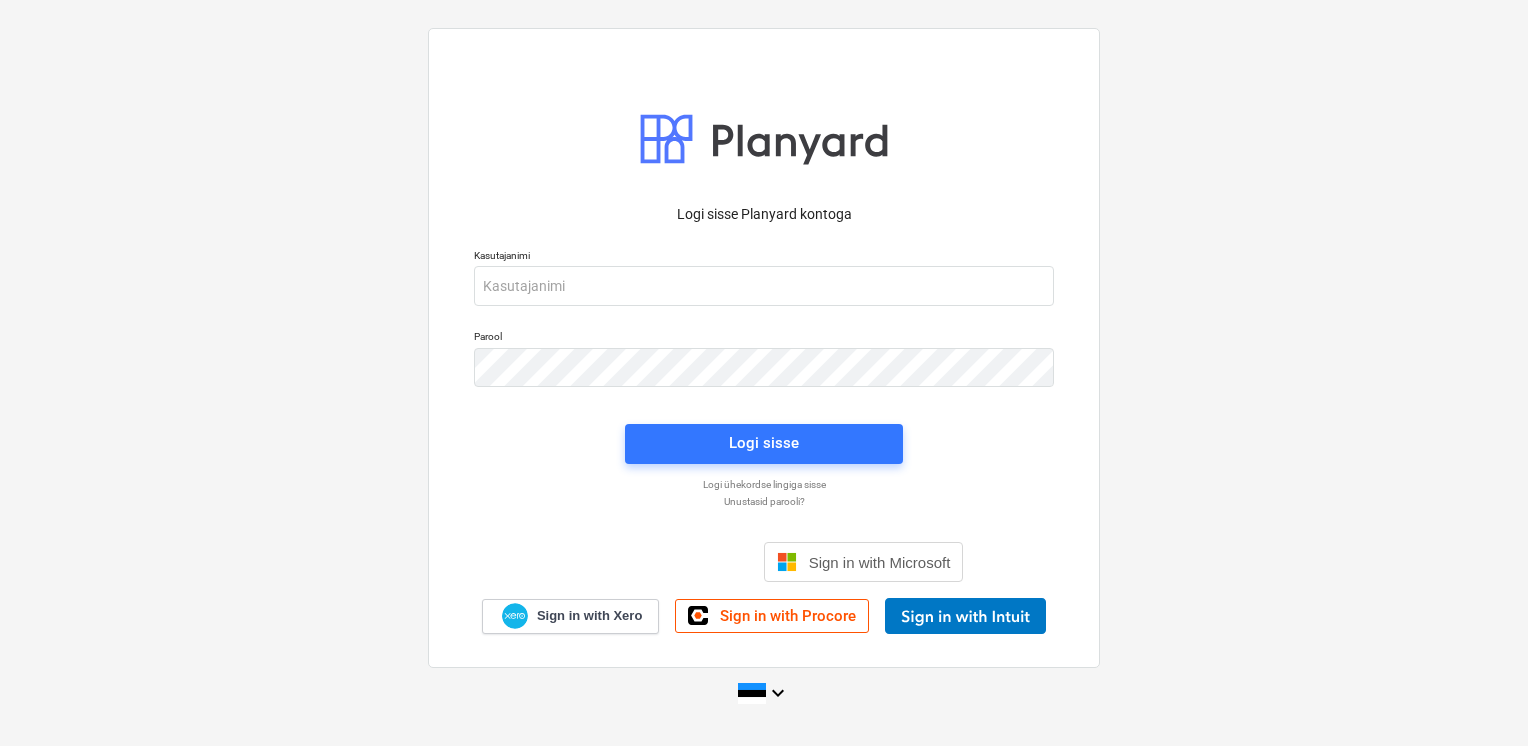 drag, startPoint x: 560, startPoint y: 216, endPoint x: 552, endPoint y: 262, distance: 46.69047 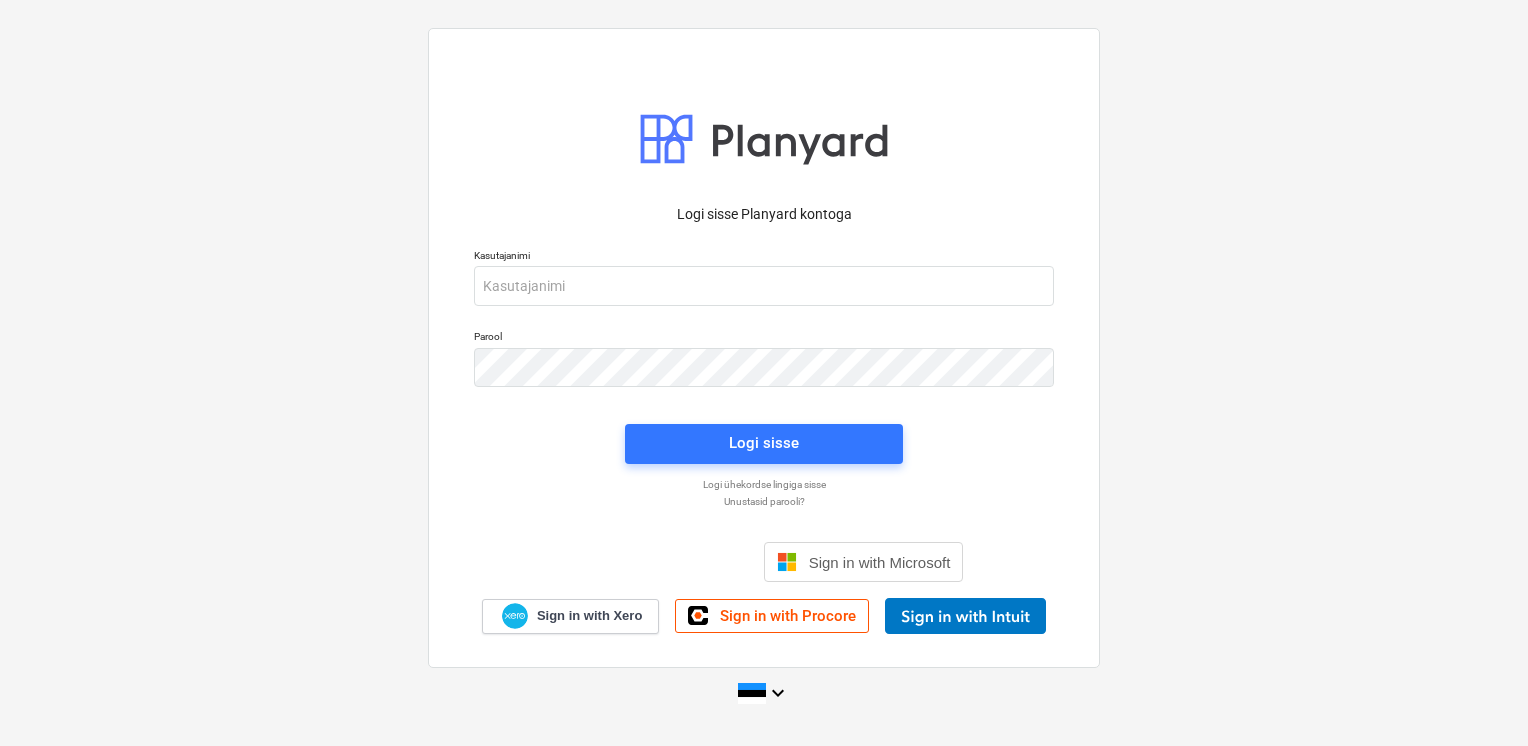 click on "Logi sisse Planyard kontoga" at bounding box center (764, 214) 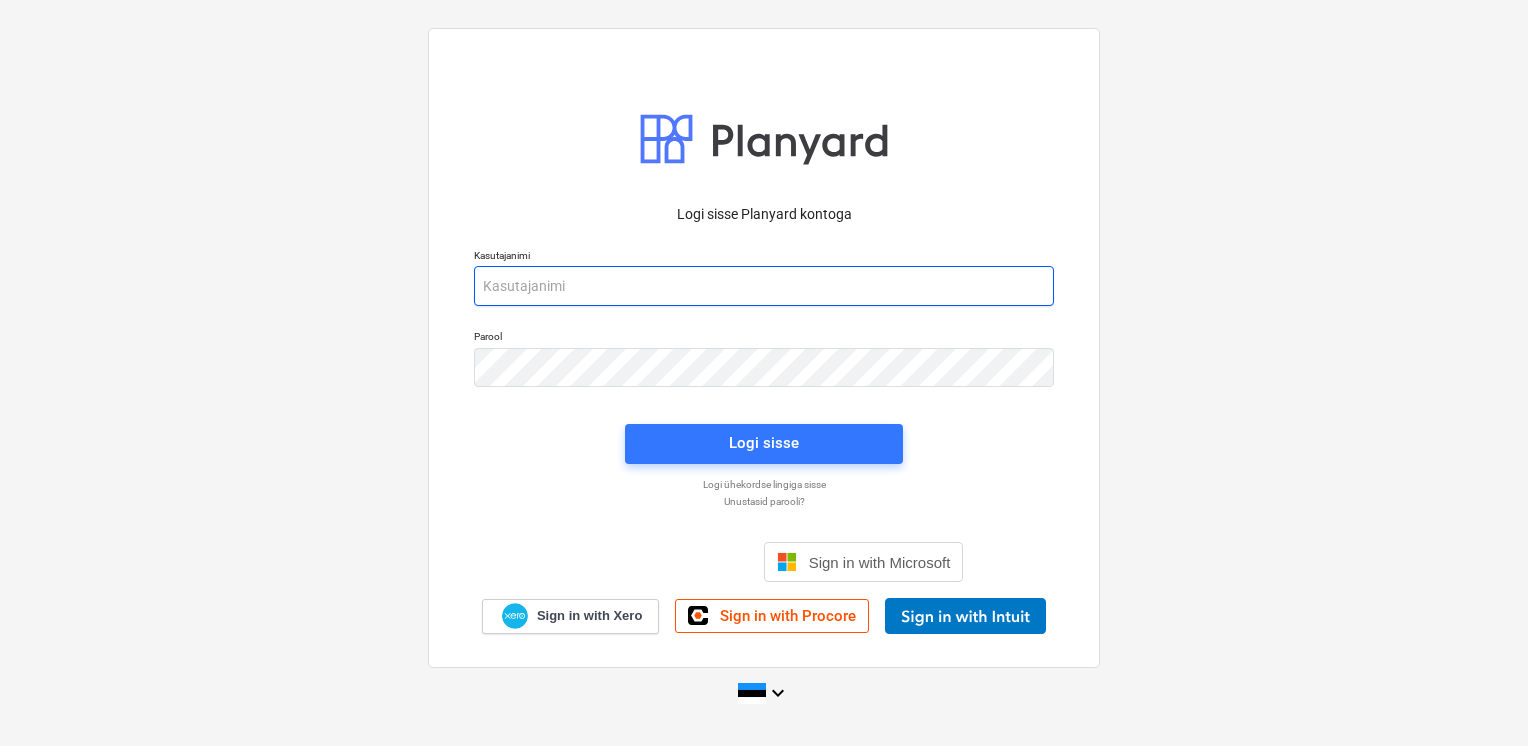 click at bounding box center (764, 286) 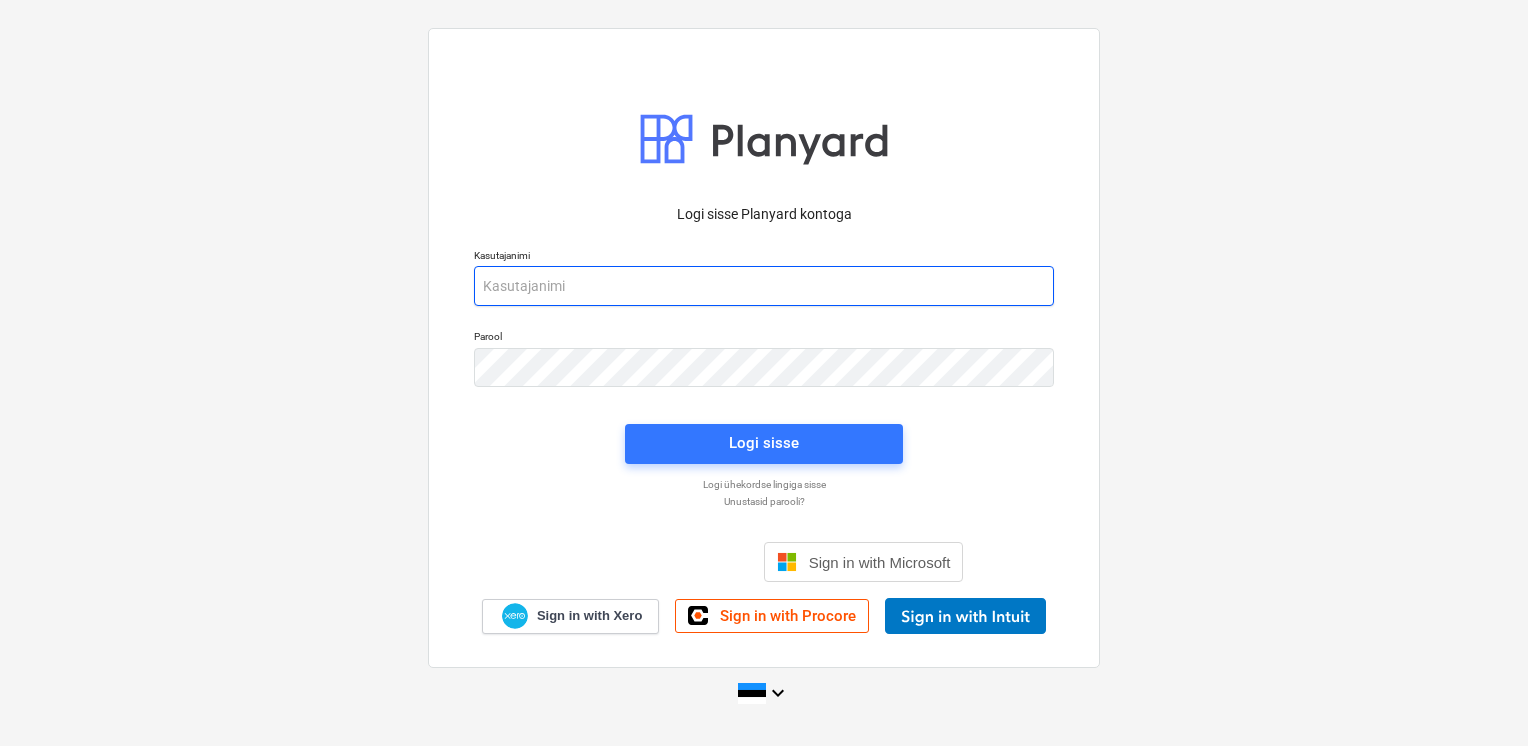 type on "[EMAIL_ADDRESS][DOMAIN_NAME]" 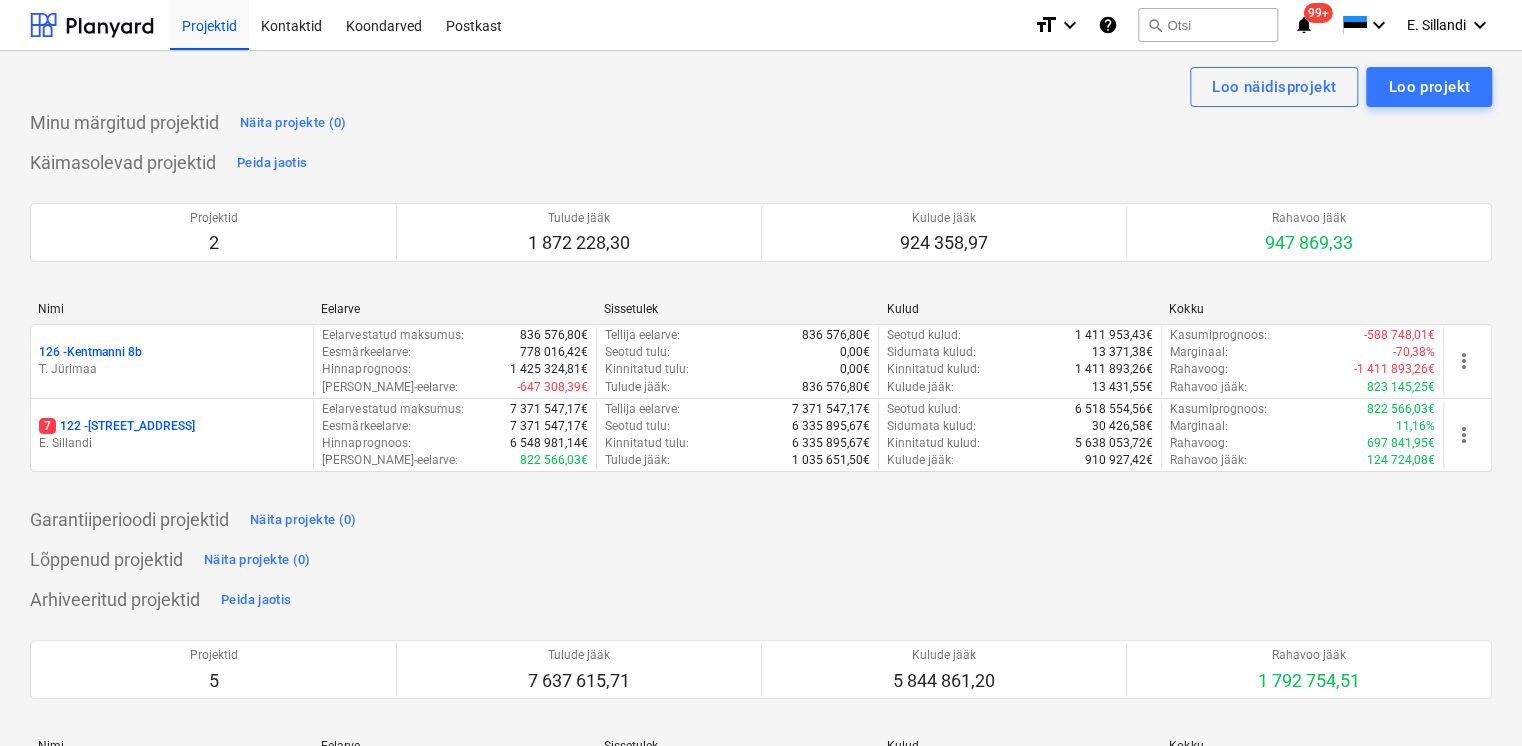 click on "7  122 -  [STREET_ADDRESS]" at bounding box center (117, 426) 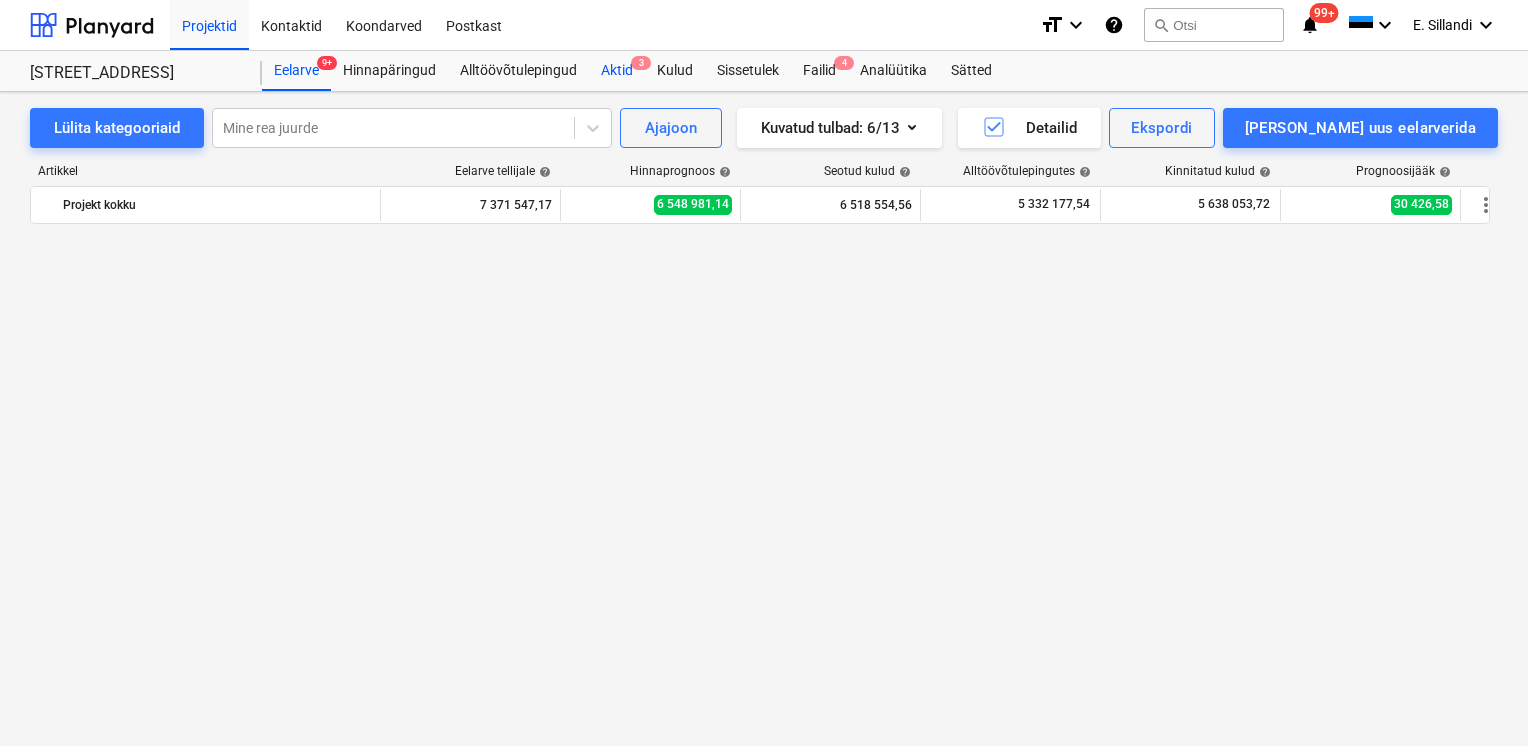 scroll, scrollTop: 1616, scrollLeft: 0, axis: vertical 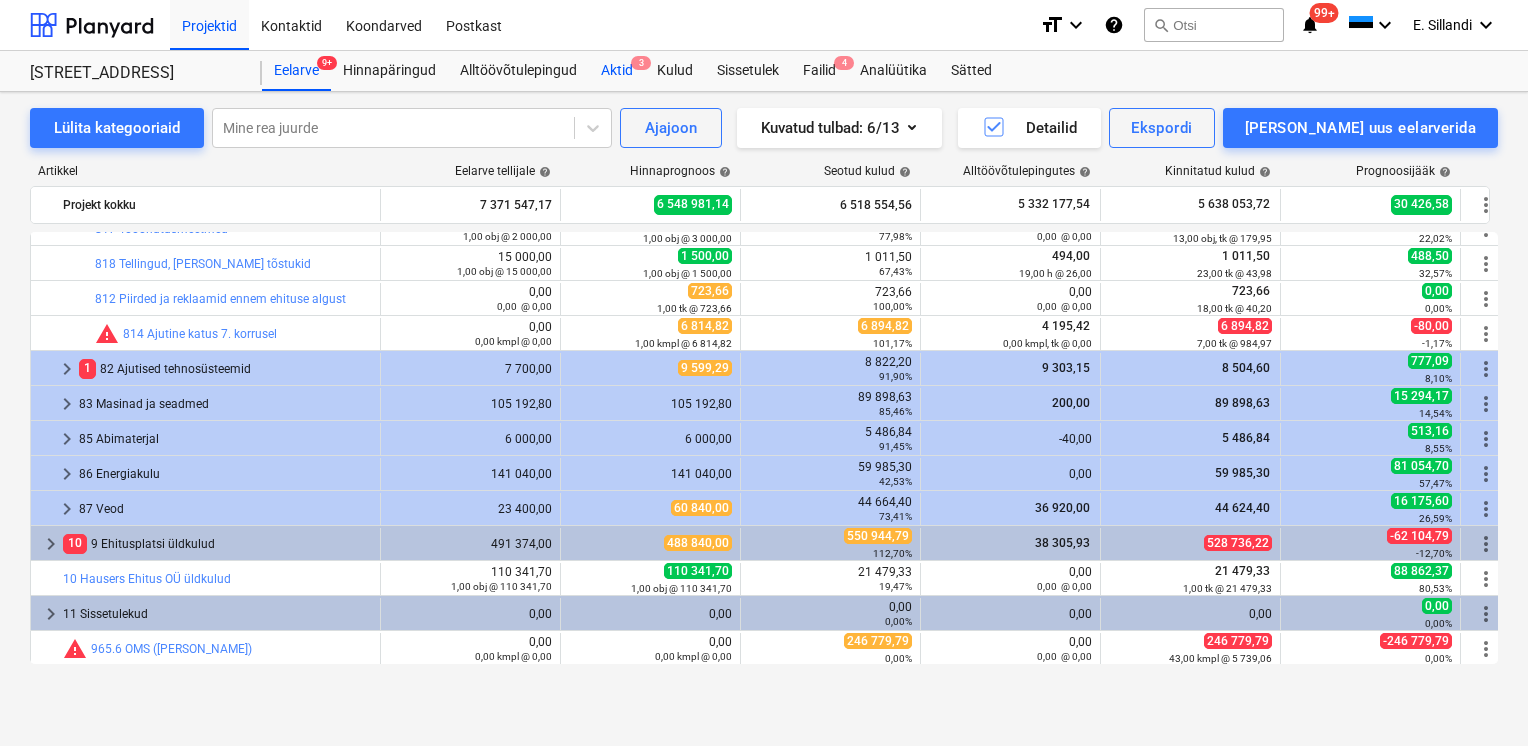 click on "Aktid 3" at bounding box center (617, 71) 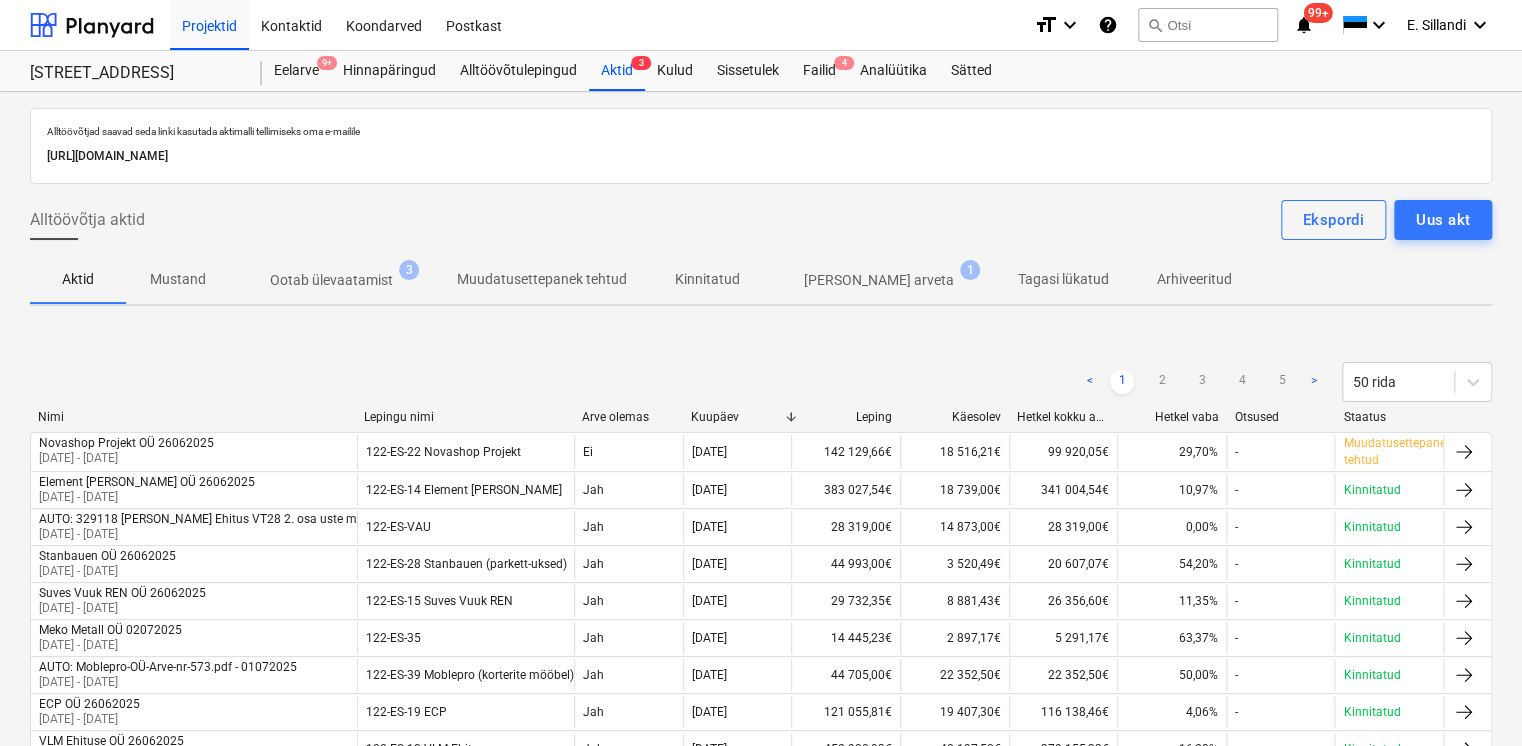 click on "Ootab ülevaatamist" at bounding box center [331, 280] 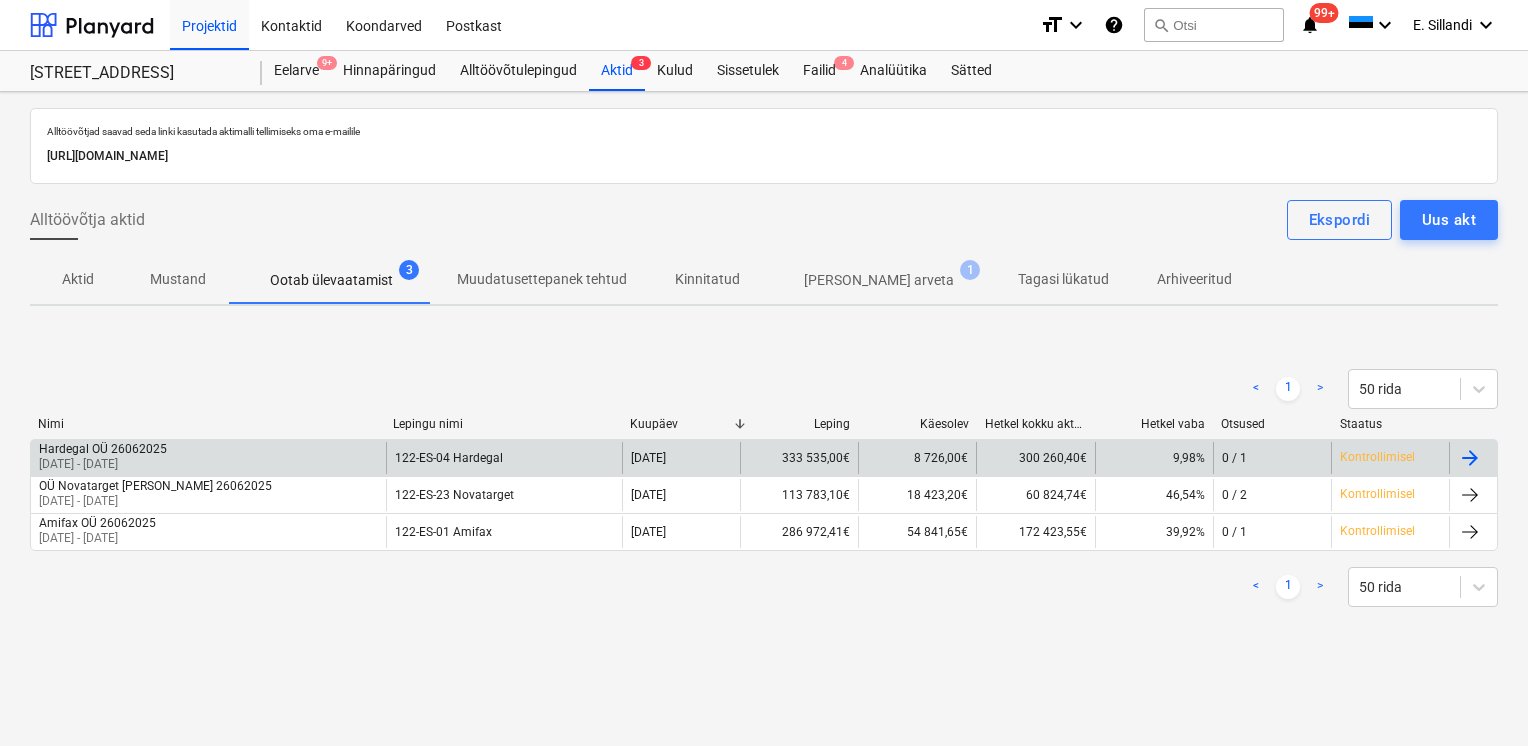 click on "Hardegal OÜ 26062025 [DATE] - [DATE]" at bounding box center (208, 458) 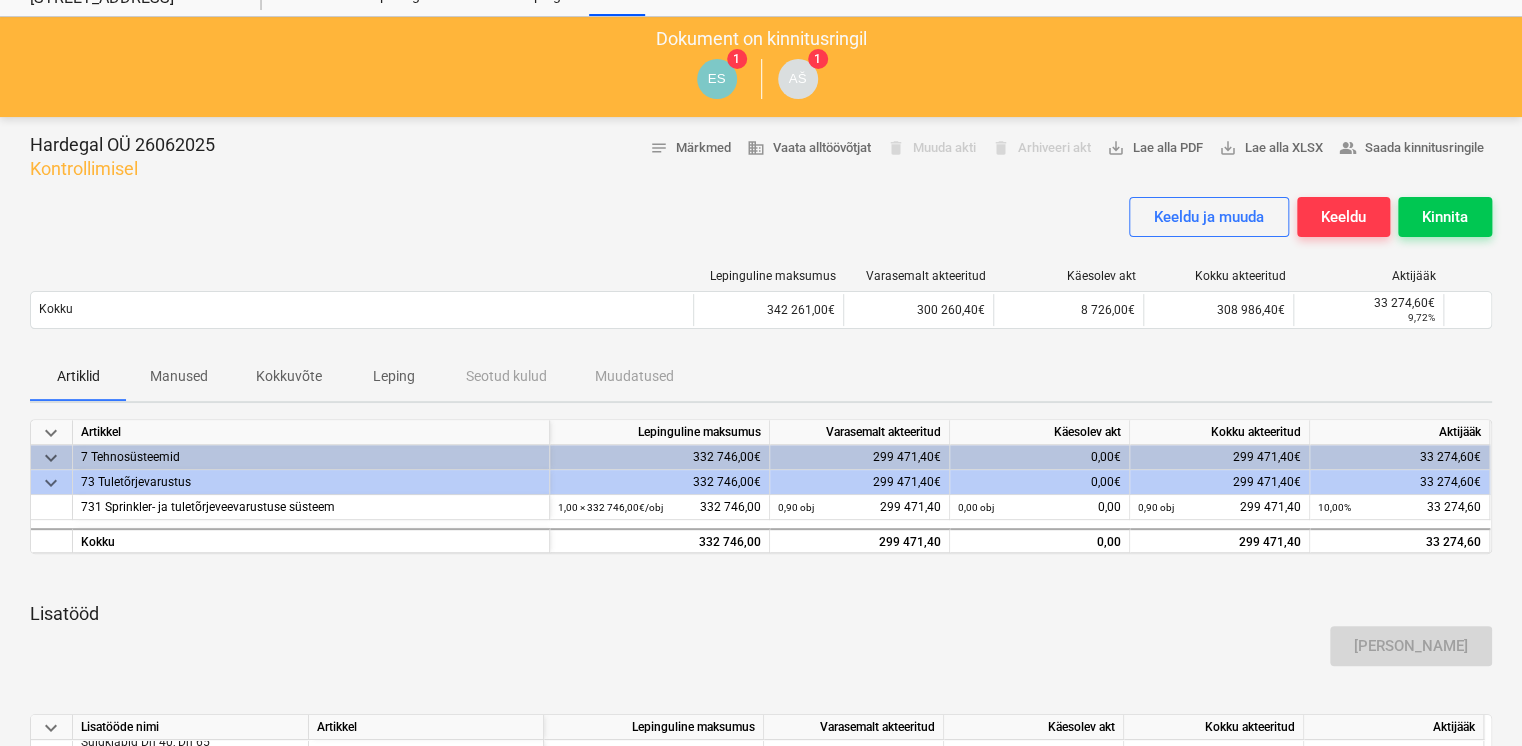 scroll, scrollTop: 0, scrollLeft: 0, axis: both 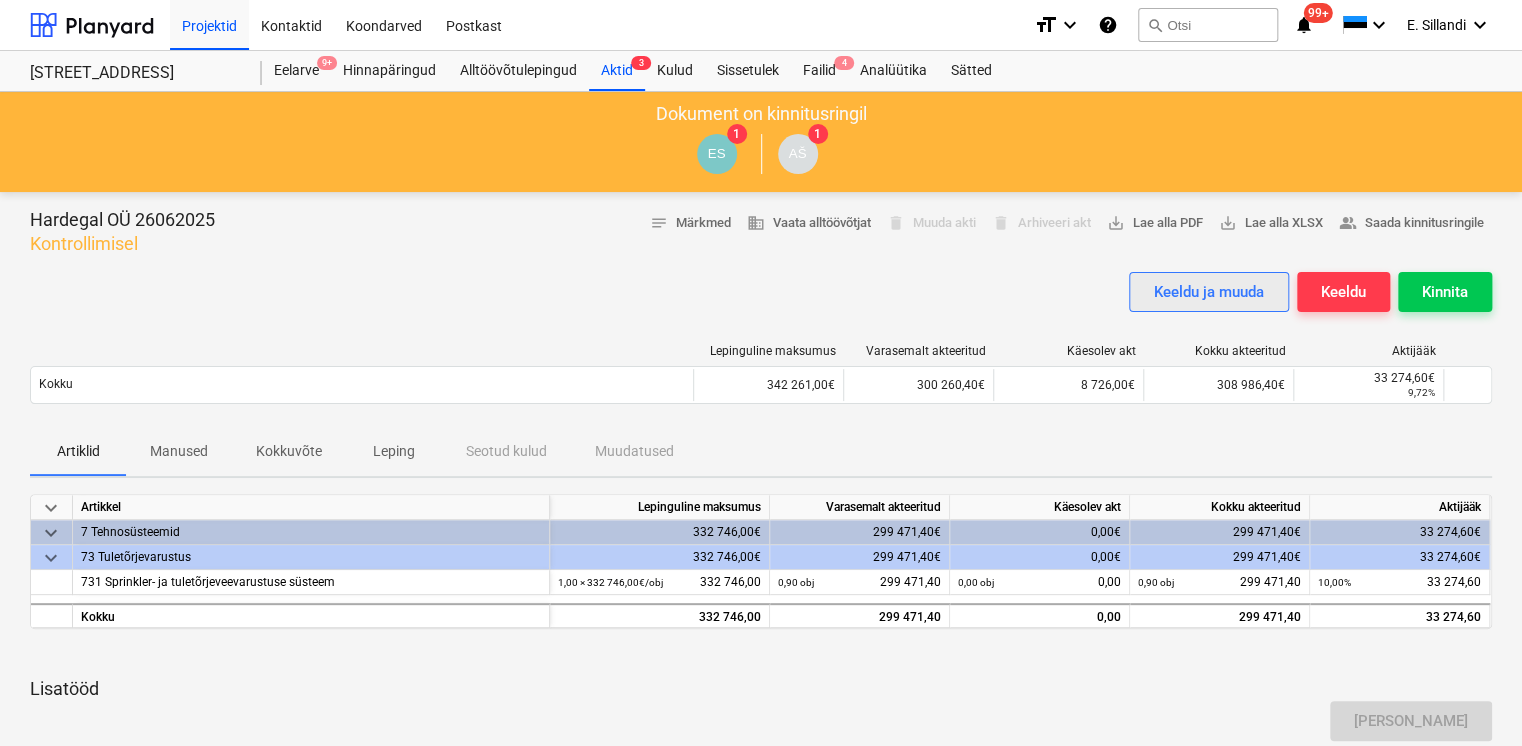 click on "Keeldu ja muuda" at bounding box center [1209, 292] 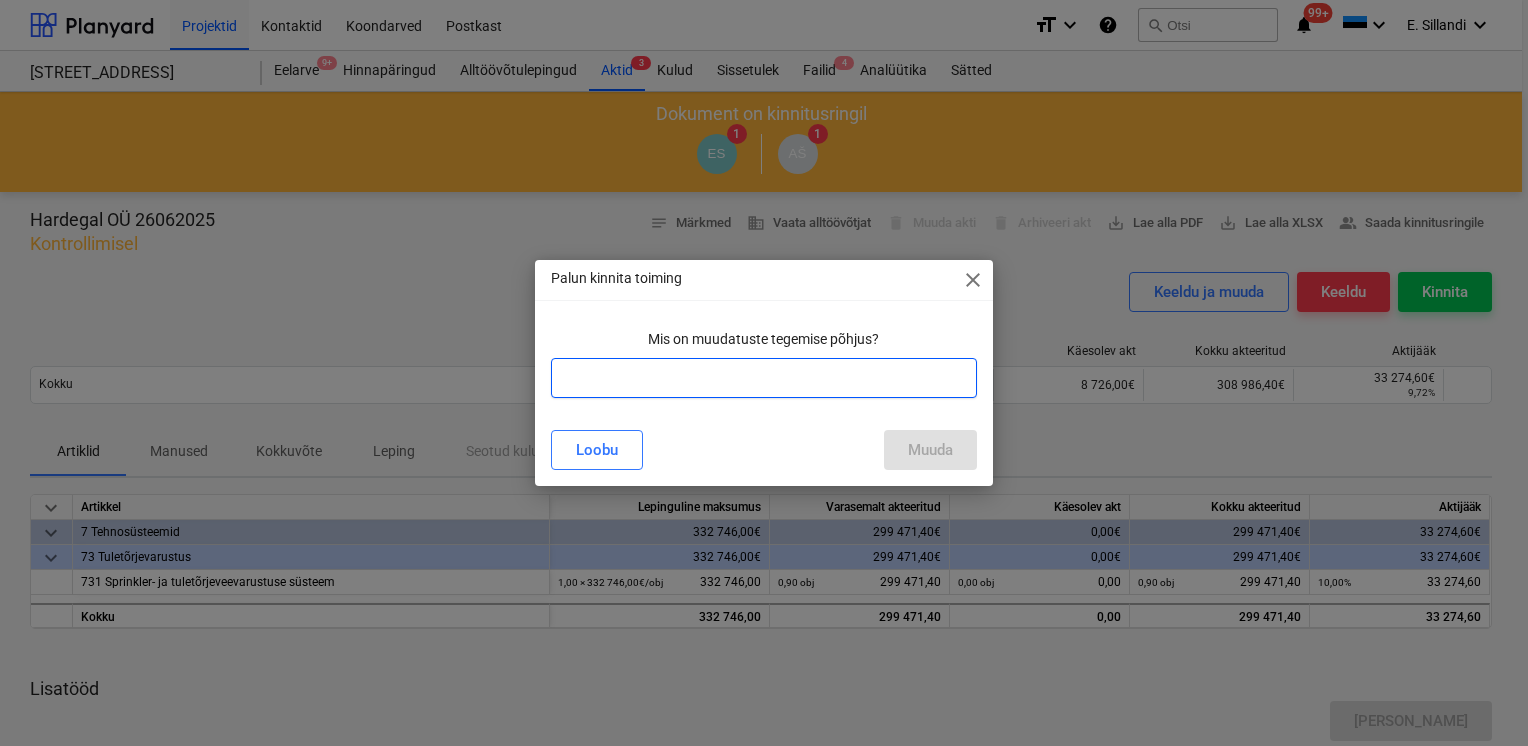 click at bounding box center [764, 378] 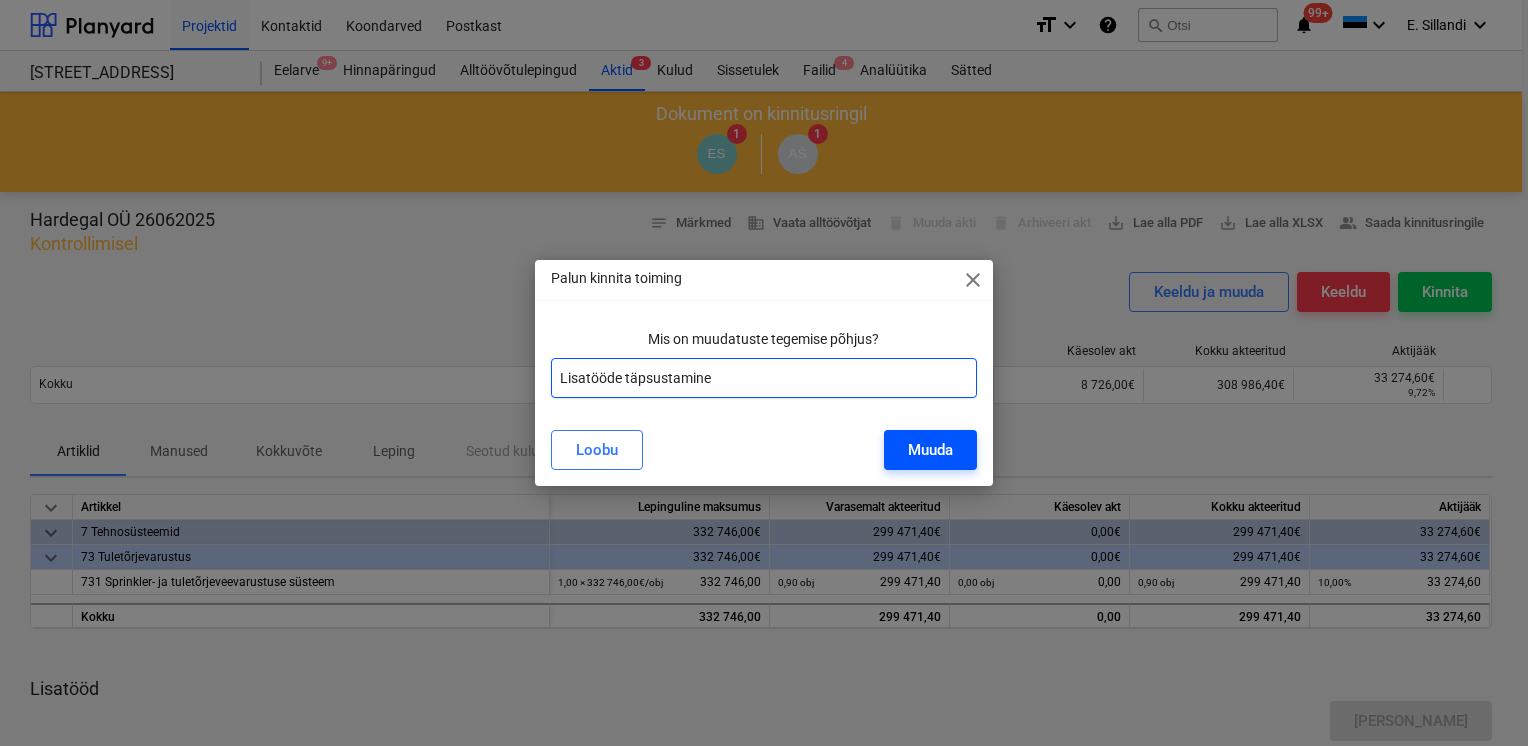 type on "Lisatööde täpsustamine" 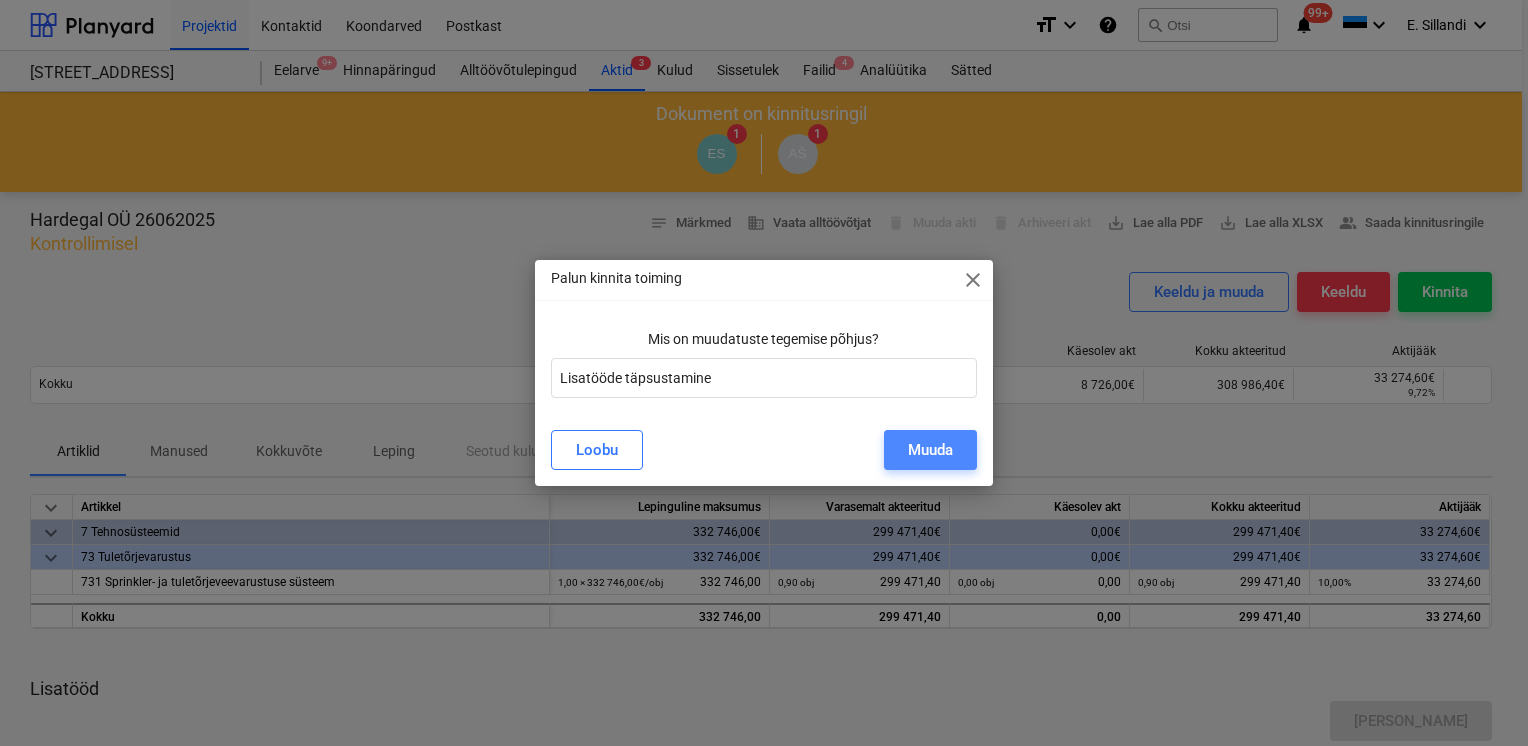 click on "Muuda" at bounding box center (930, 450) 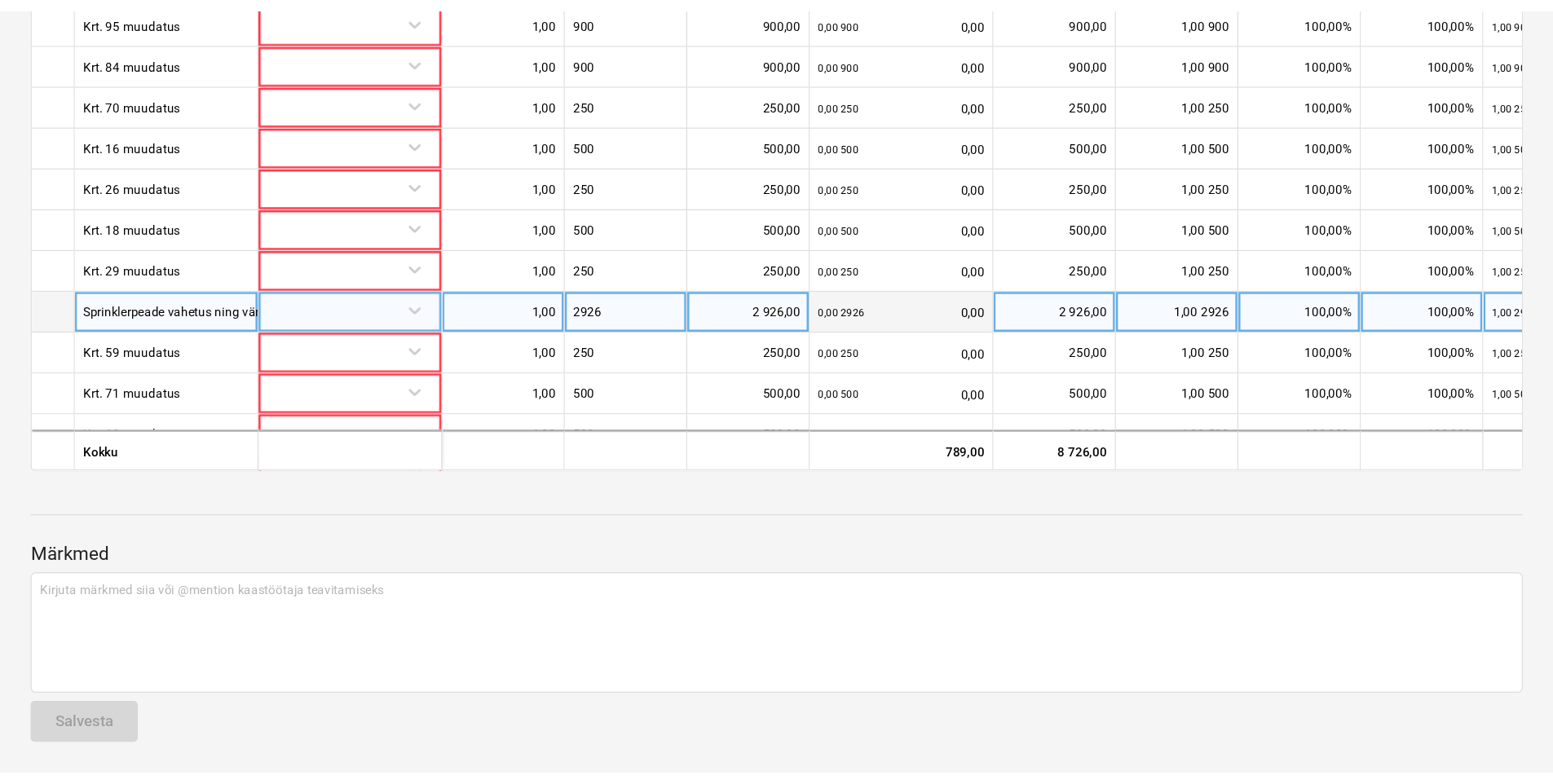scroll, scrollTop: 443, scrollLeft: 0, axis: vertical 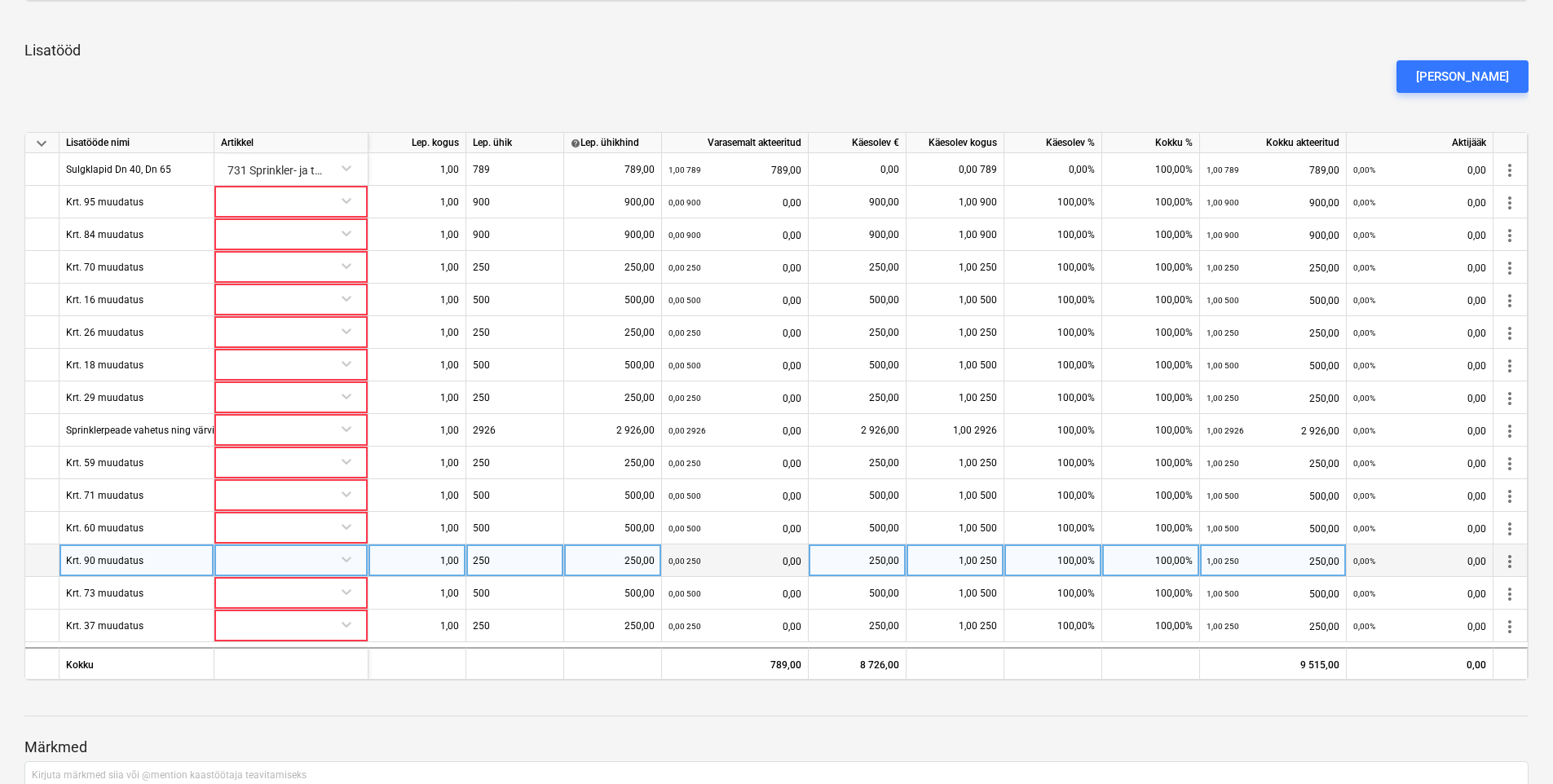click on "Krt. 90 muudatus" at bounding box center [104, 560] 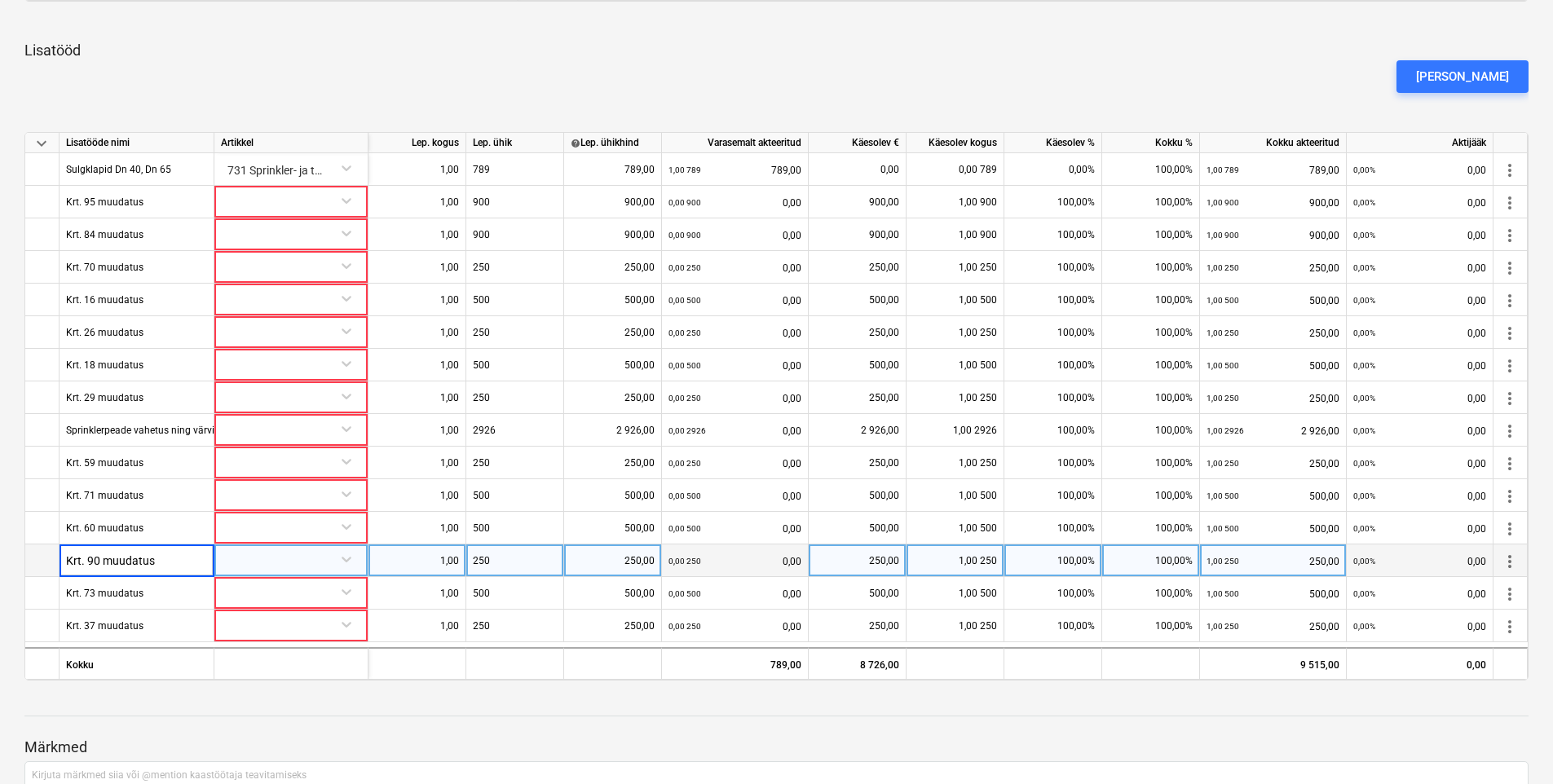 click on "Krt. 90 muudatus" at bounding box center (136, 560) 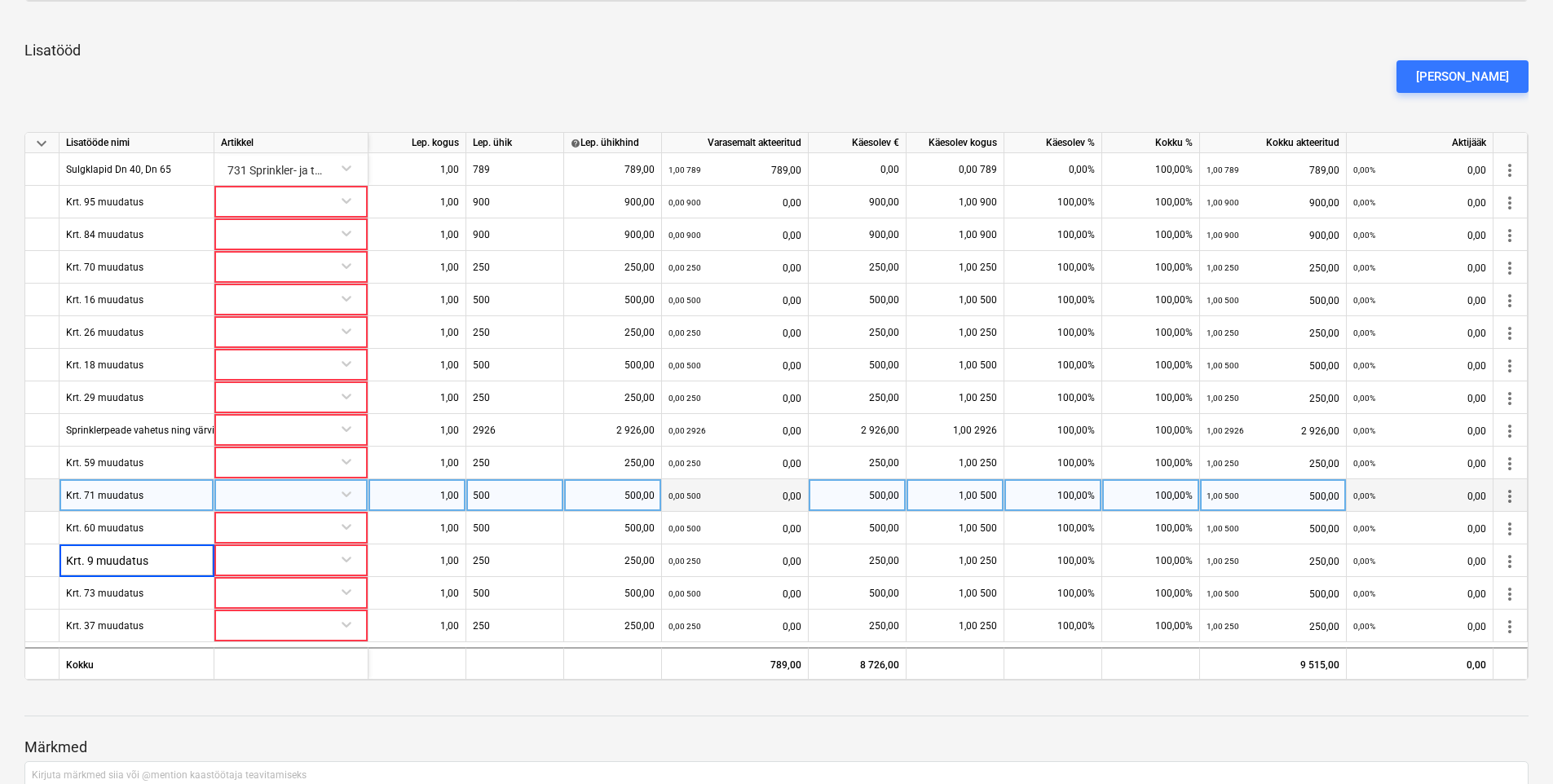type on "Krt. 92 muudatus" 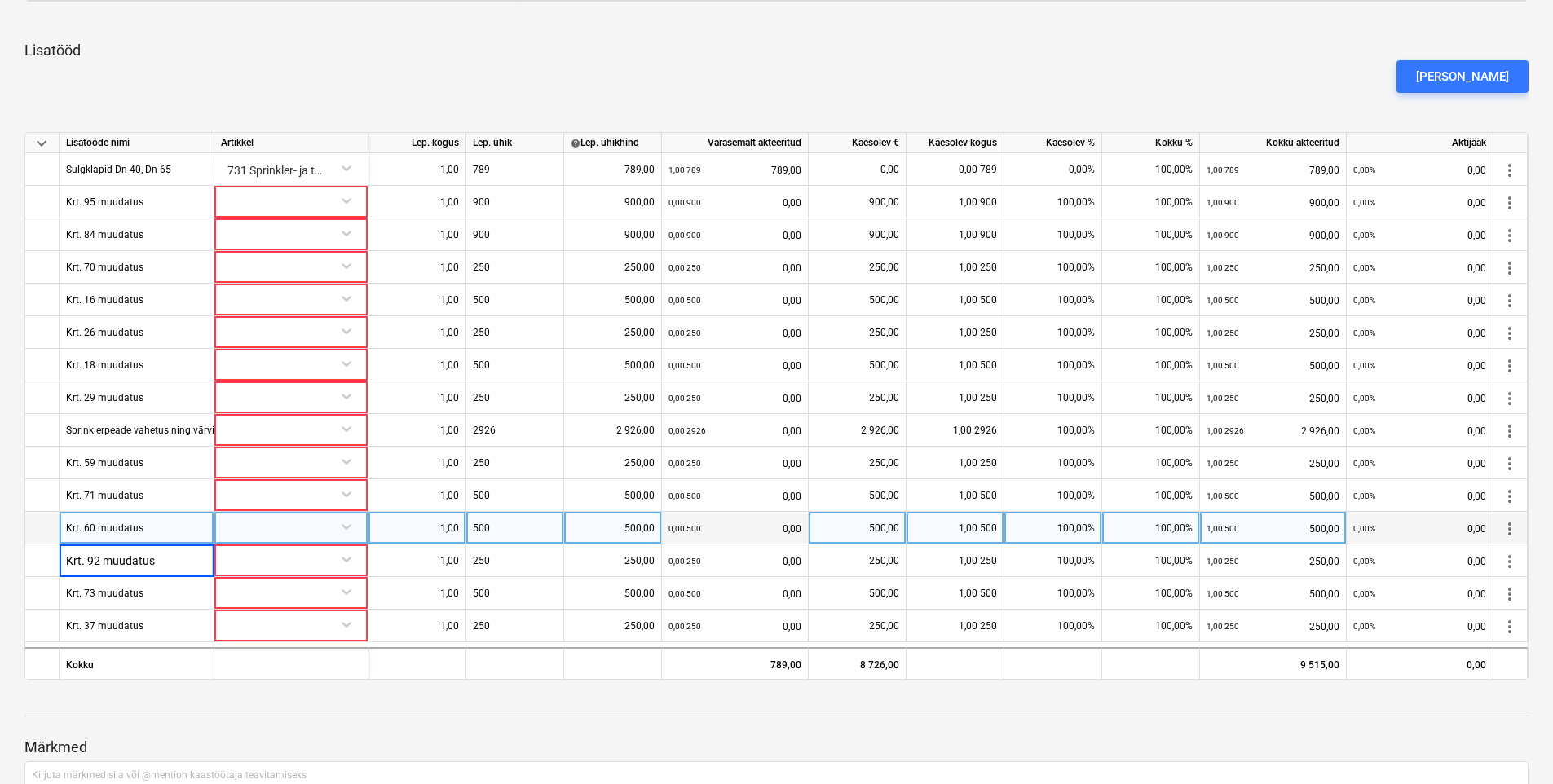 scroll, scrollTop: 582, scrollLeft: 0, axis: vertical 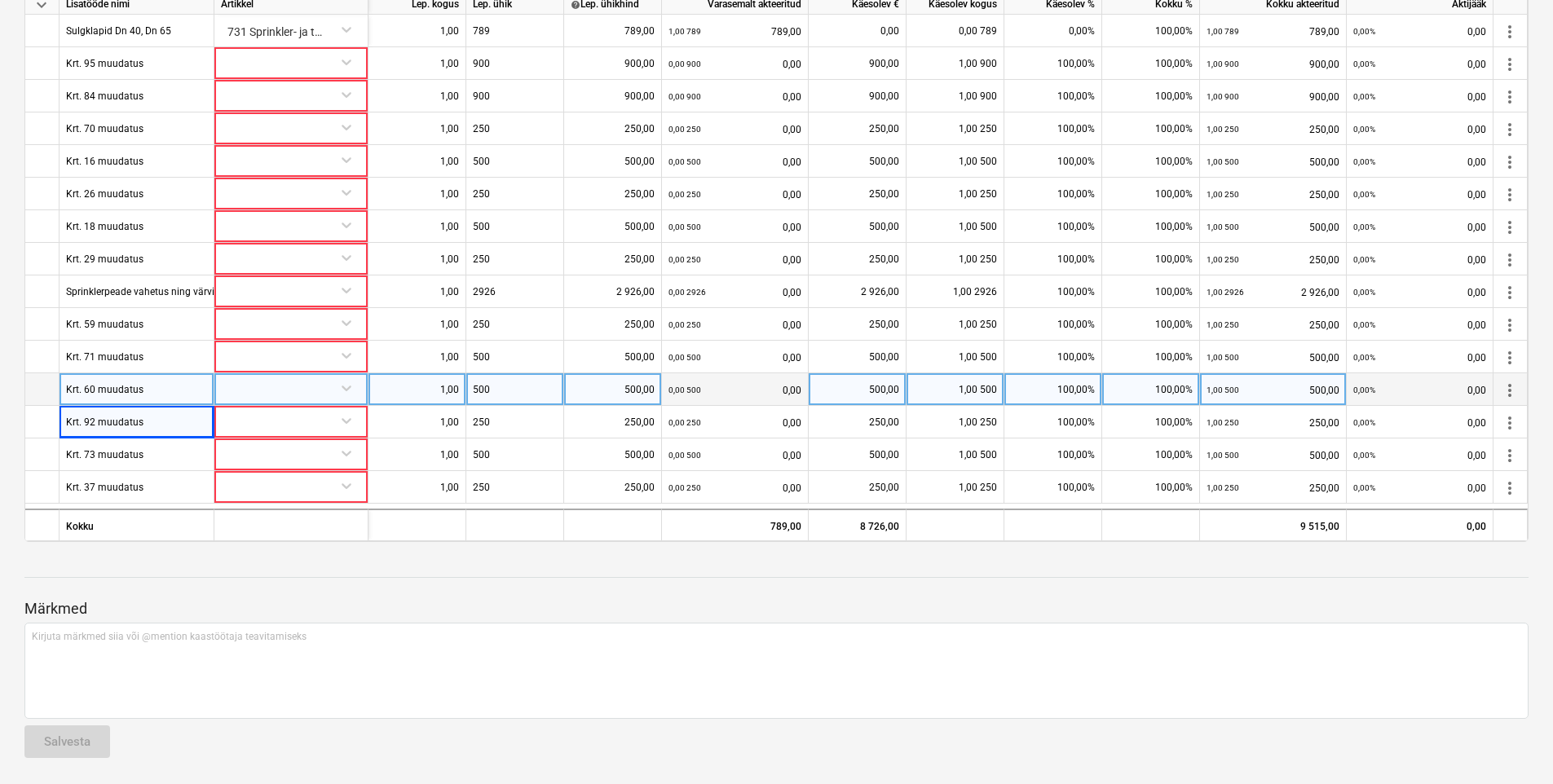 click on "more_vert" at bounding box center (1510, 390) 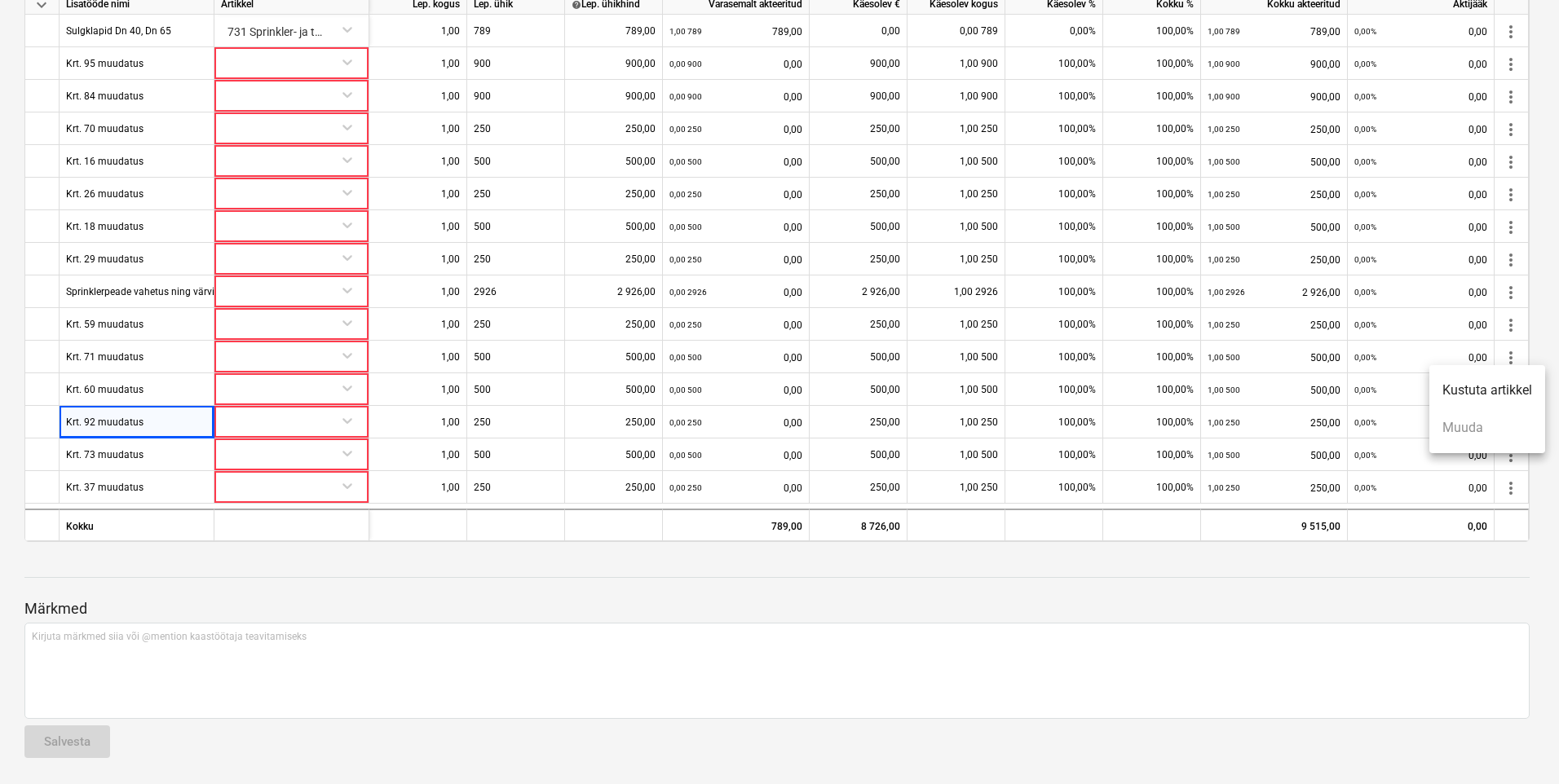 click on "Kustuta artikkel" at bounding box center (1487, 390) 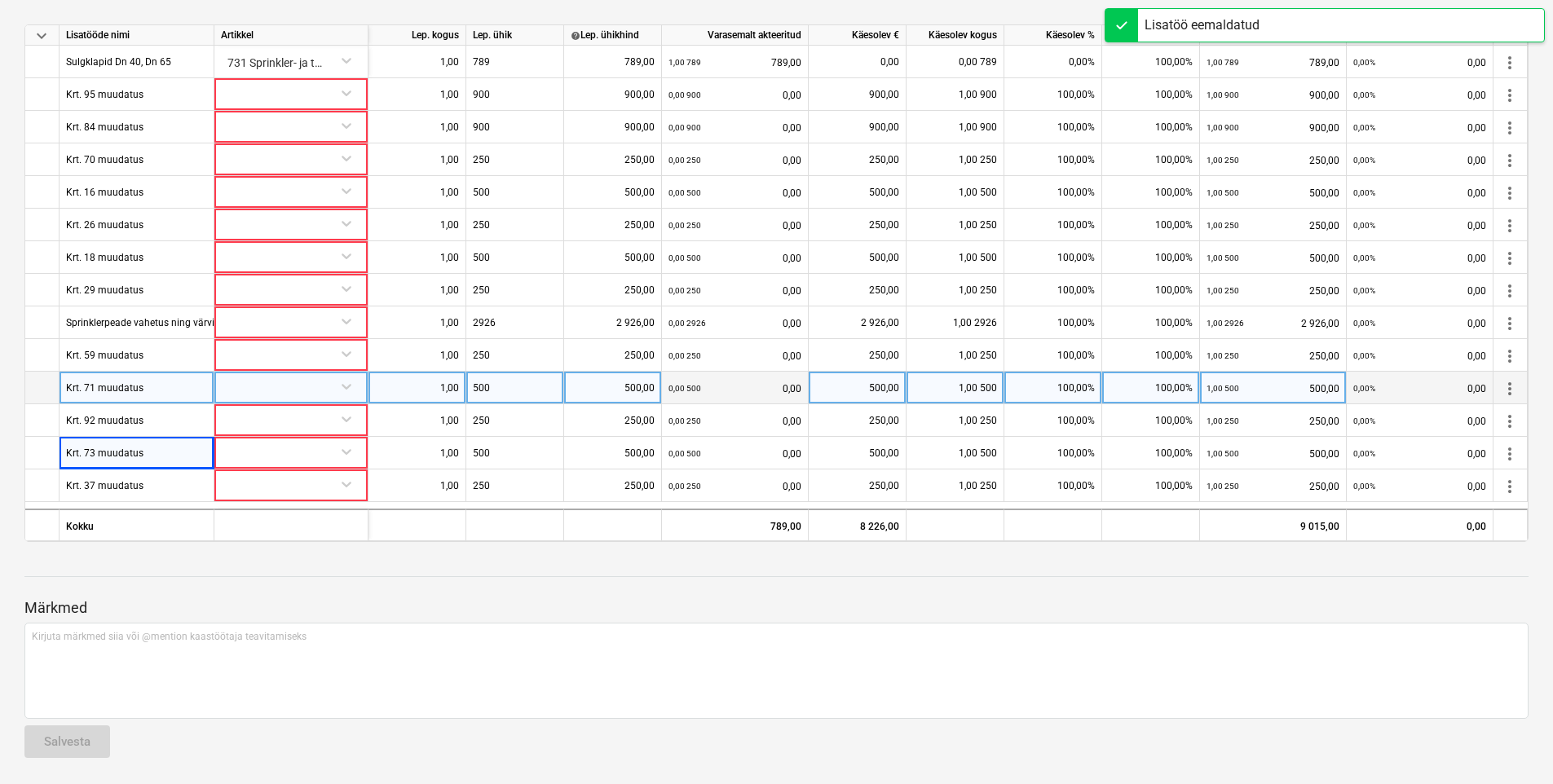 scroll, scrollTop: 551, scrollLeft: 0, axis: vertical 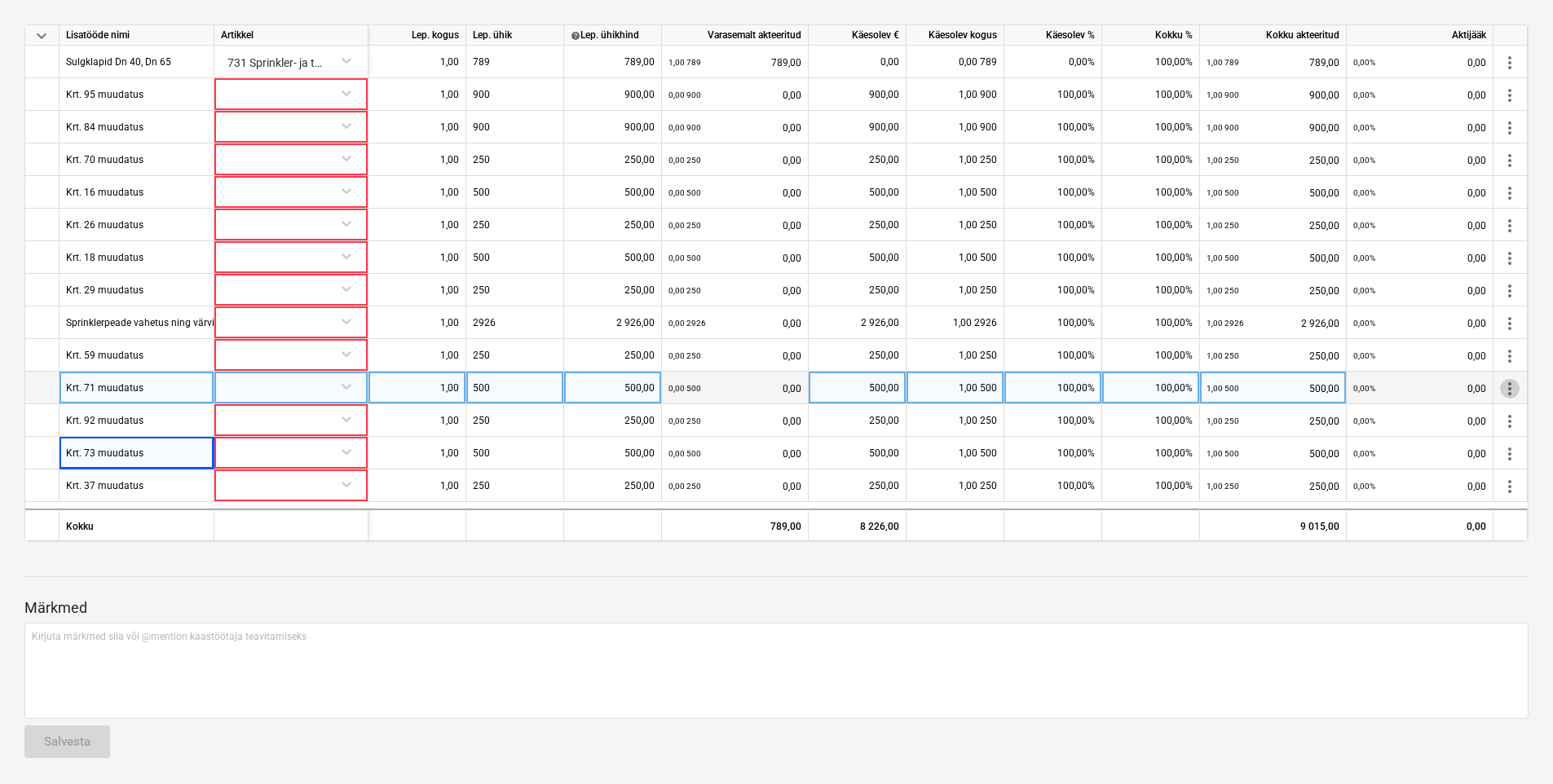 click on "more_vert" at bounding box center (1510, 389) 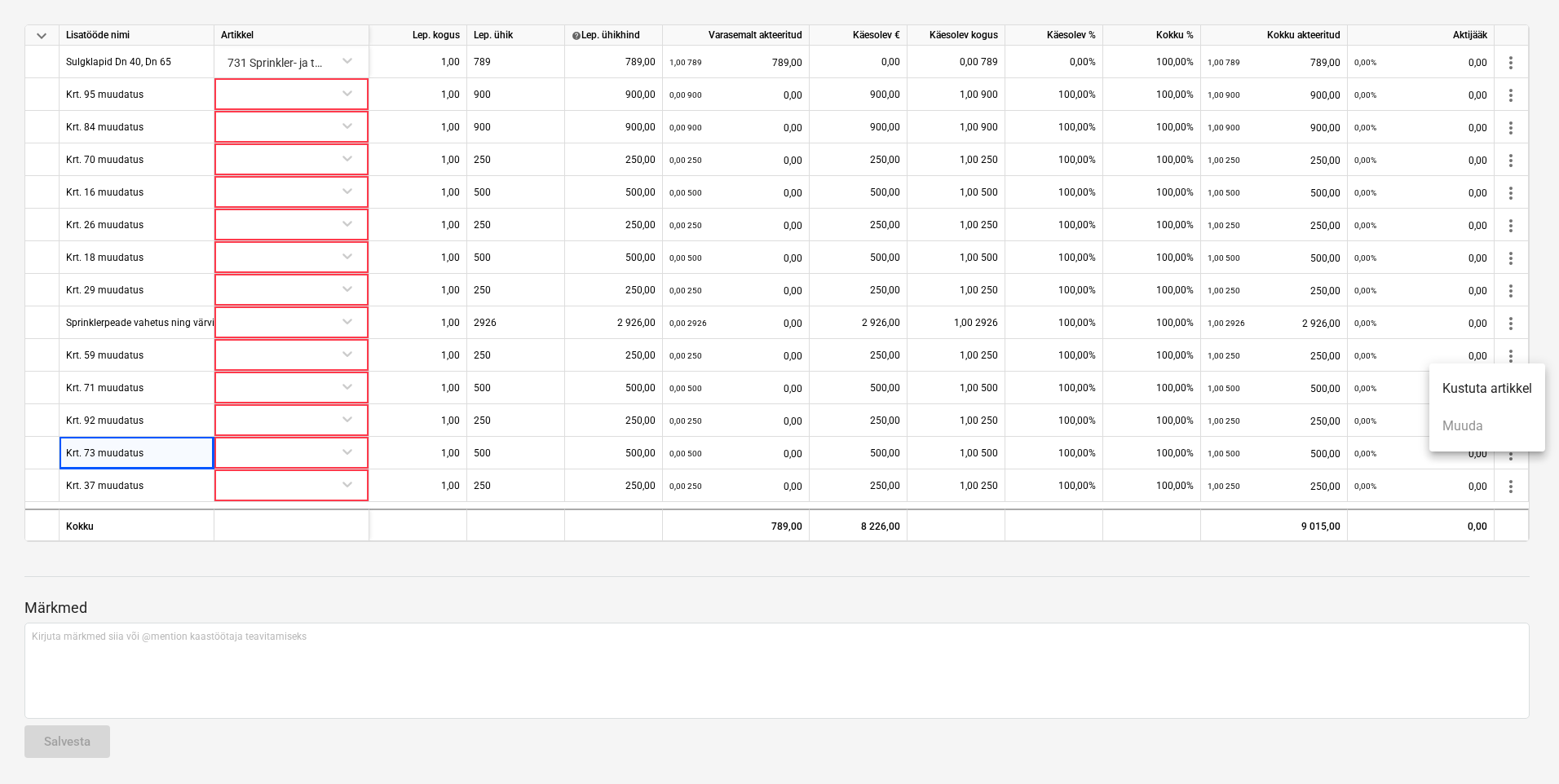 click on "Kustuta artikkel" at bounding box center (1487, 389) 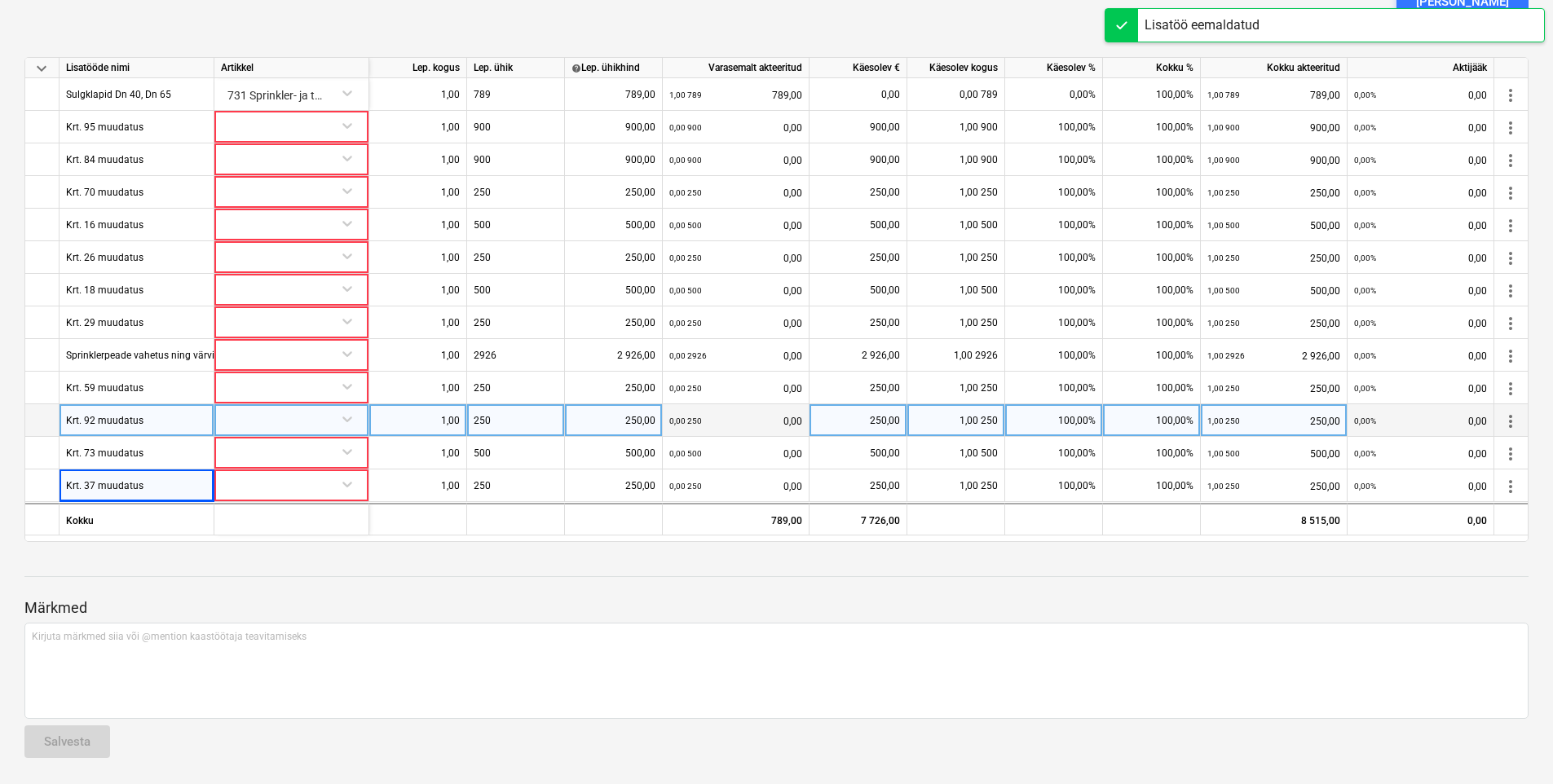 scroll, scrollTop: 518, scrollLeft: 0, axis: vertical 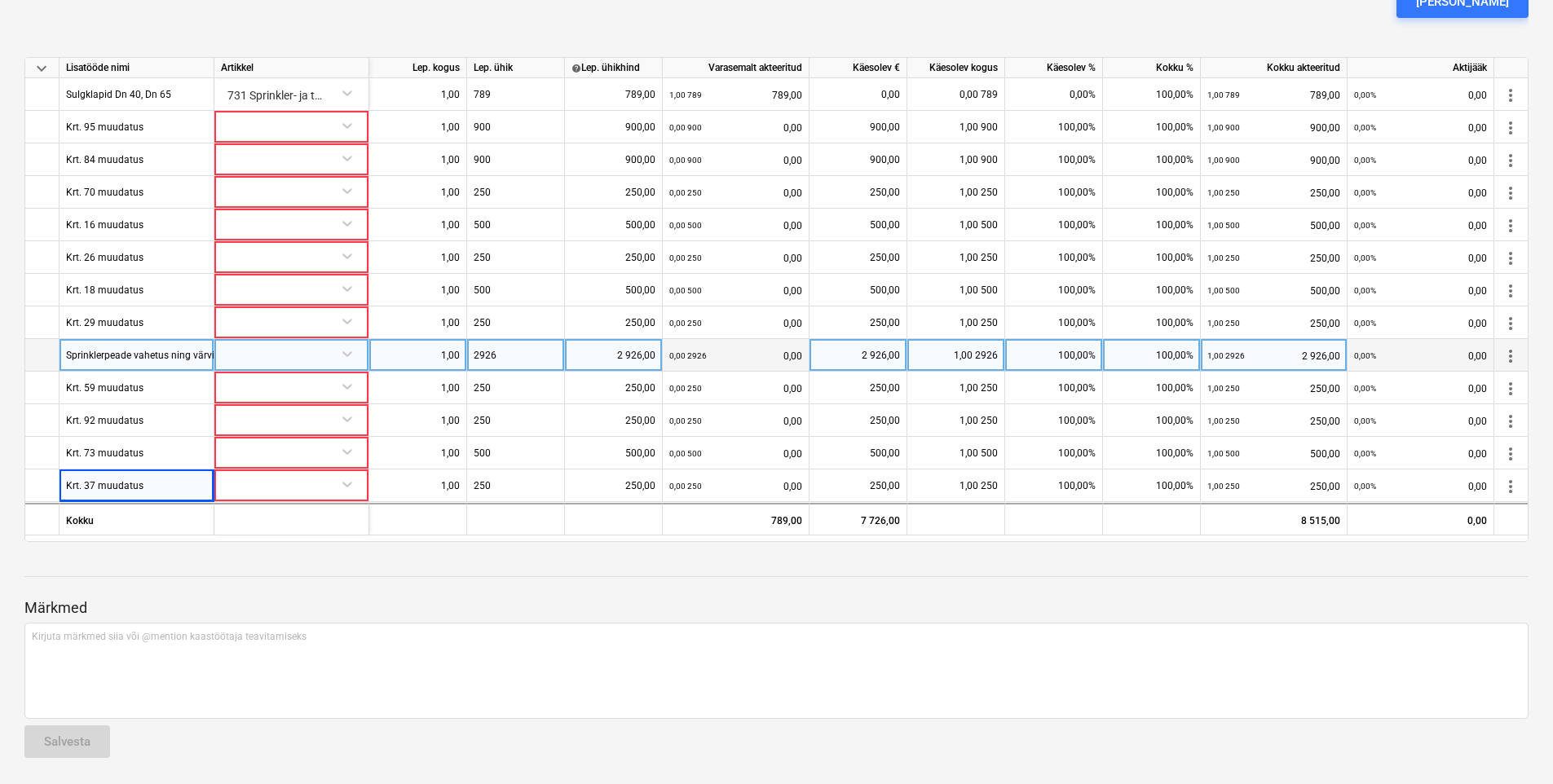 click on "Sprinklerpeade vahetus ning värvimine" at bounding box center (151, 355) 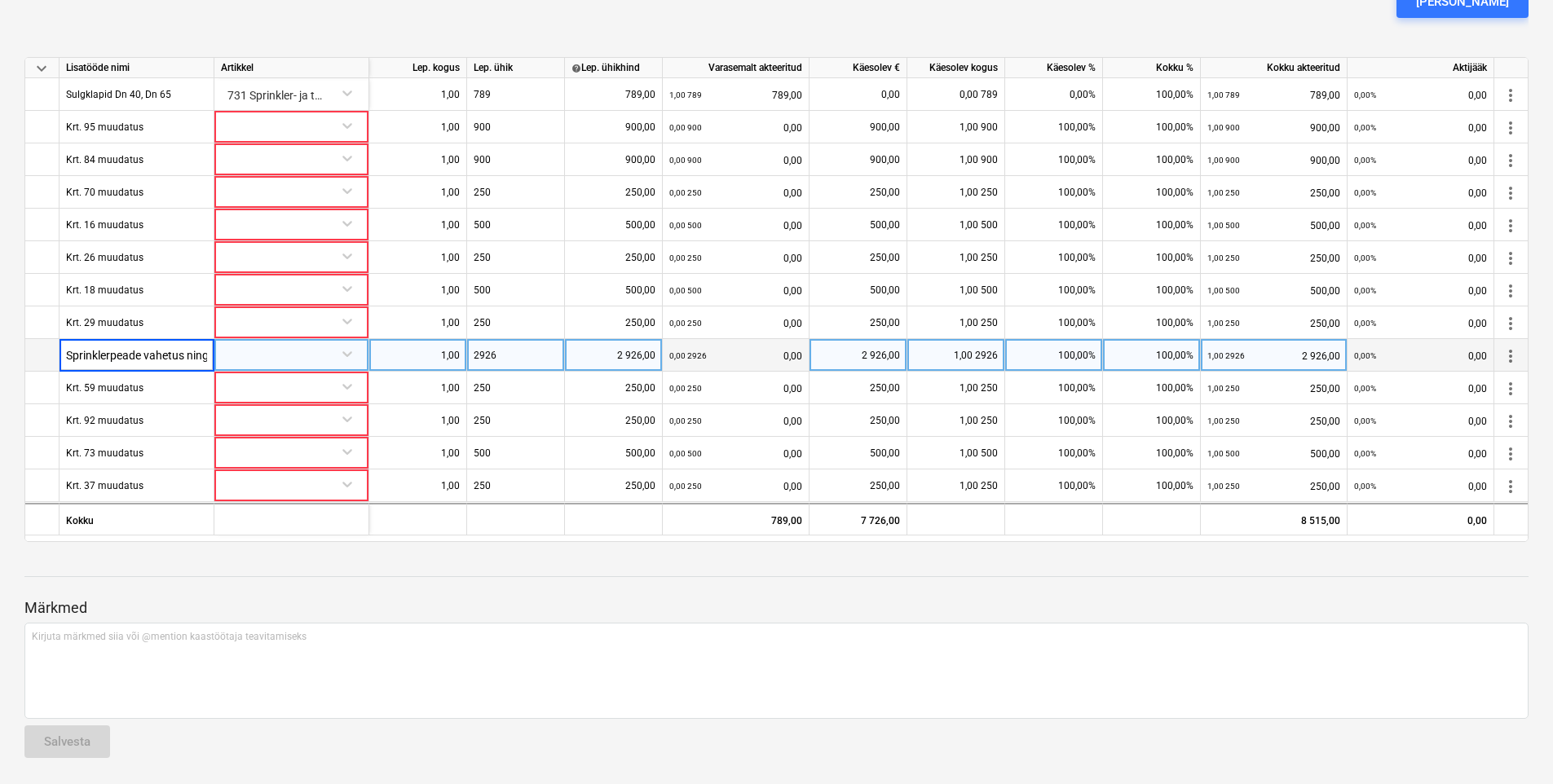 scroll, scrollTop: 0, scrollLeft: 54, axis: horizontal 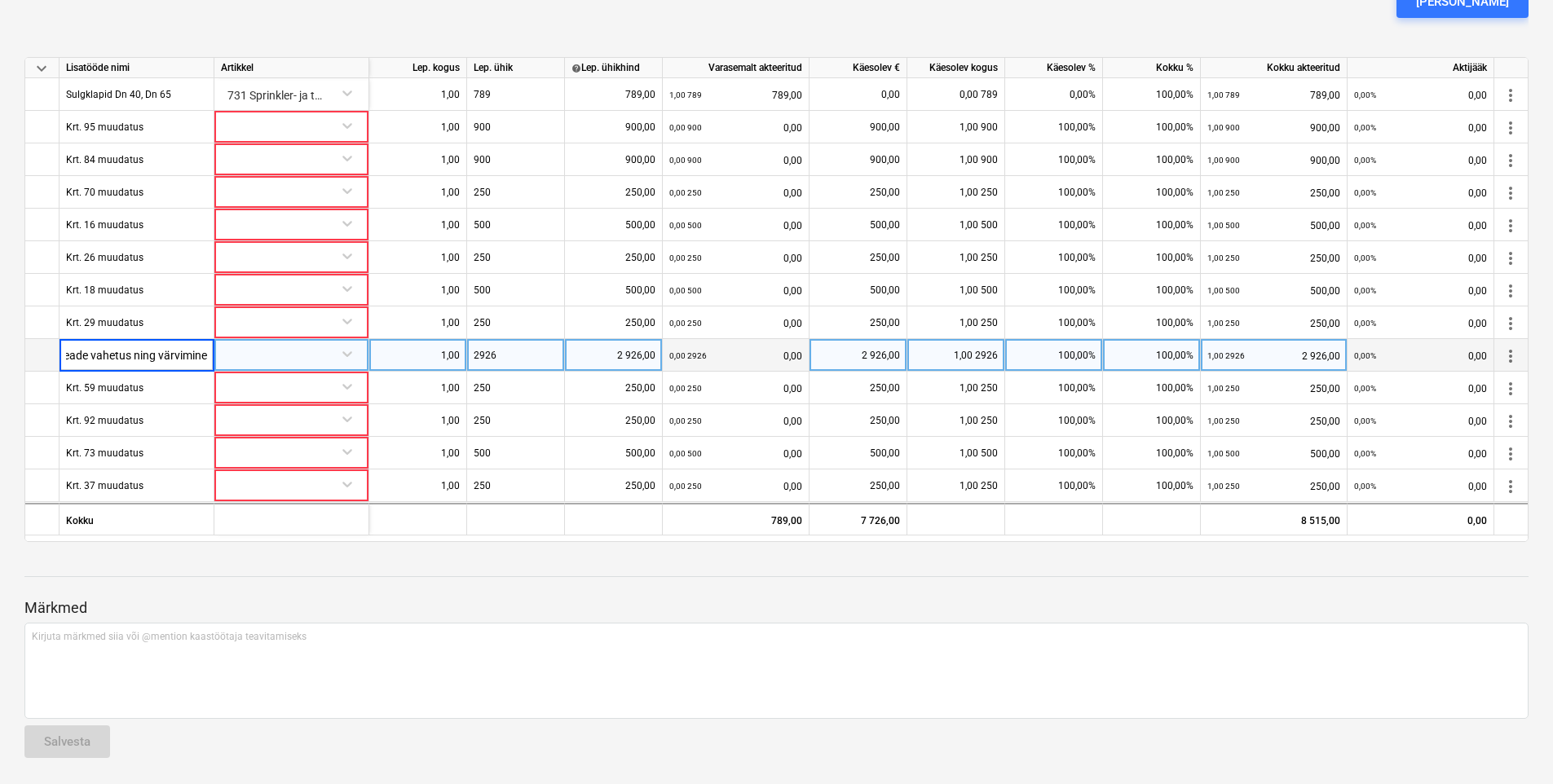 click on "2926" at bounding box center [516, 355] 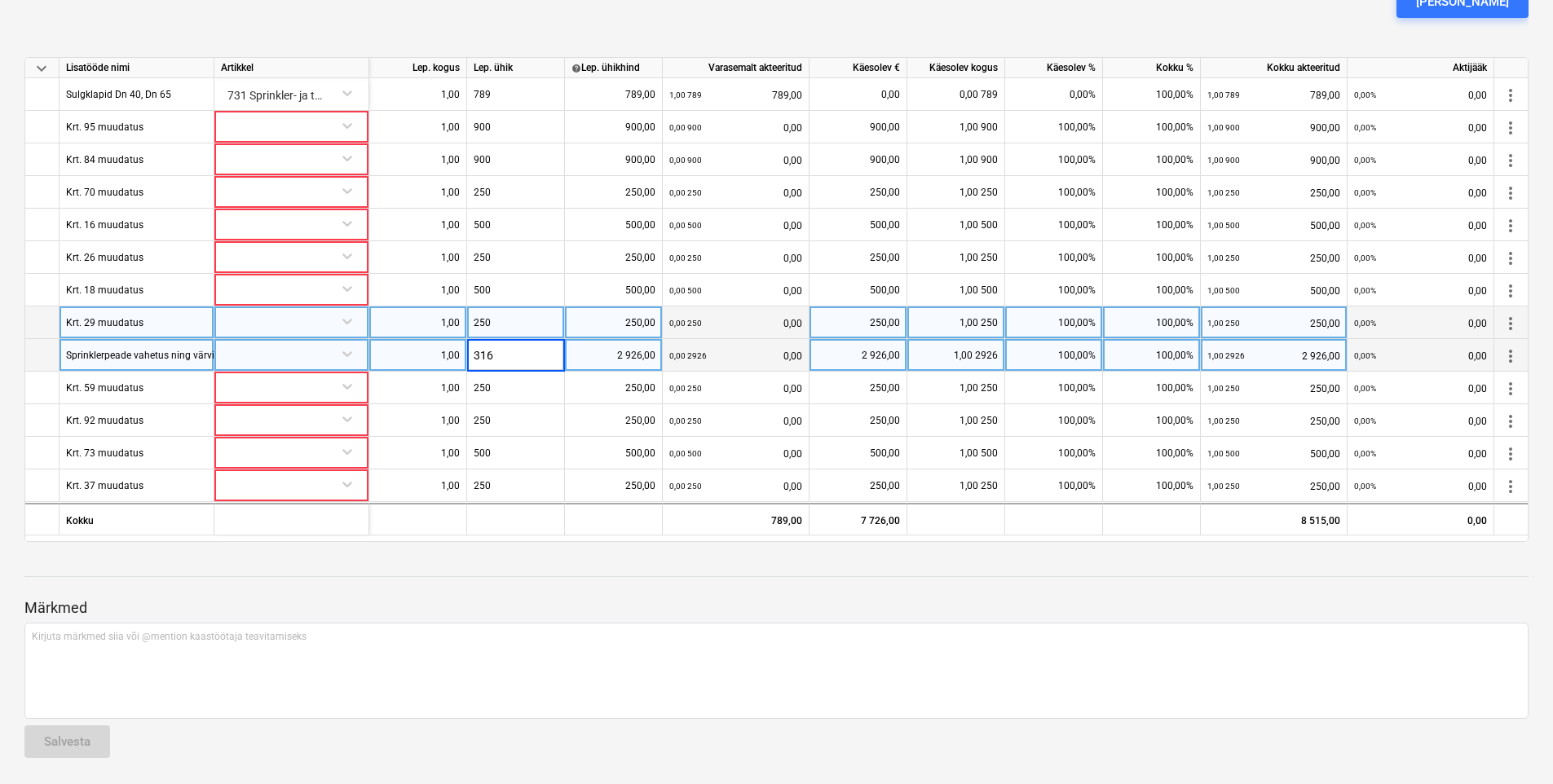 type on "3165" 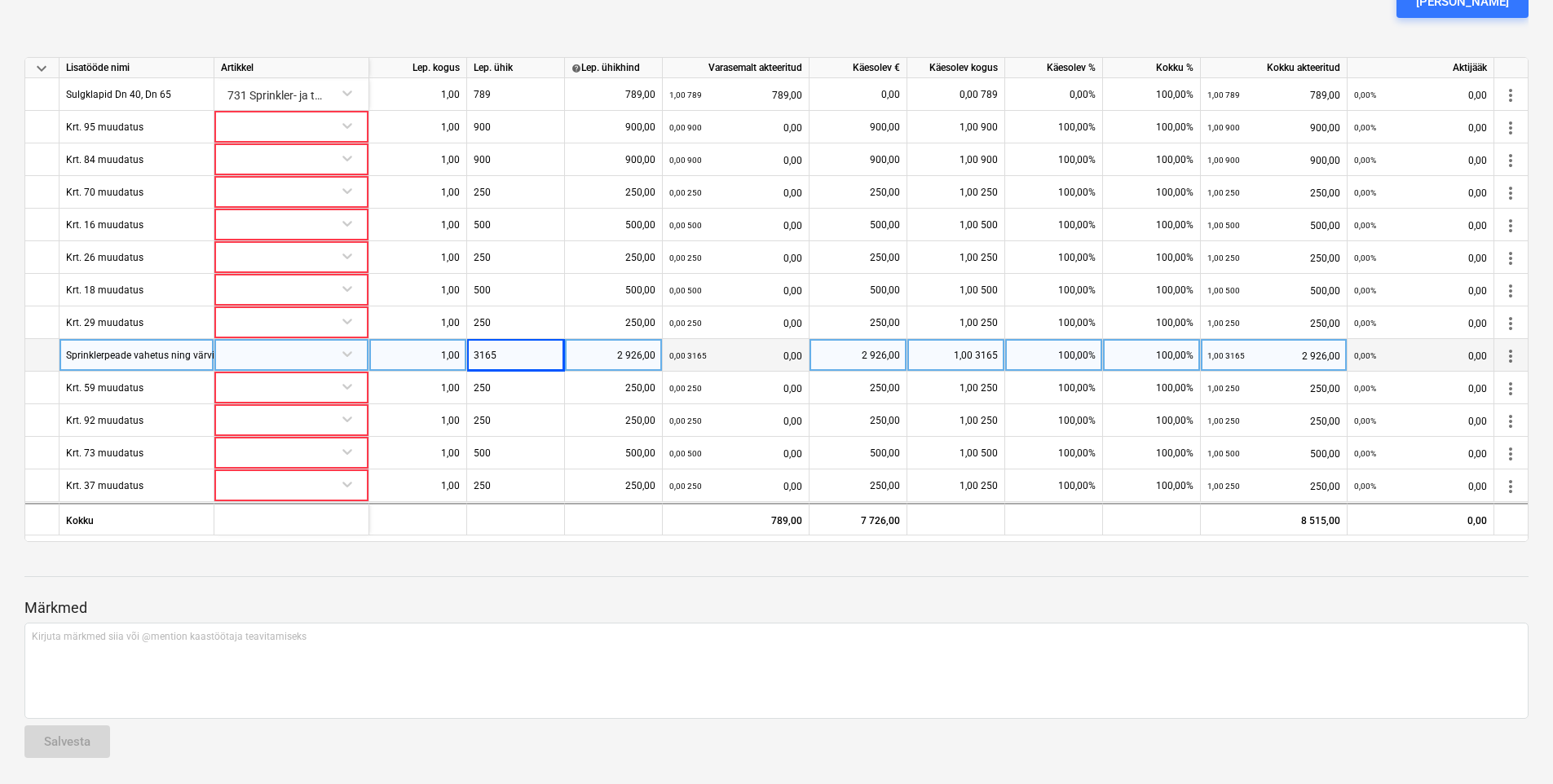 click on "Märkmed" at bounding box center (776, 608) 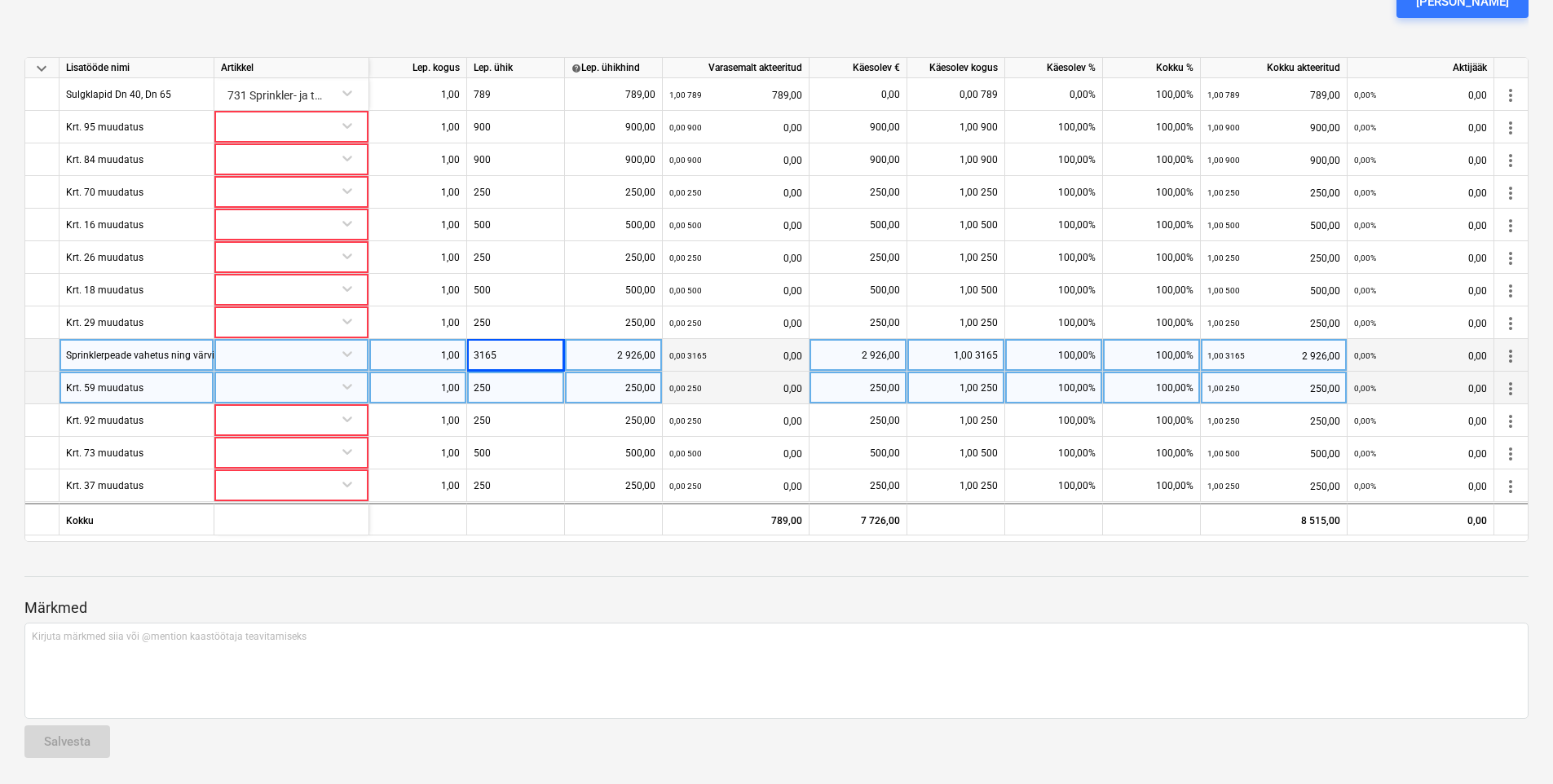 click on "250" at bounding box center [516, 388] 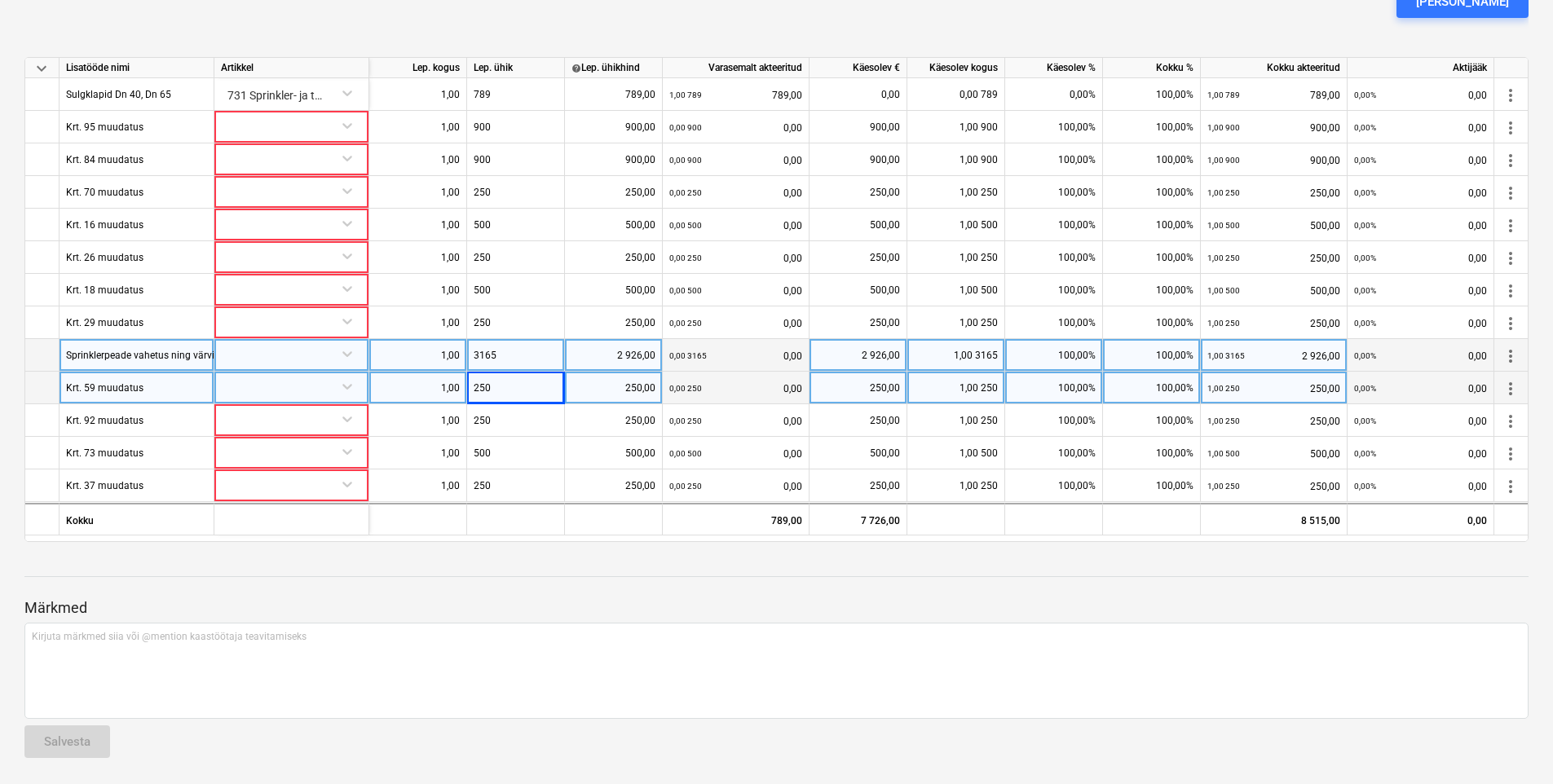 click on "100,00%" at bounding box center [1152, 355] 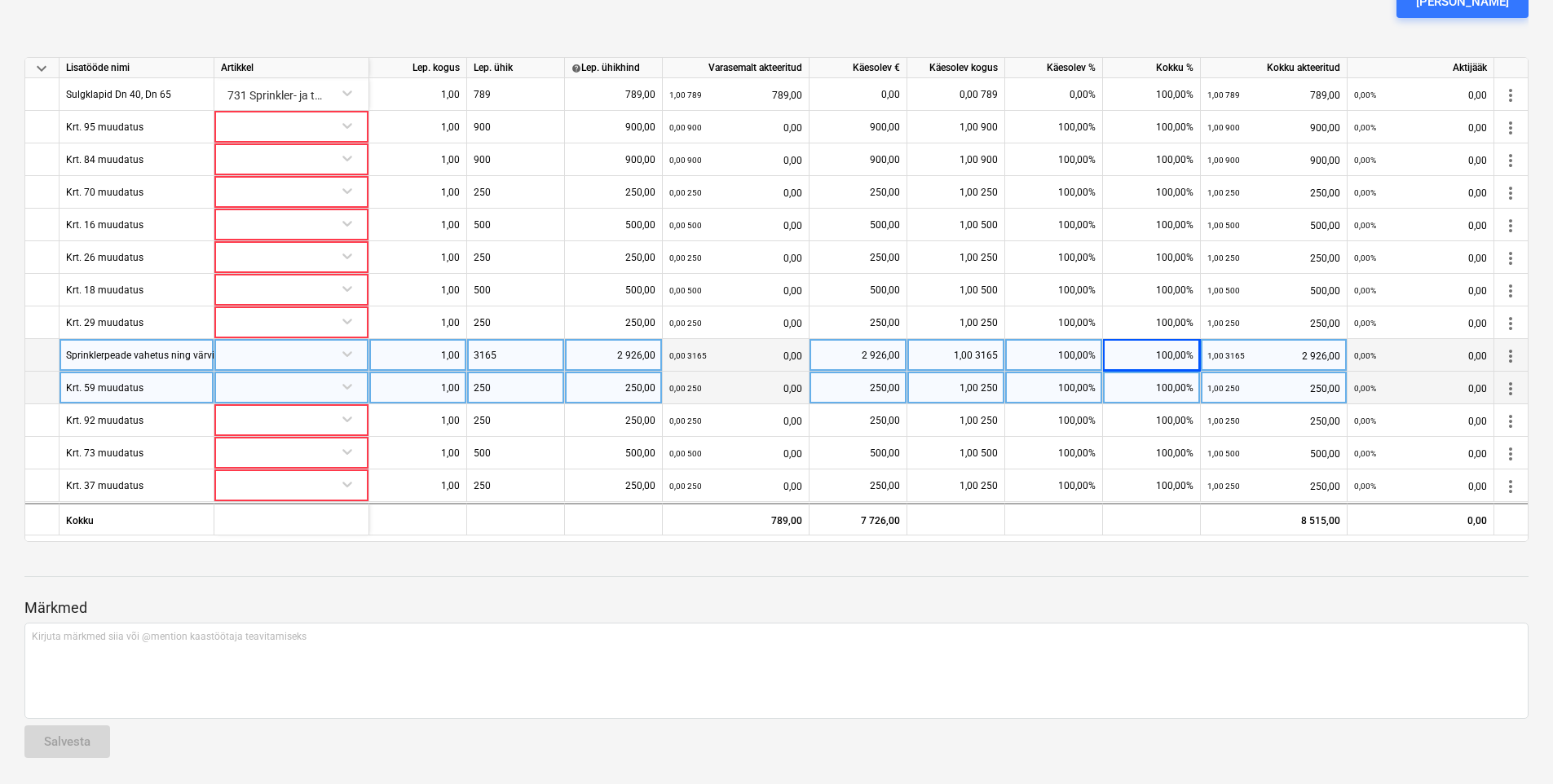 click on "Märkmed Kirjuta märkmed siia või @mention kaastöötaja teavitamiseks ﻿ Salvesta" at bounding box center [776, 663] 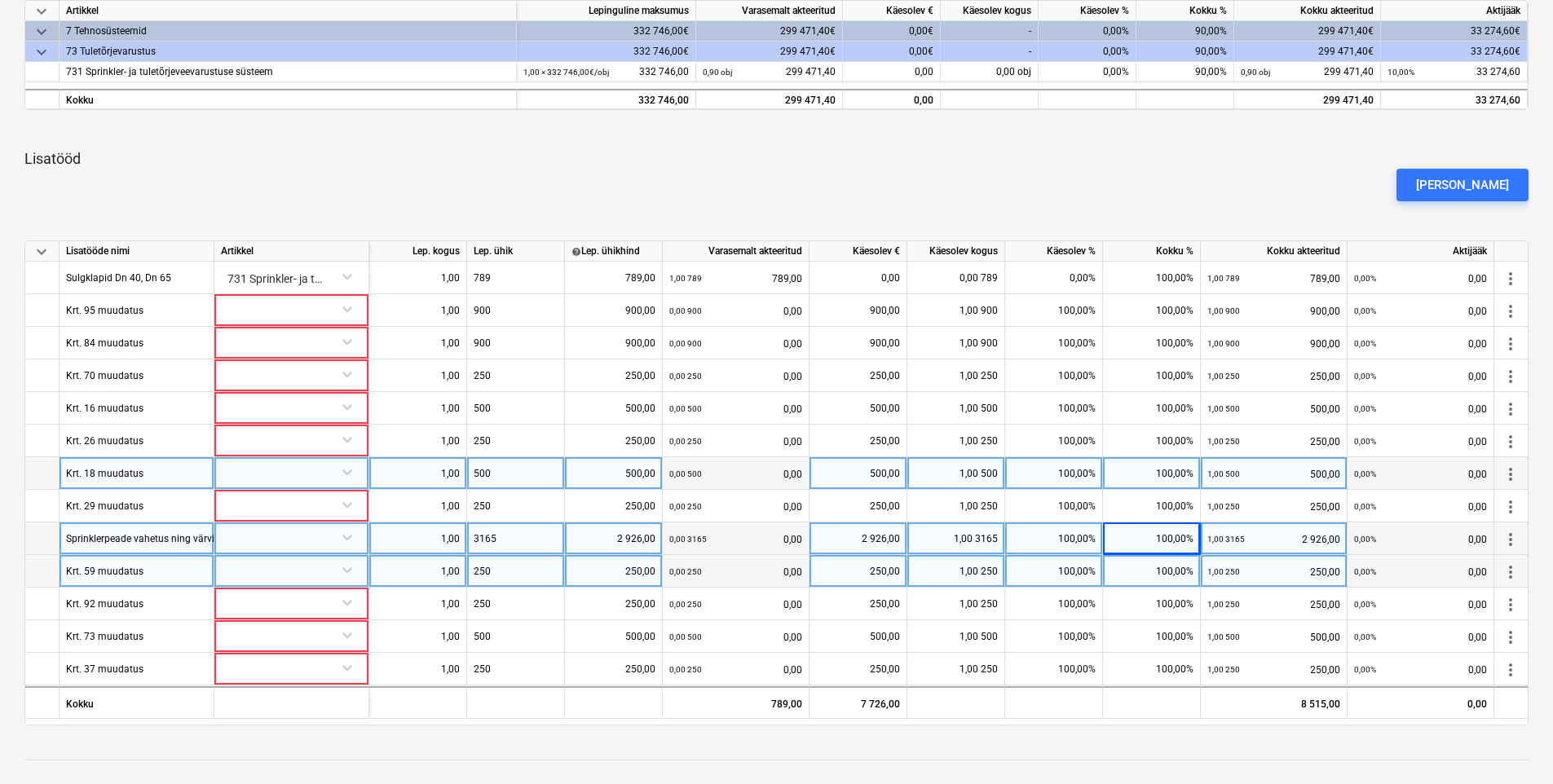 scroll, scrollTop: 381, scrollLeft: 0, axis: vertical 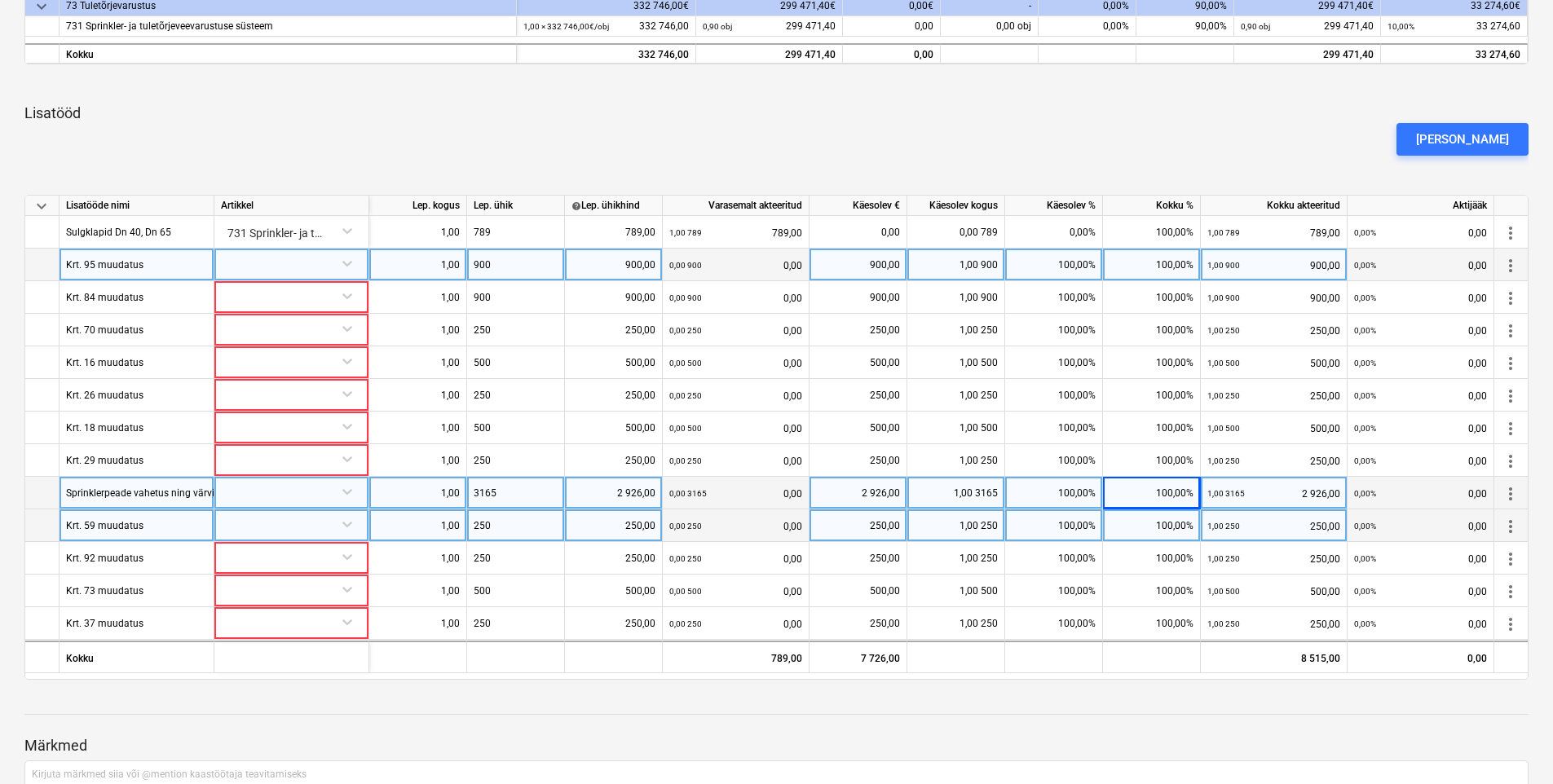 click at bounding box center [291, 262] 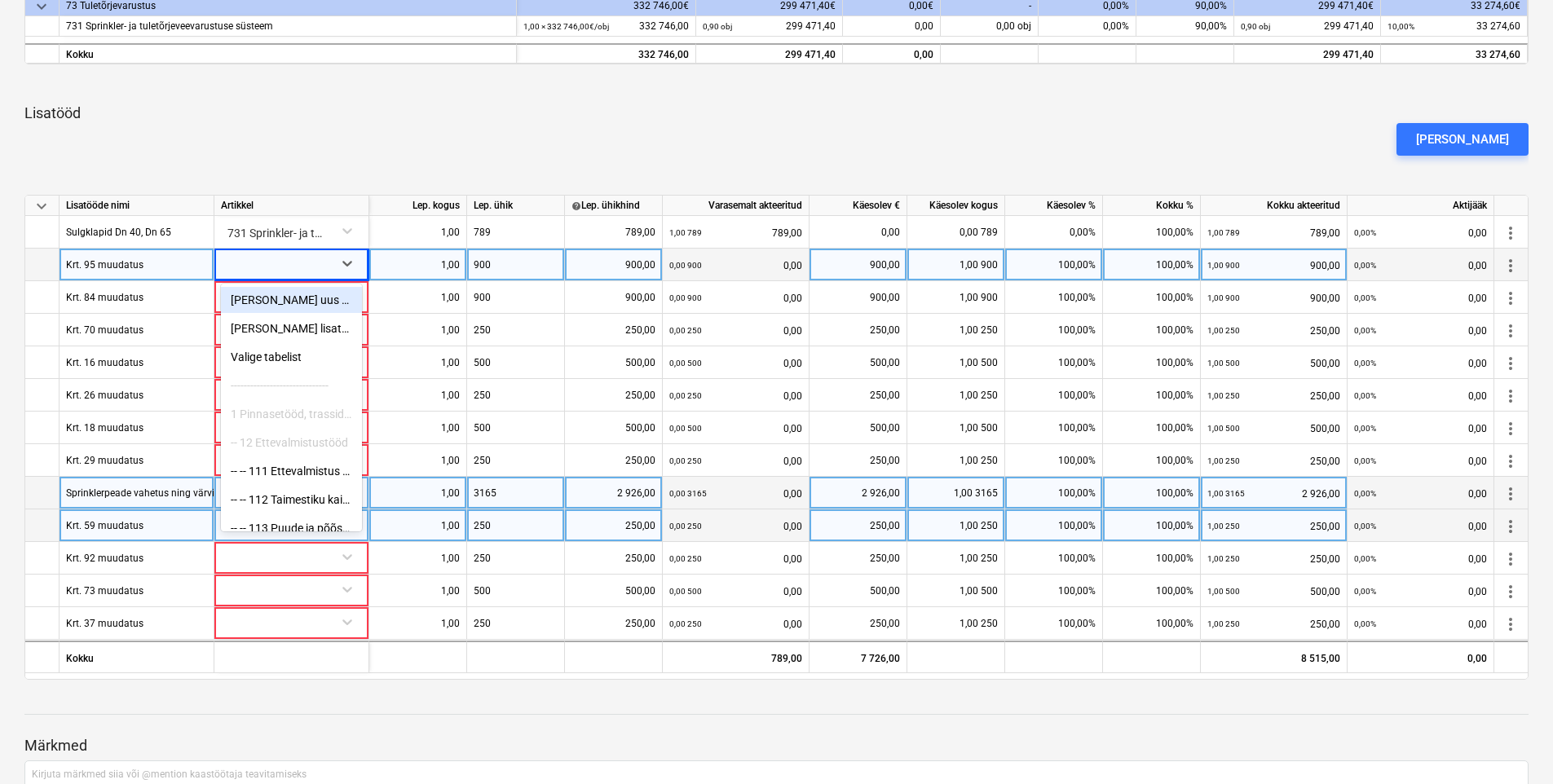 drag, startPoint x: 332, startPoint y: 123, endPoint x: 330, endPoint y: 143, distance: 20.099751 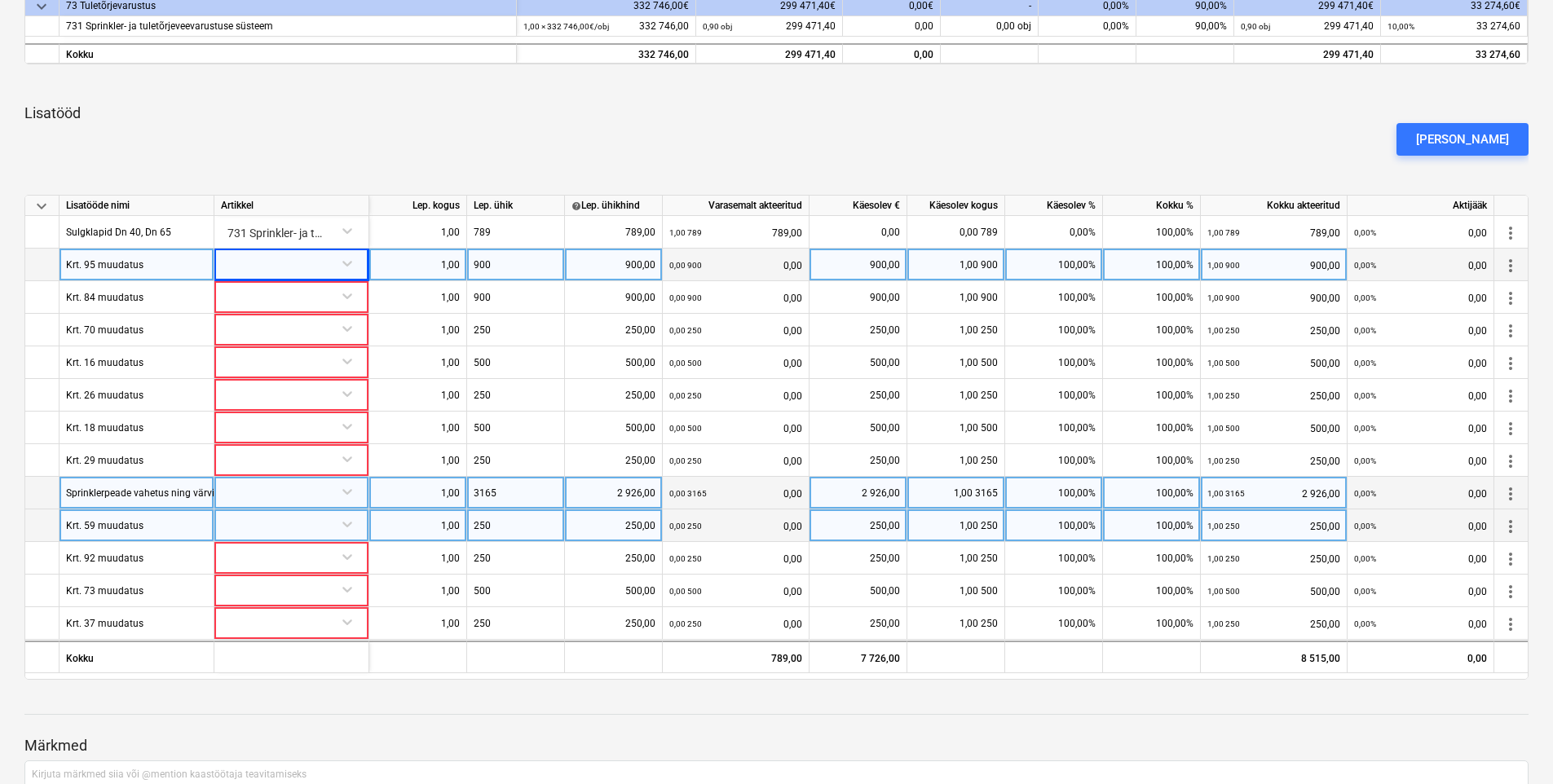 click at bounding box center (776, 175) 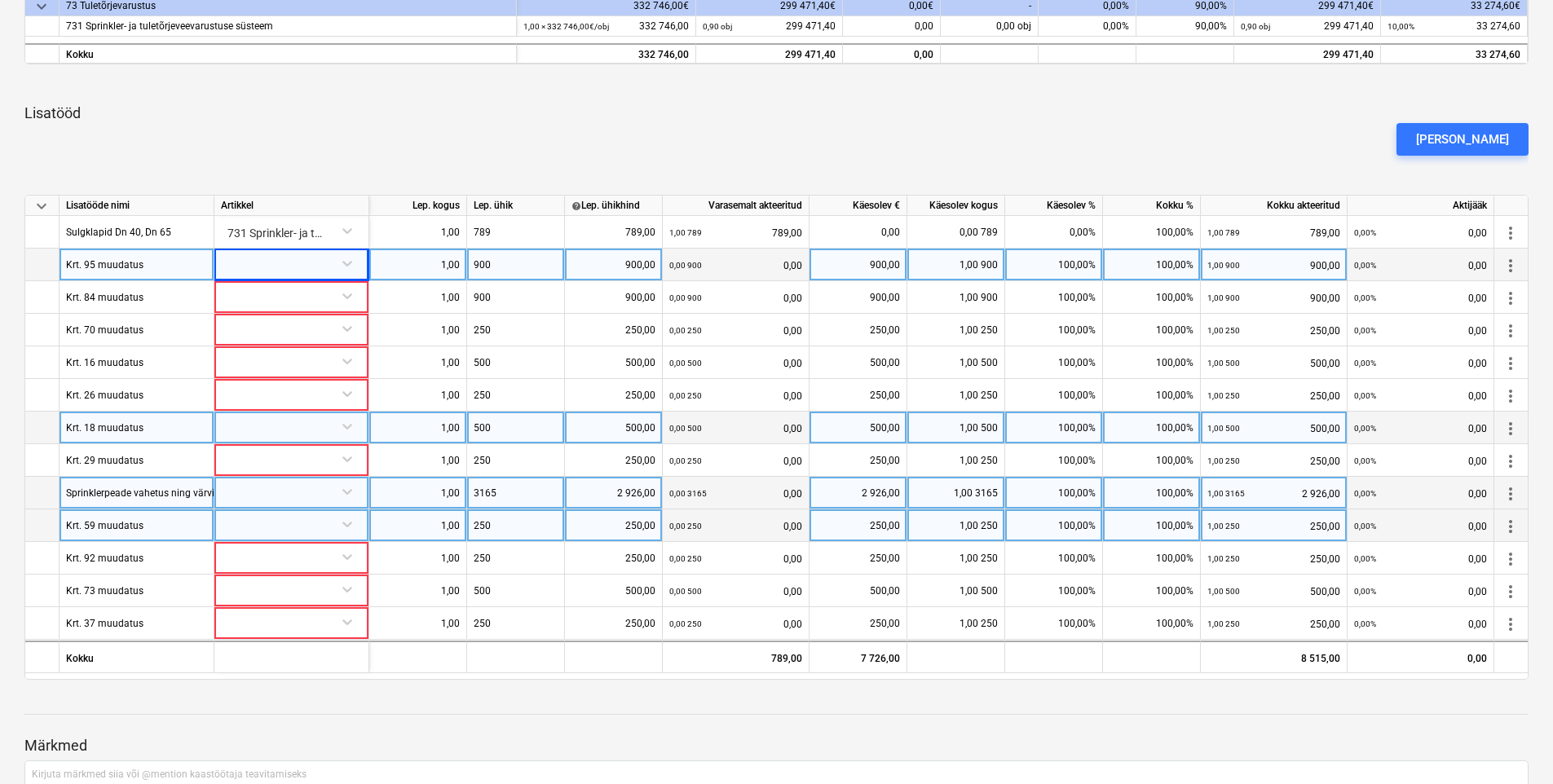 scroll, scrollTop: 518, scrollLeft: 0, axis: vertical 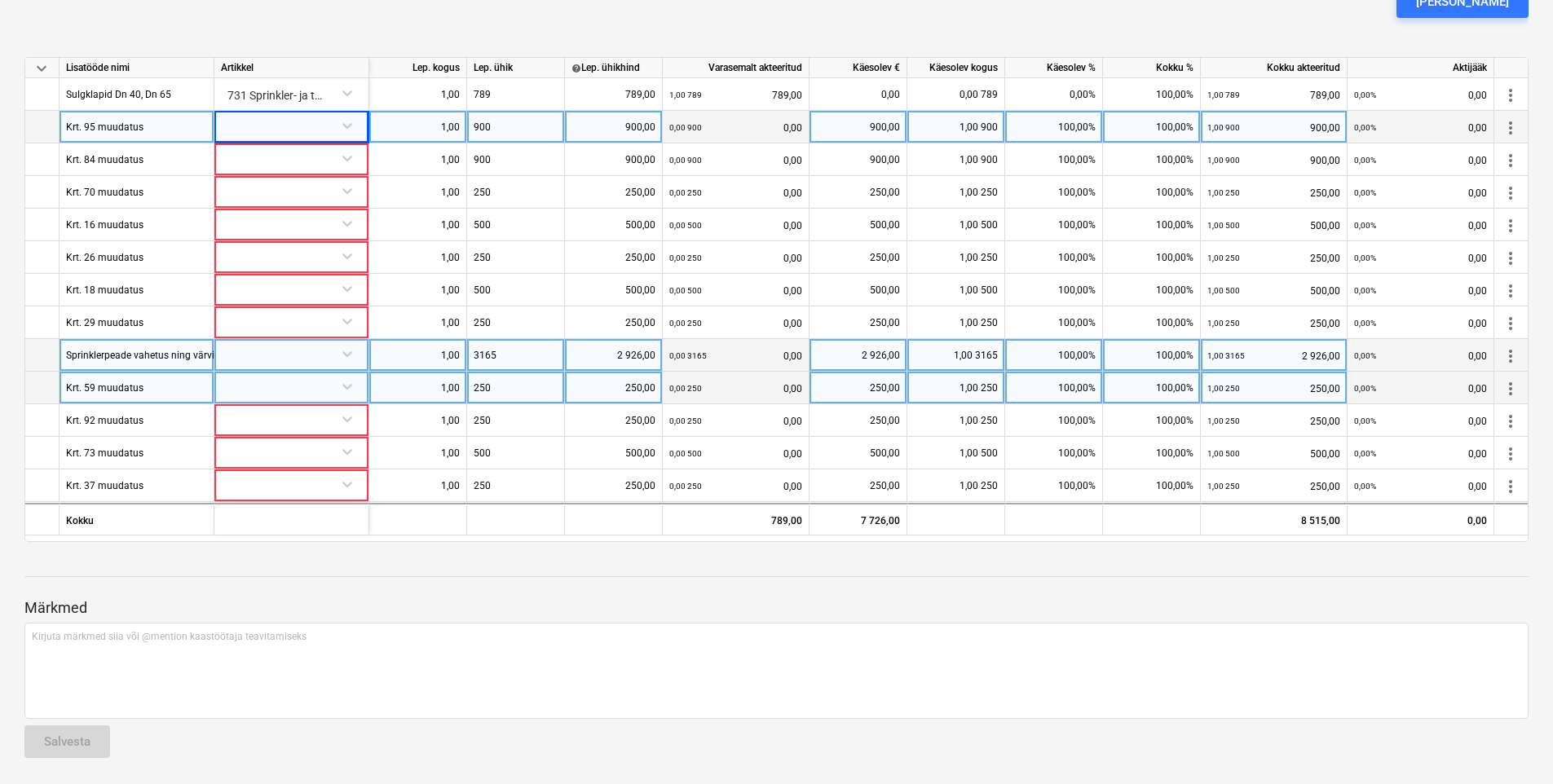 click at bounding box center [291, 125] 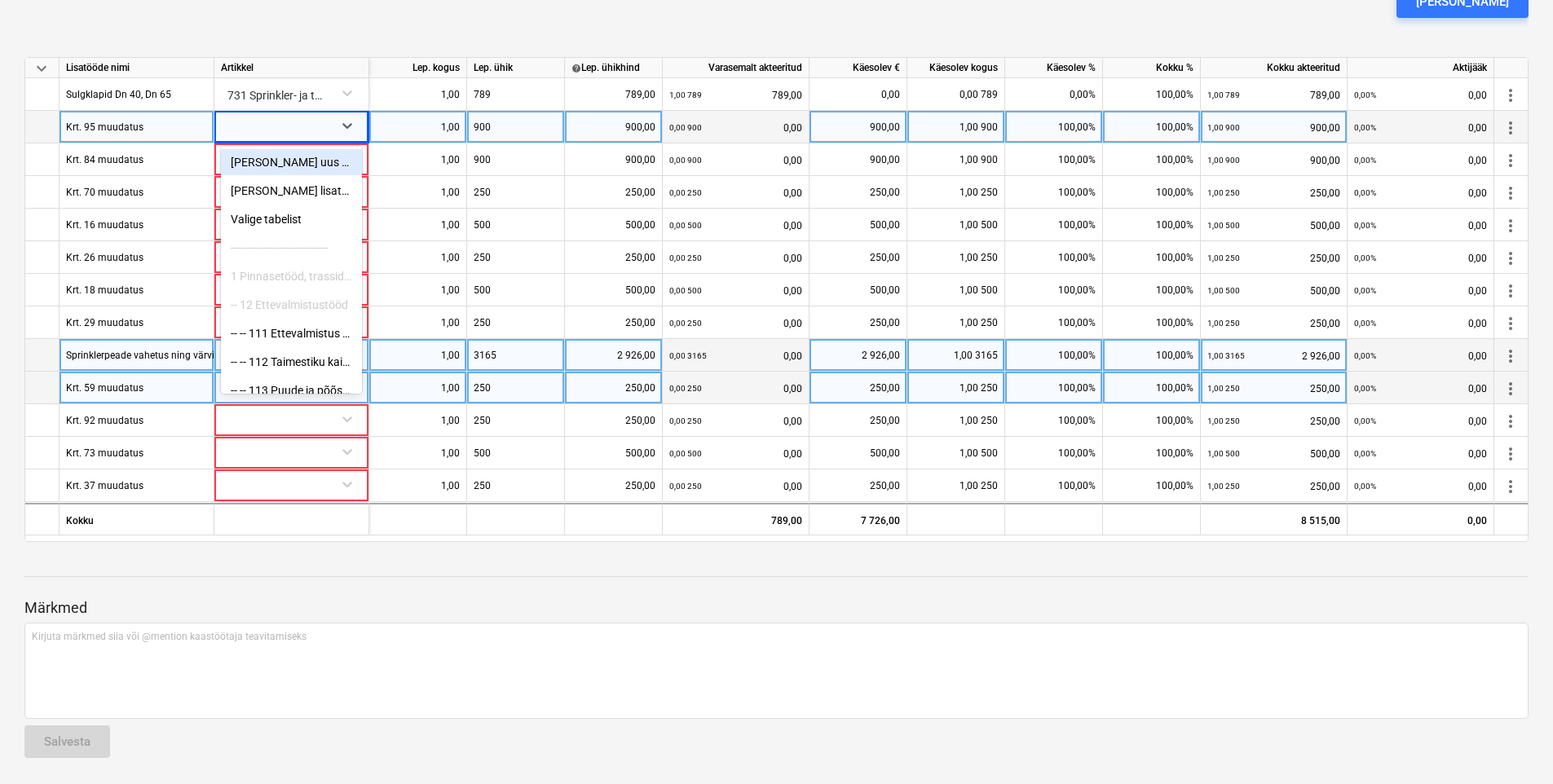click at bounding box center (276, 128) 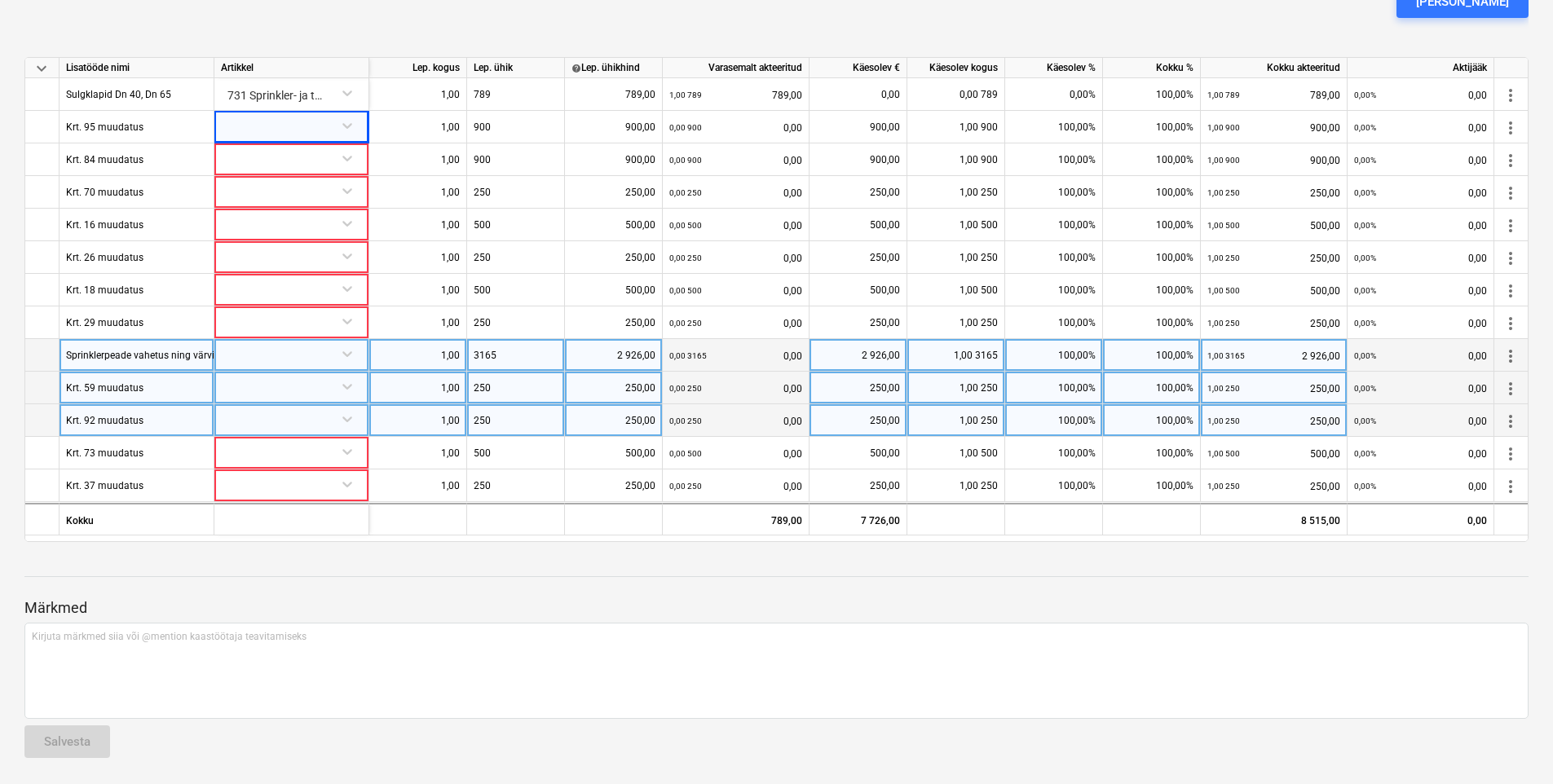 click at bounding box center [291, 418] 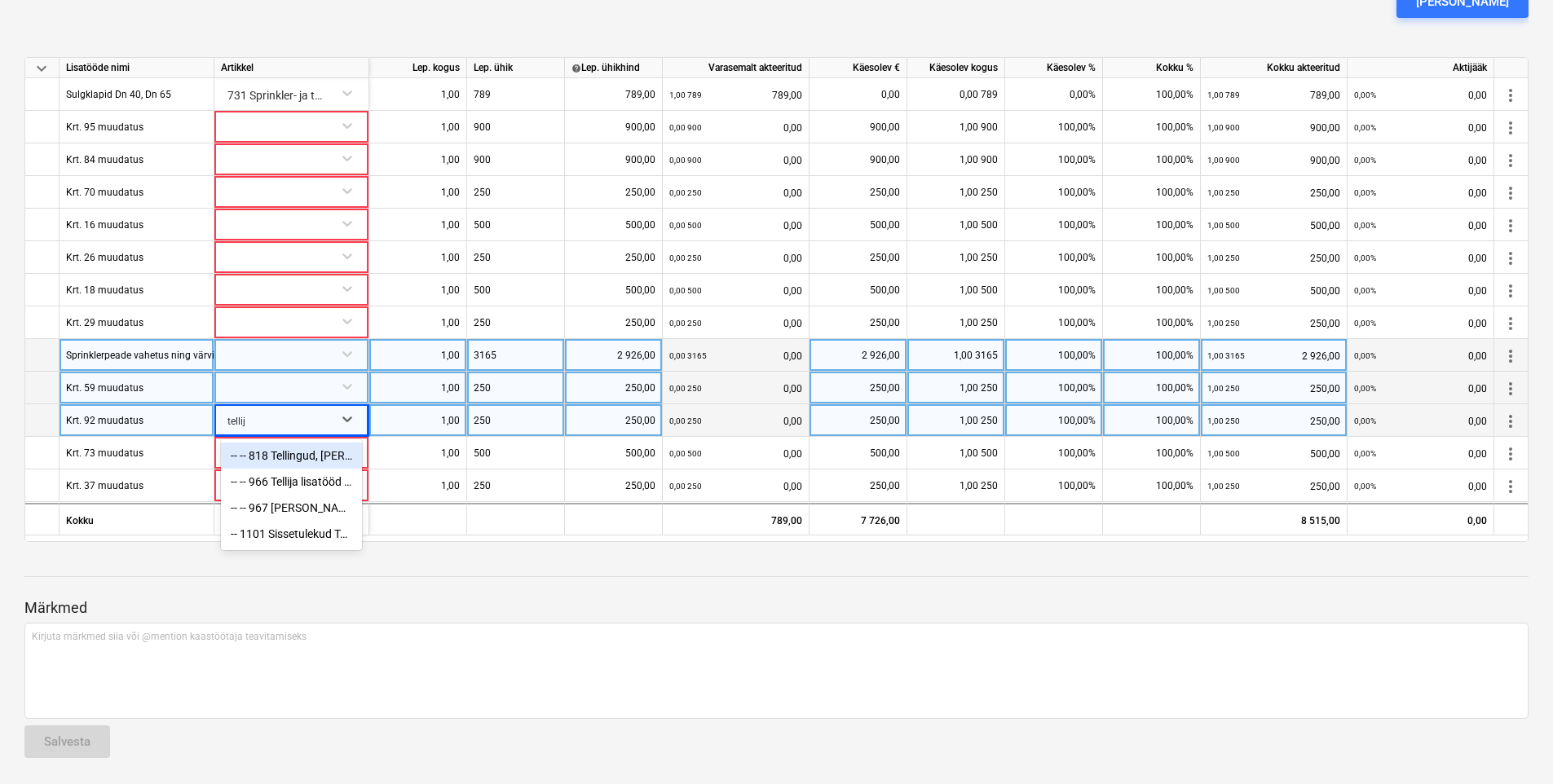 type on "tellija" 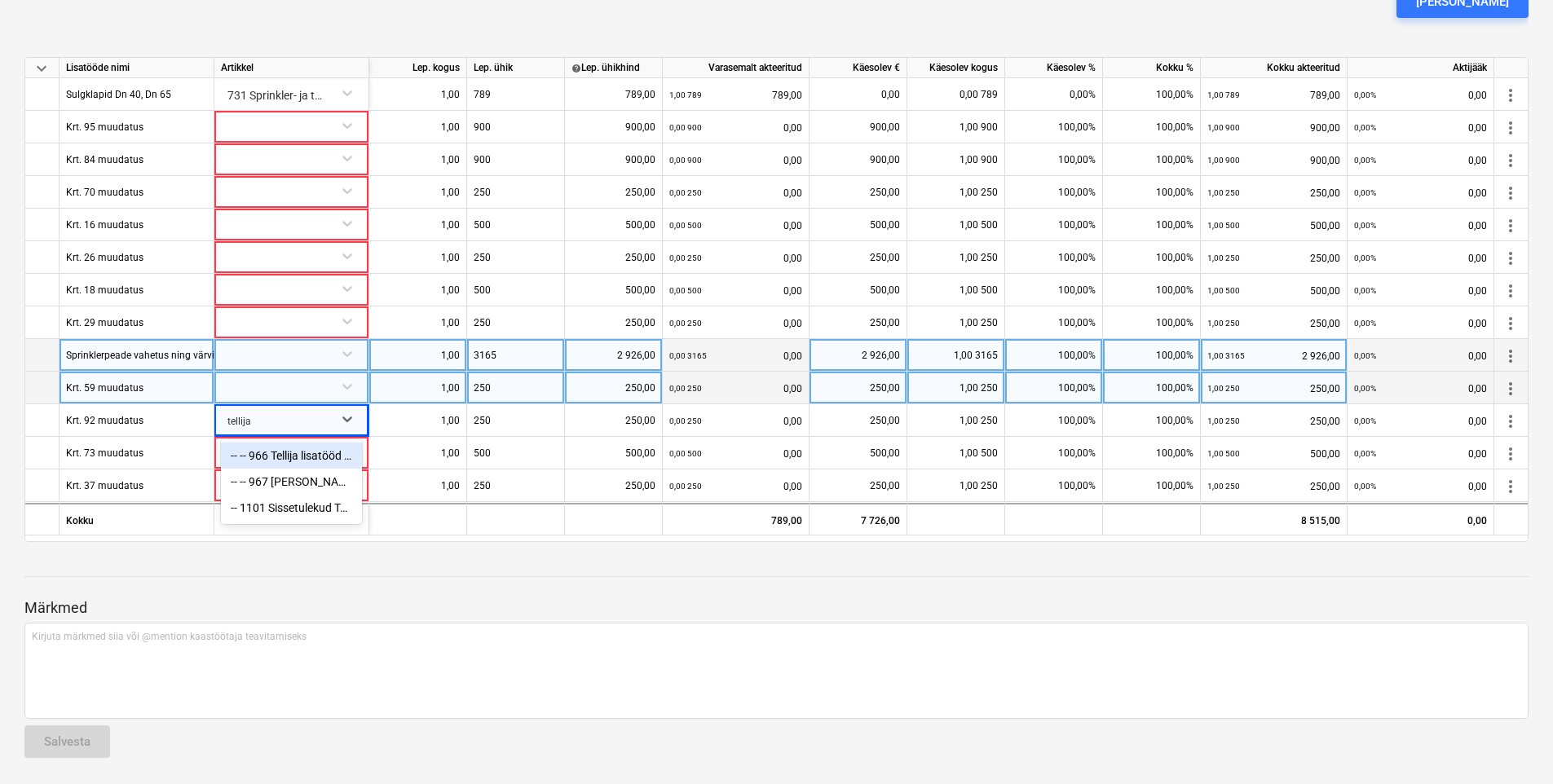 click on "-- --  966 Tellija lisatööd (sh projekti väiksemad muudatused)" at bounding box center [291, 456] 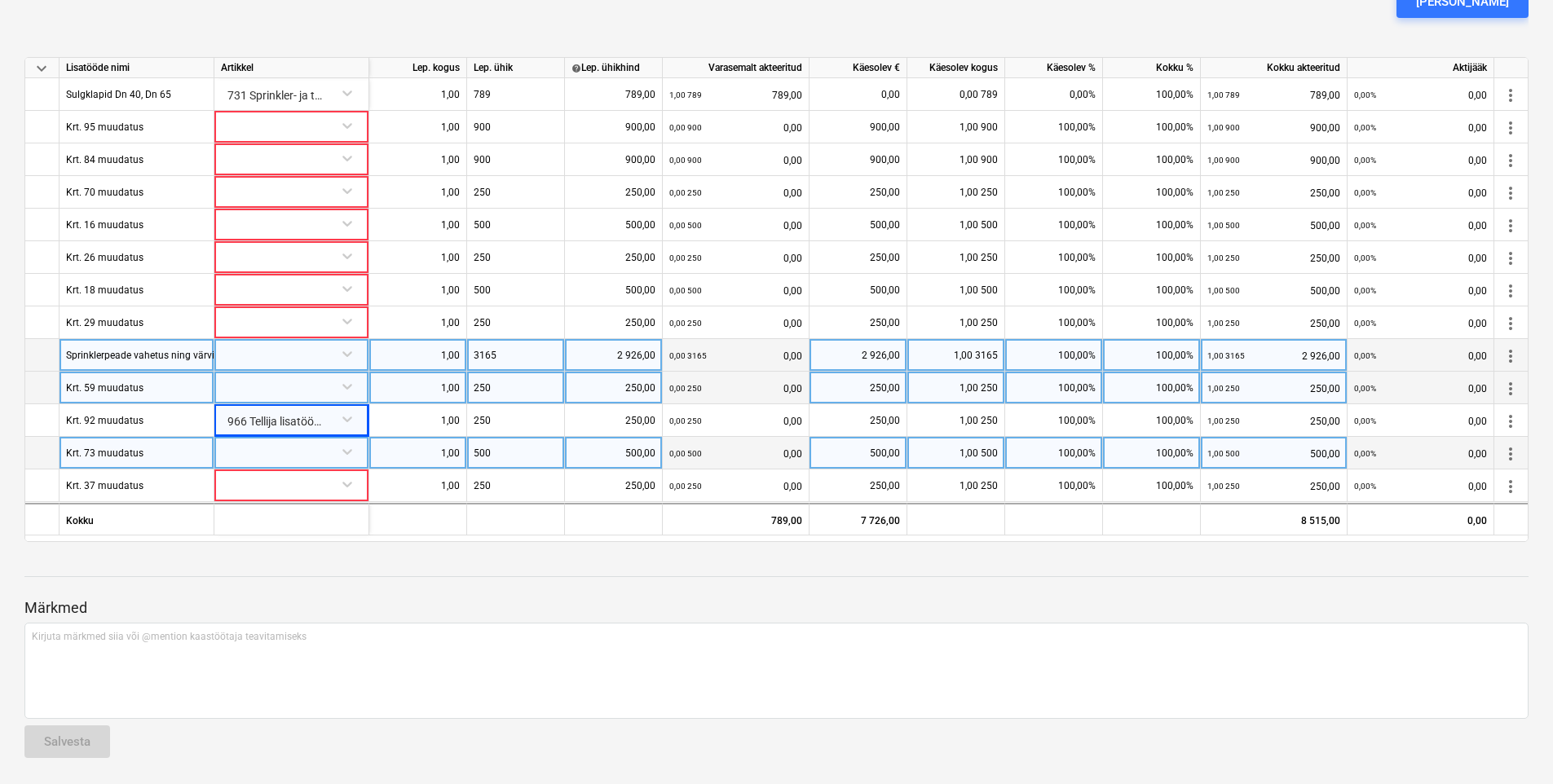 click at bounding box center (291, 451) 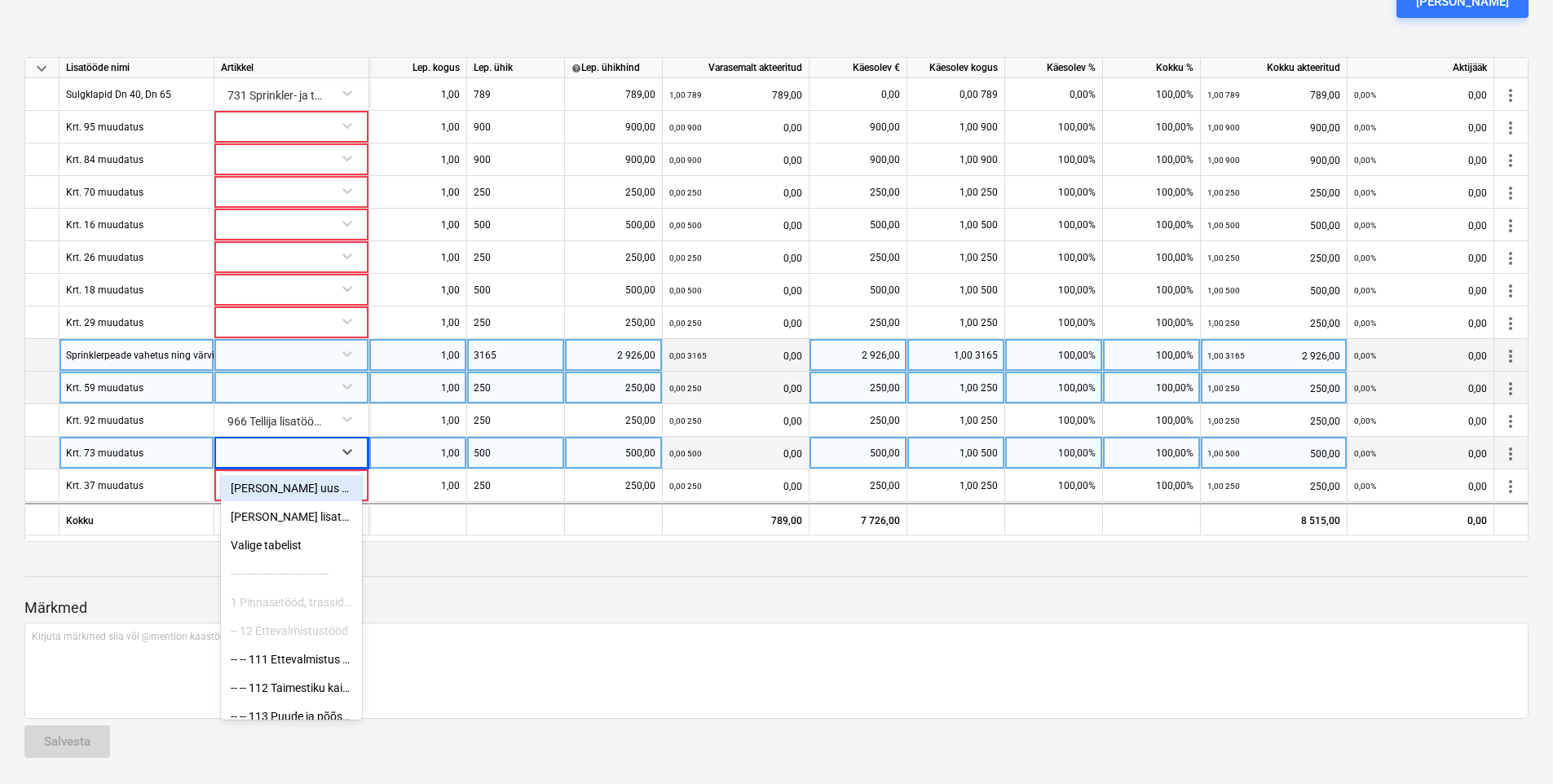 click at bounding box center [291, 385] 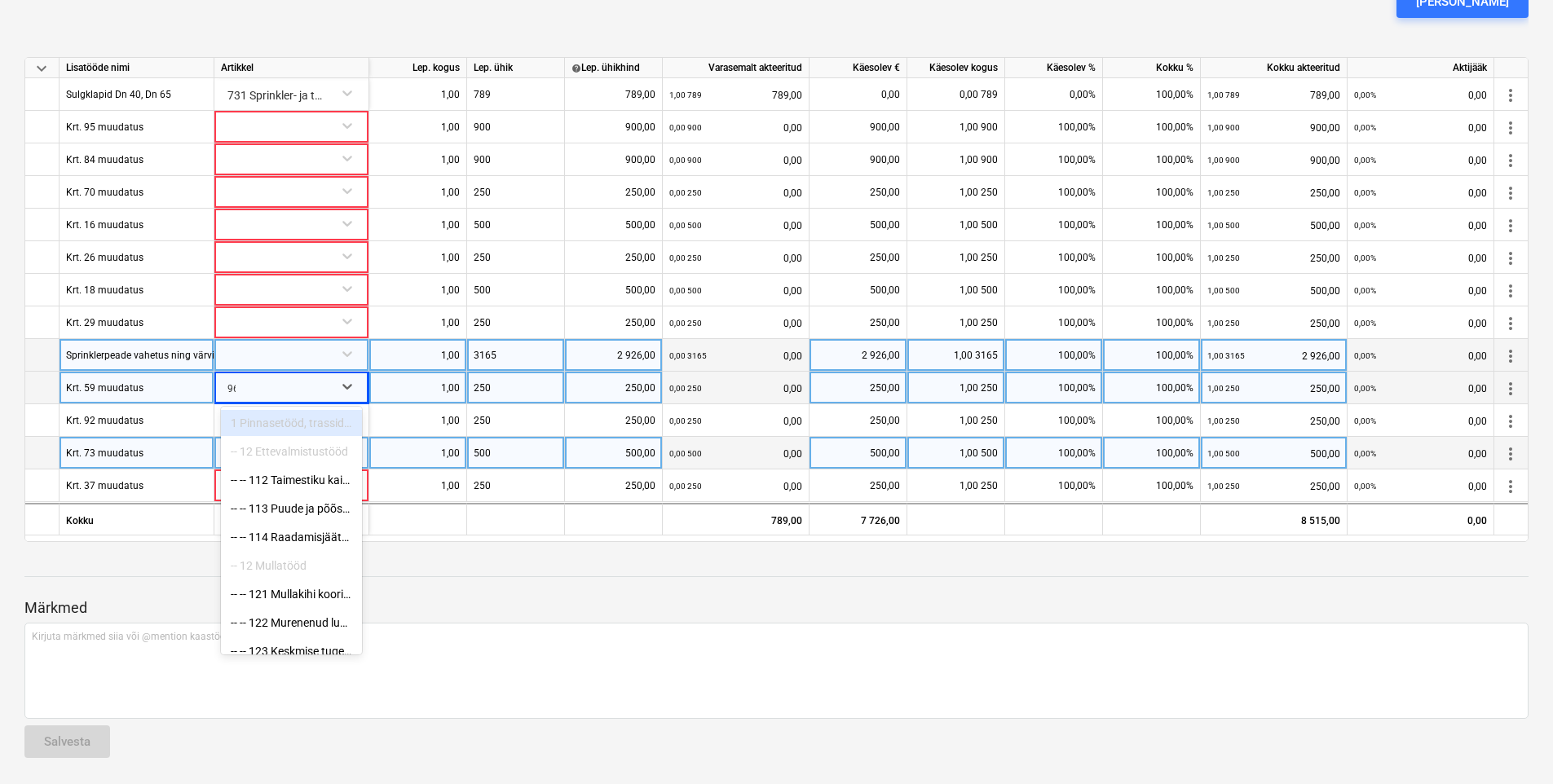 type on "966" 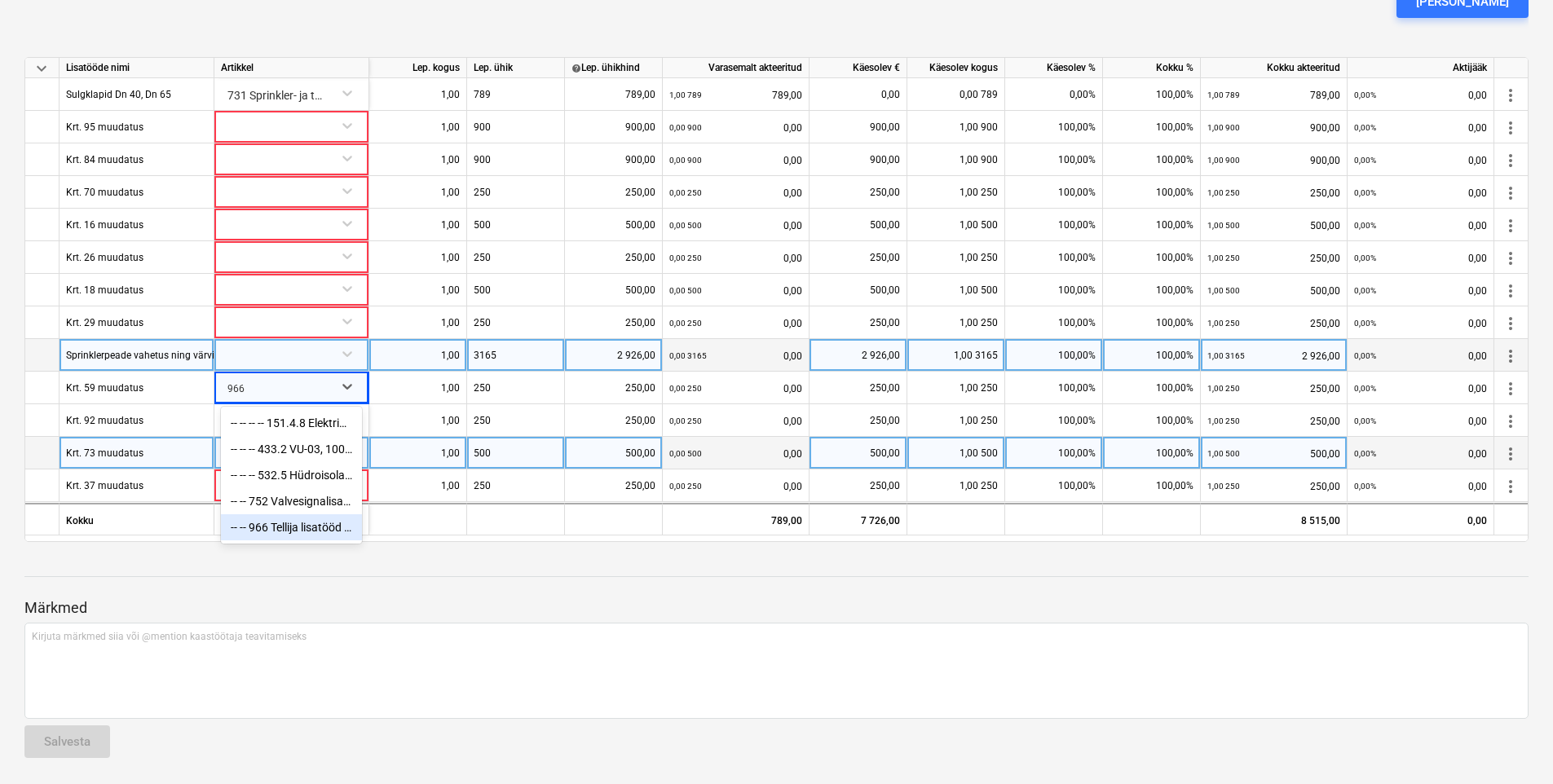 click on "-- --  966 Tellija lisatööd (sh projekti väiksemad muudatused)" at bounding box center [291, 527] 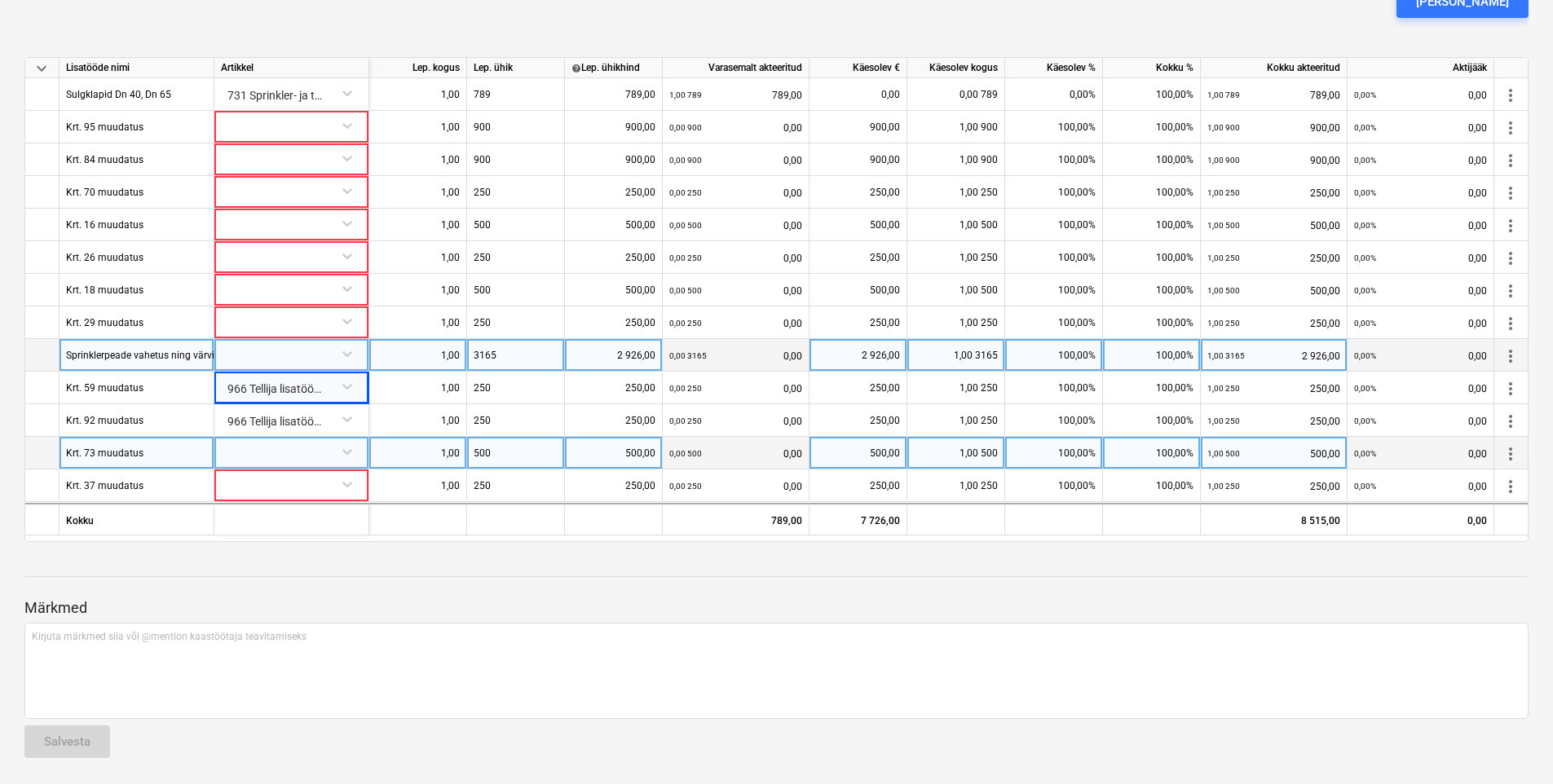 click at bounding box center [291, 451] 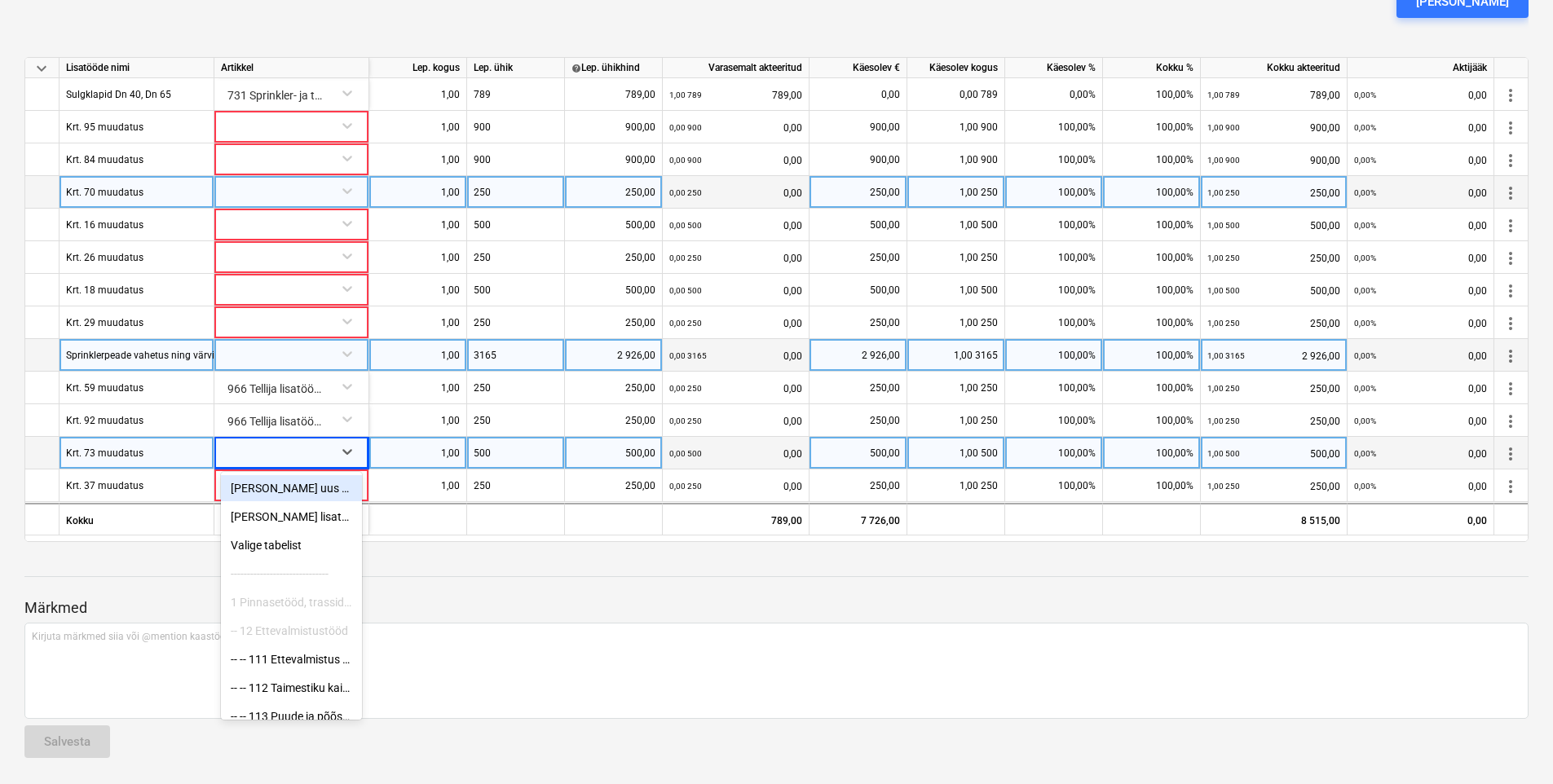 click at bounding box center (291, 190) 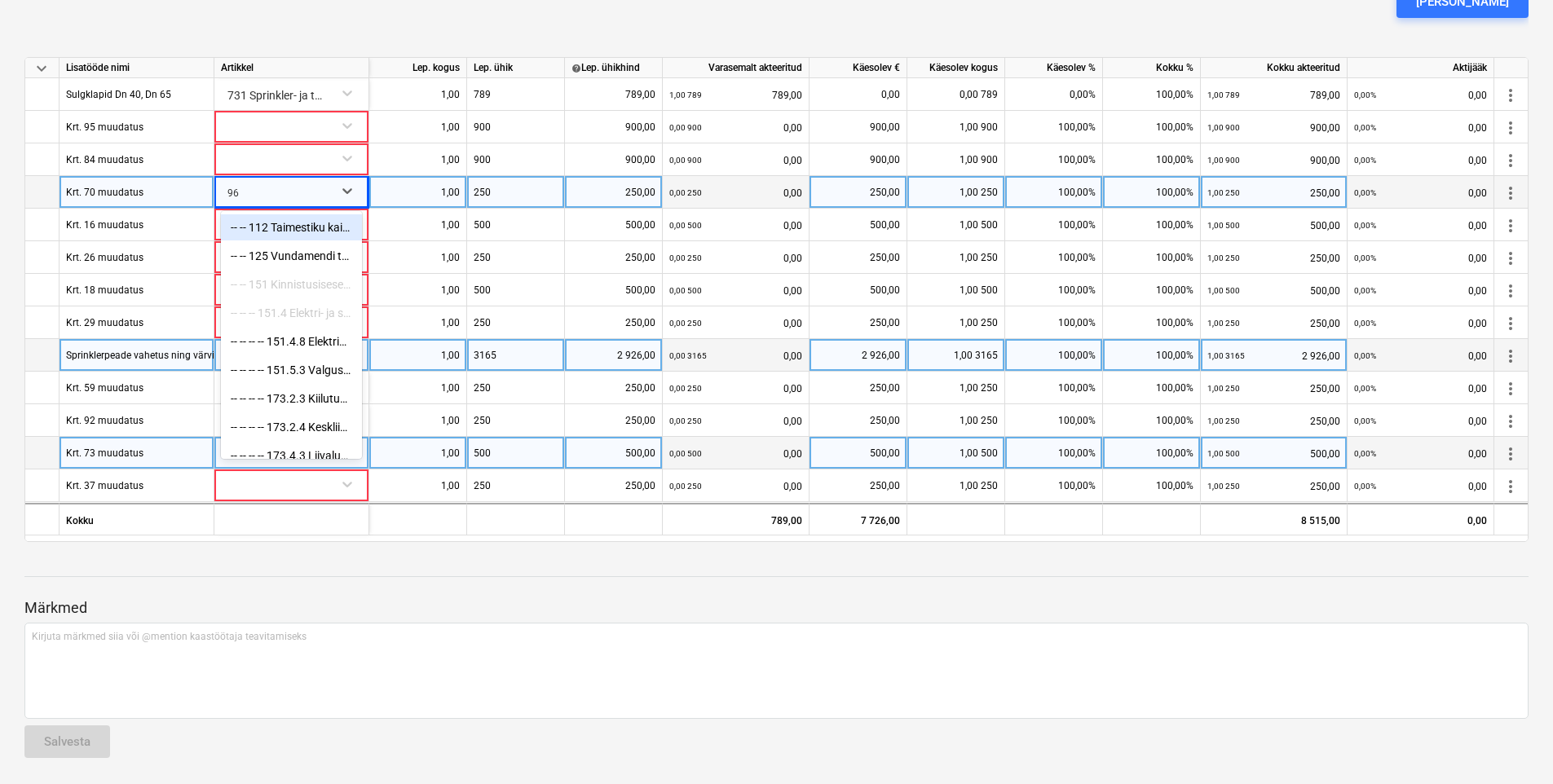 type on "966" 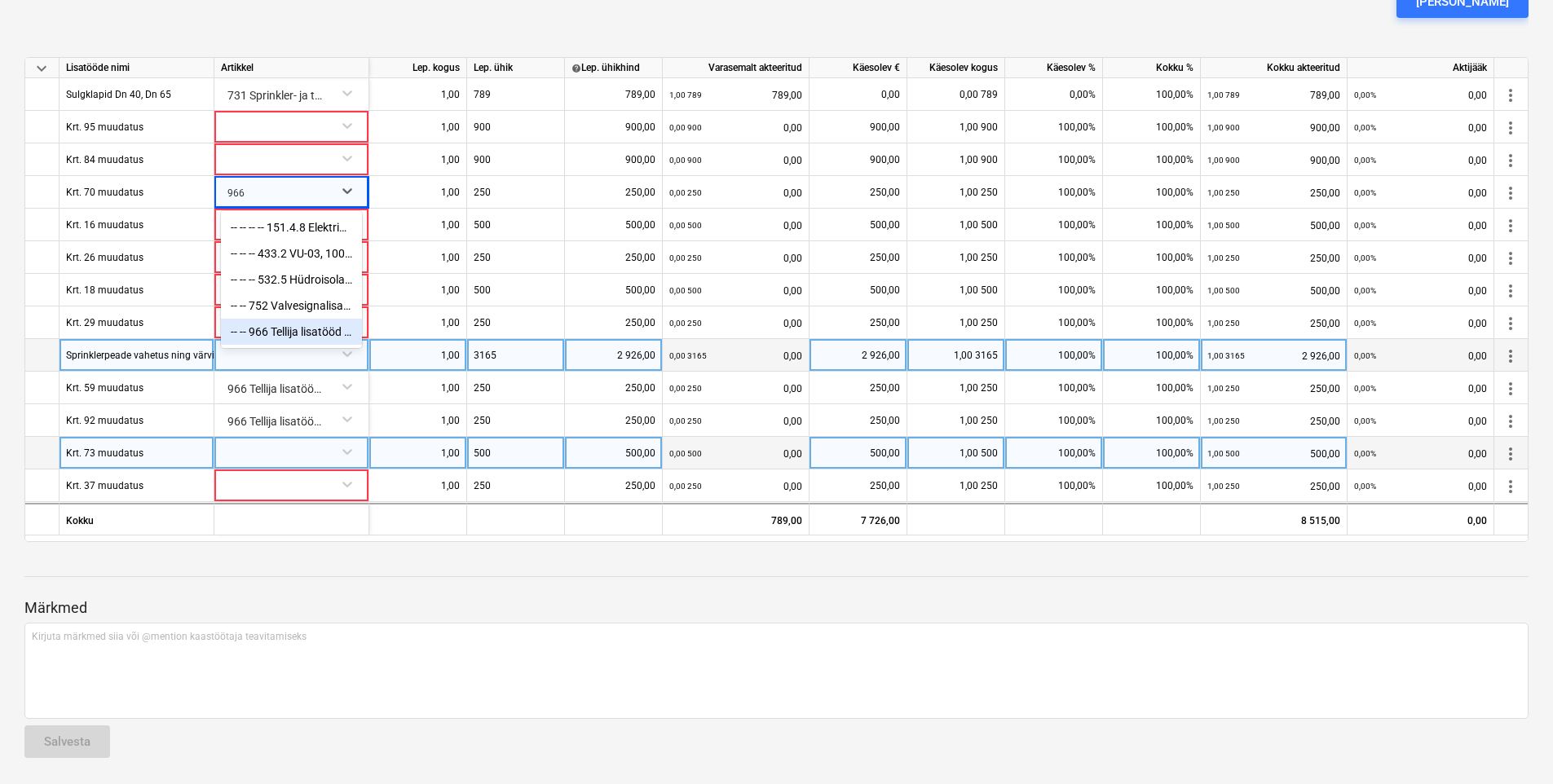 click on "-- --  966 Tellija lisatööd (sh projekti väiksemad muudatused)" at bounding box center [291, 332] 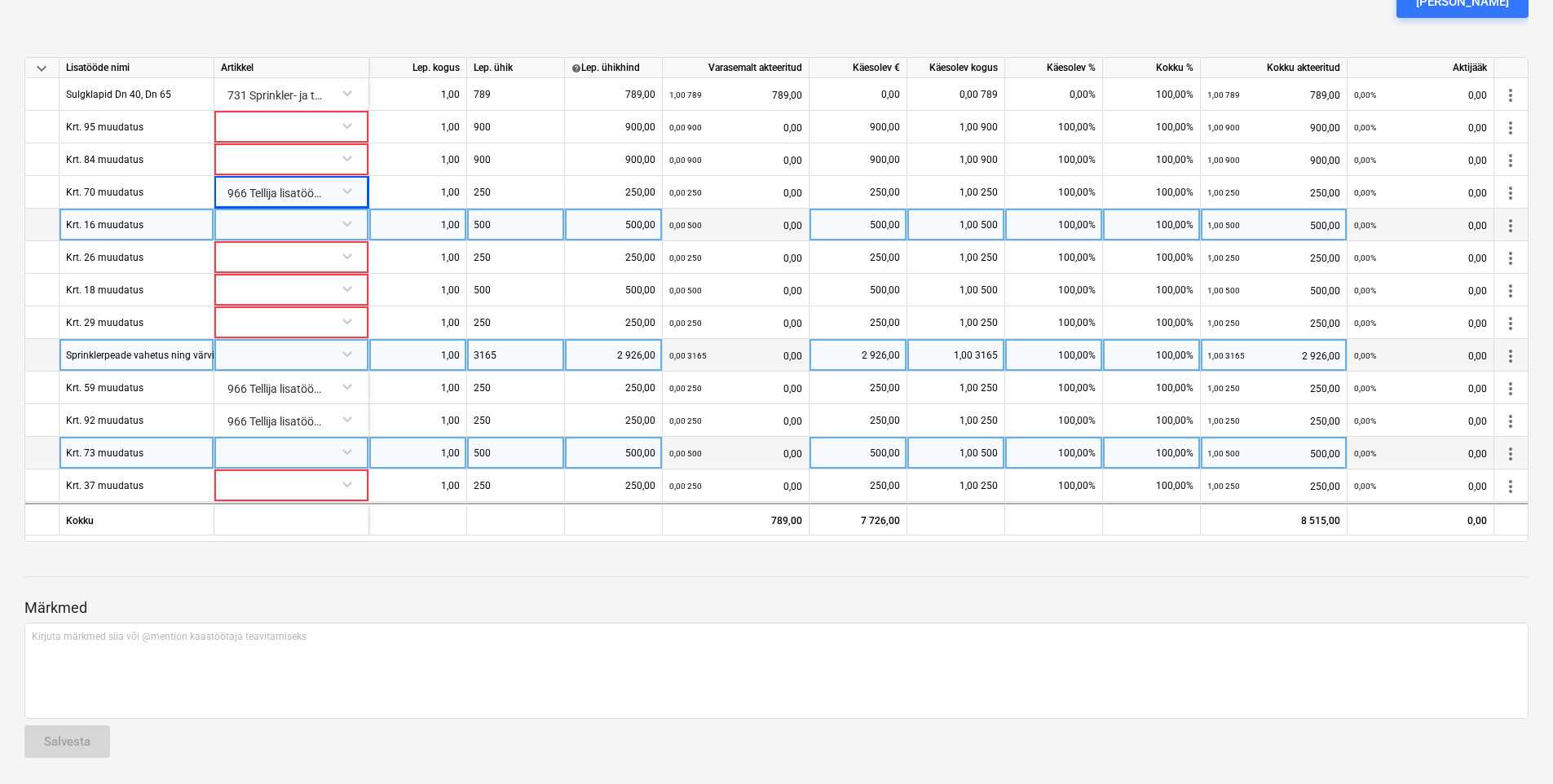 click at bounding box center [291, 222] 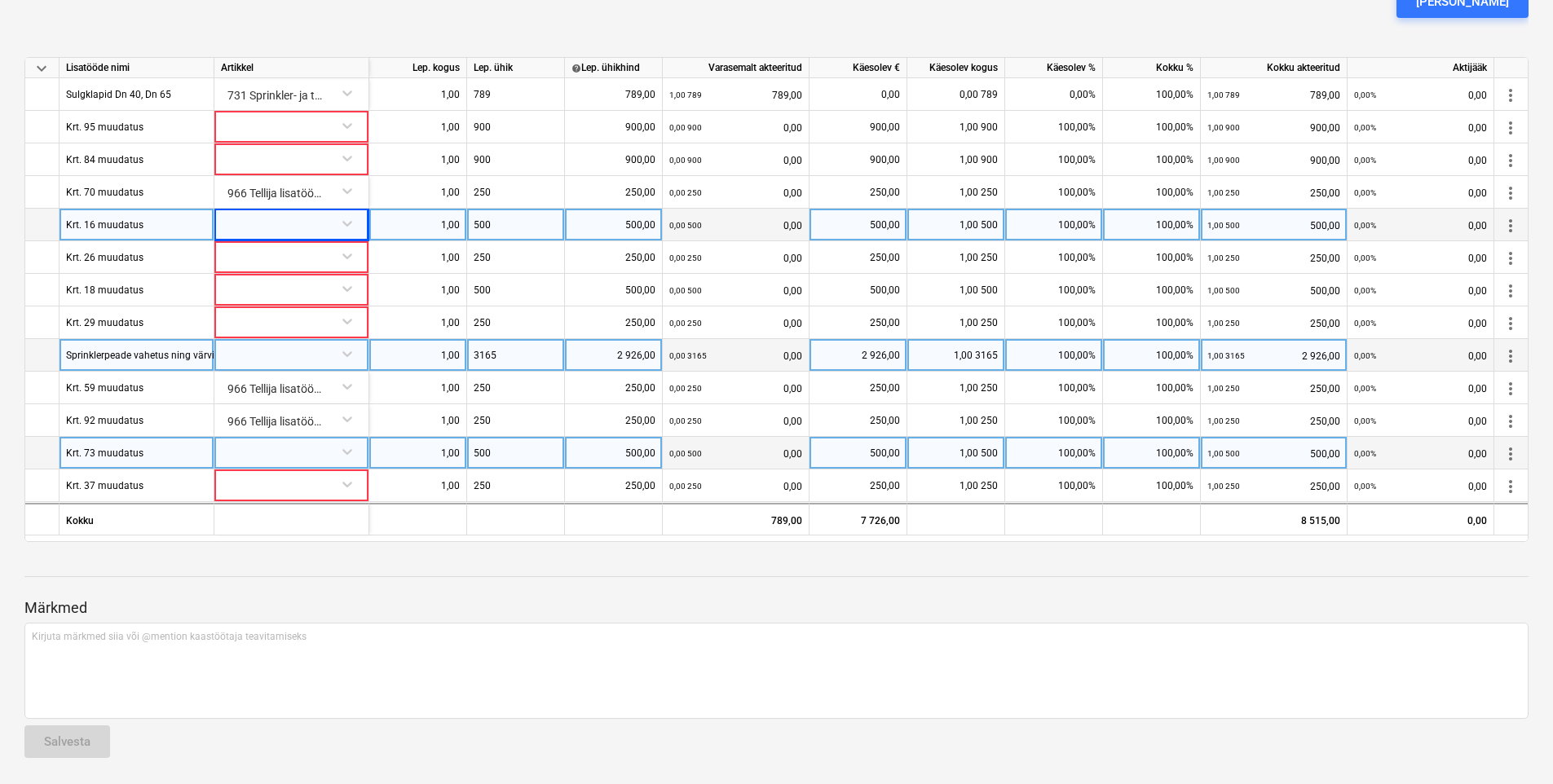 click at bounding box center (776, 562) 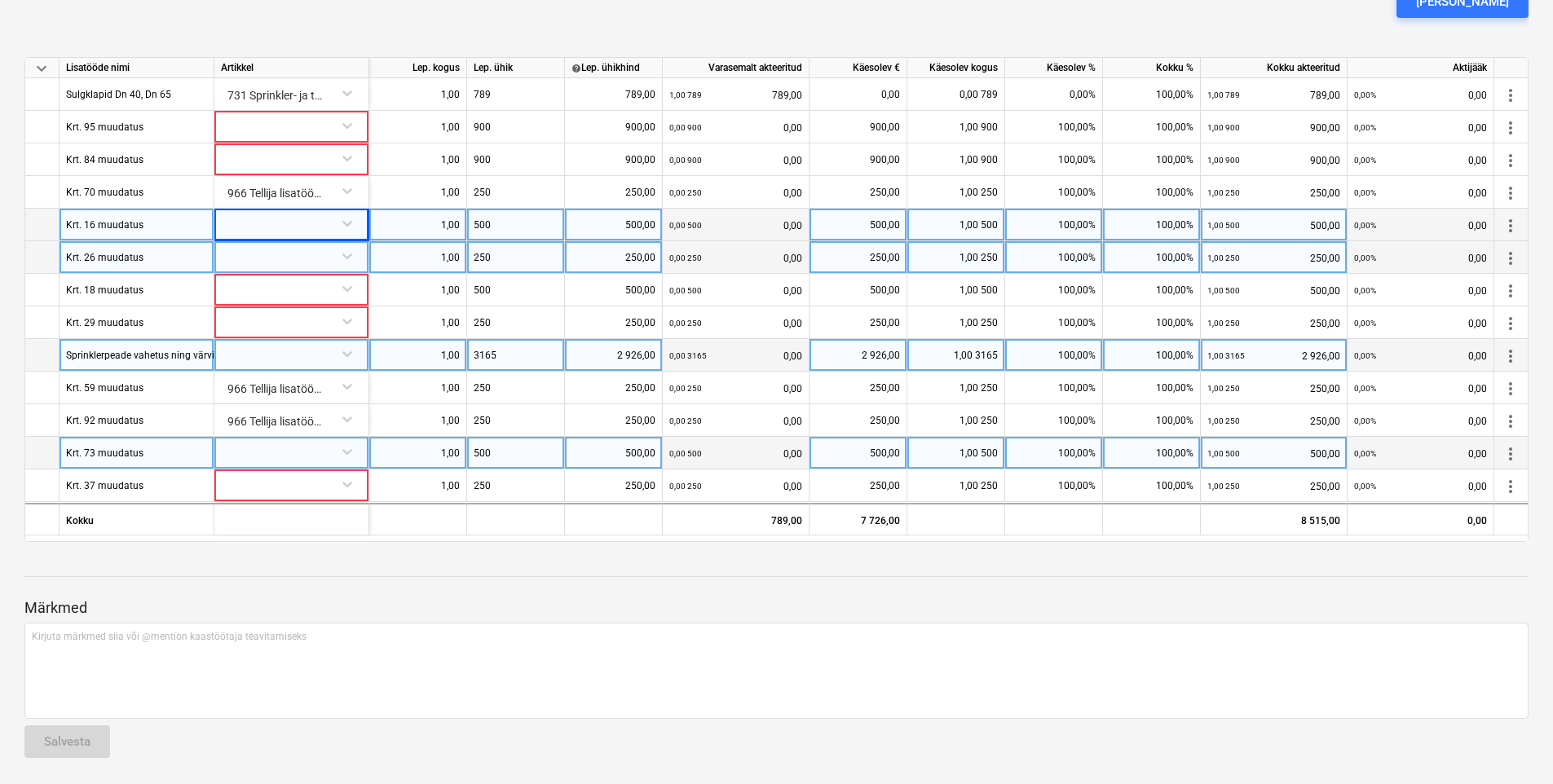 click at bounding box center (291, 255) 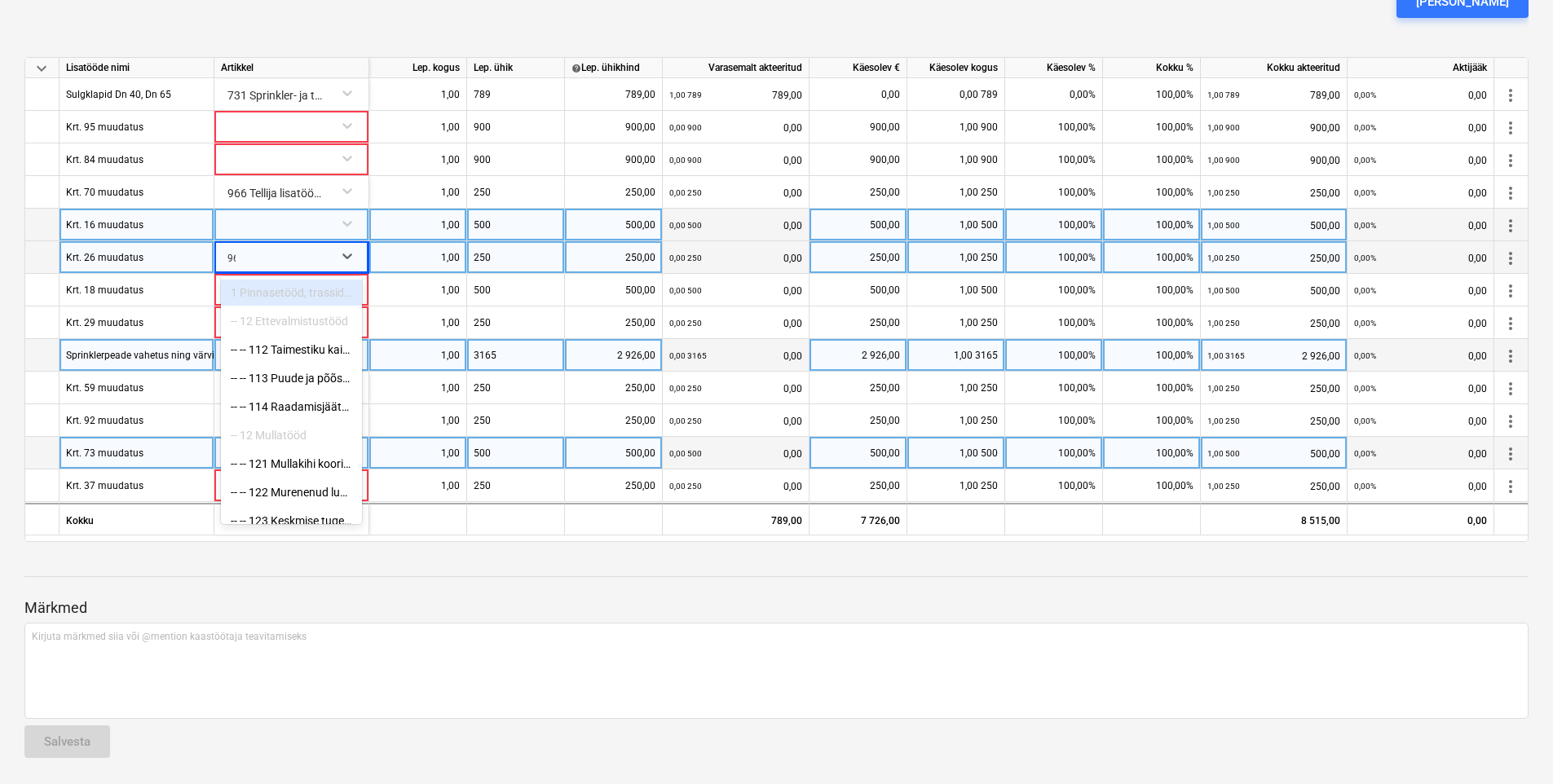 type on "966" 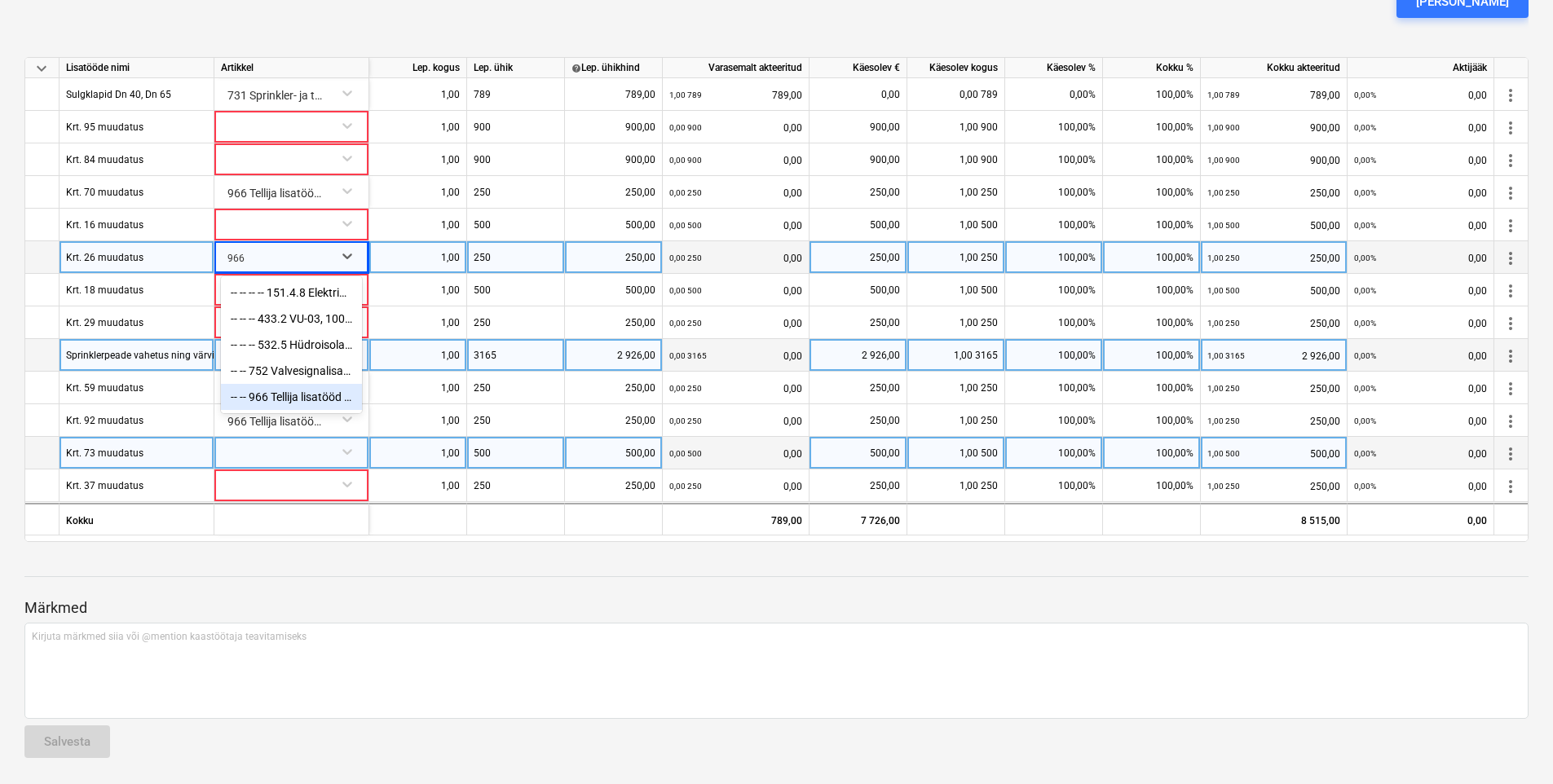 click on "-- --  966 Tellija lisatööd (sh projekti väiksemad muudatused)" at bounding box center [291, 397] 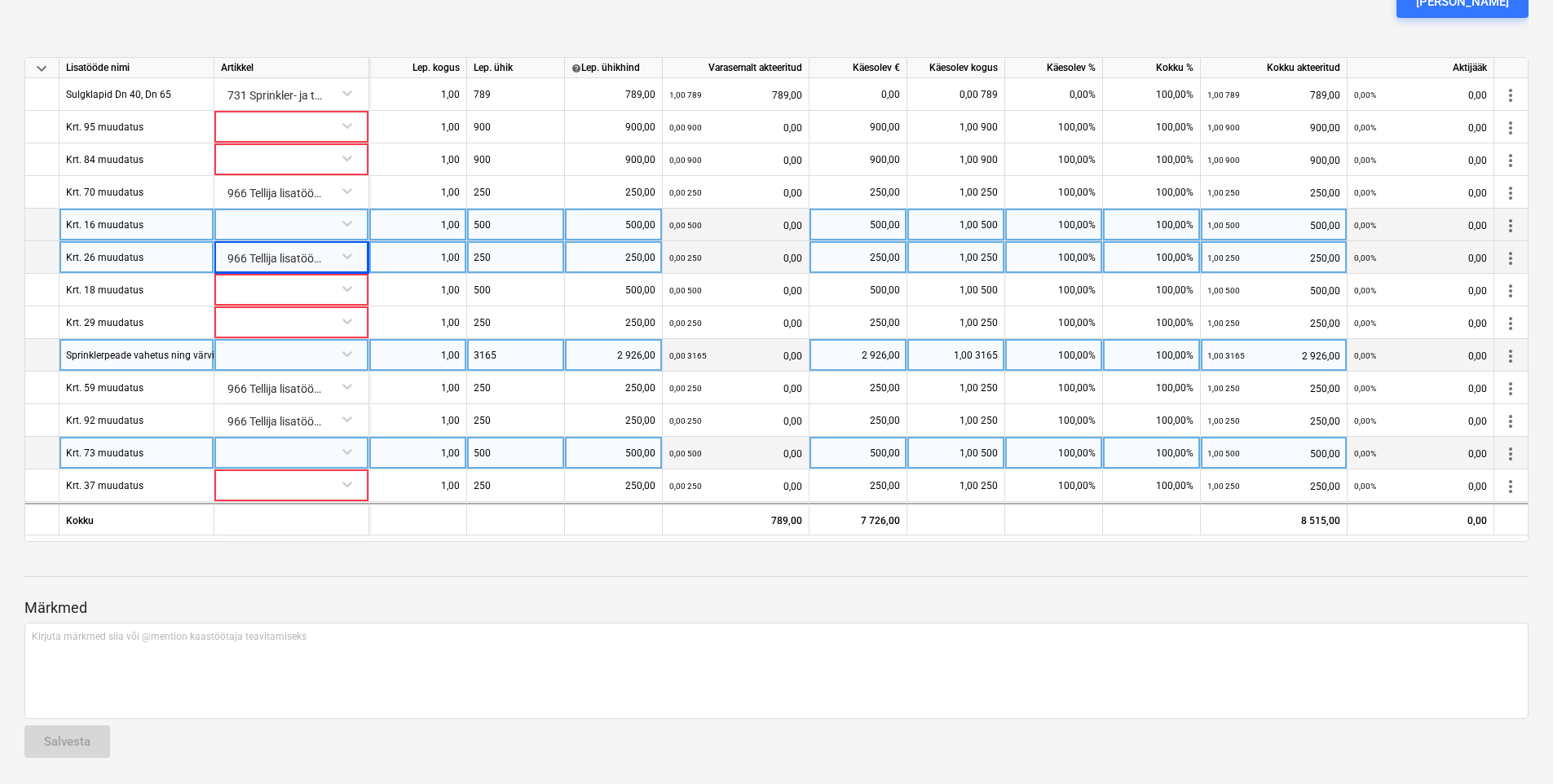 click at bounding box center (291, 222) 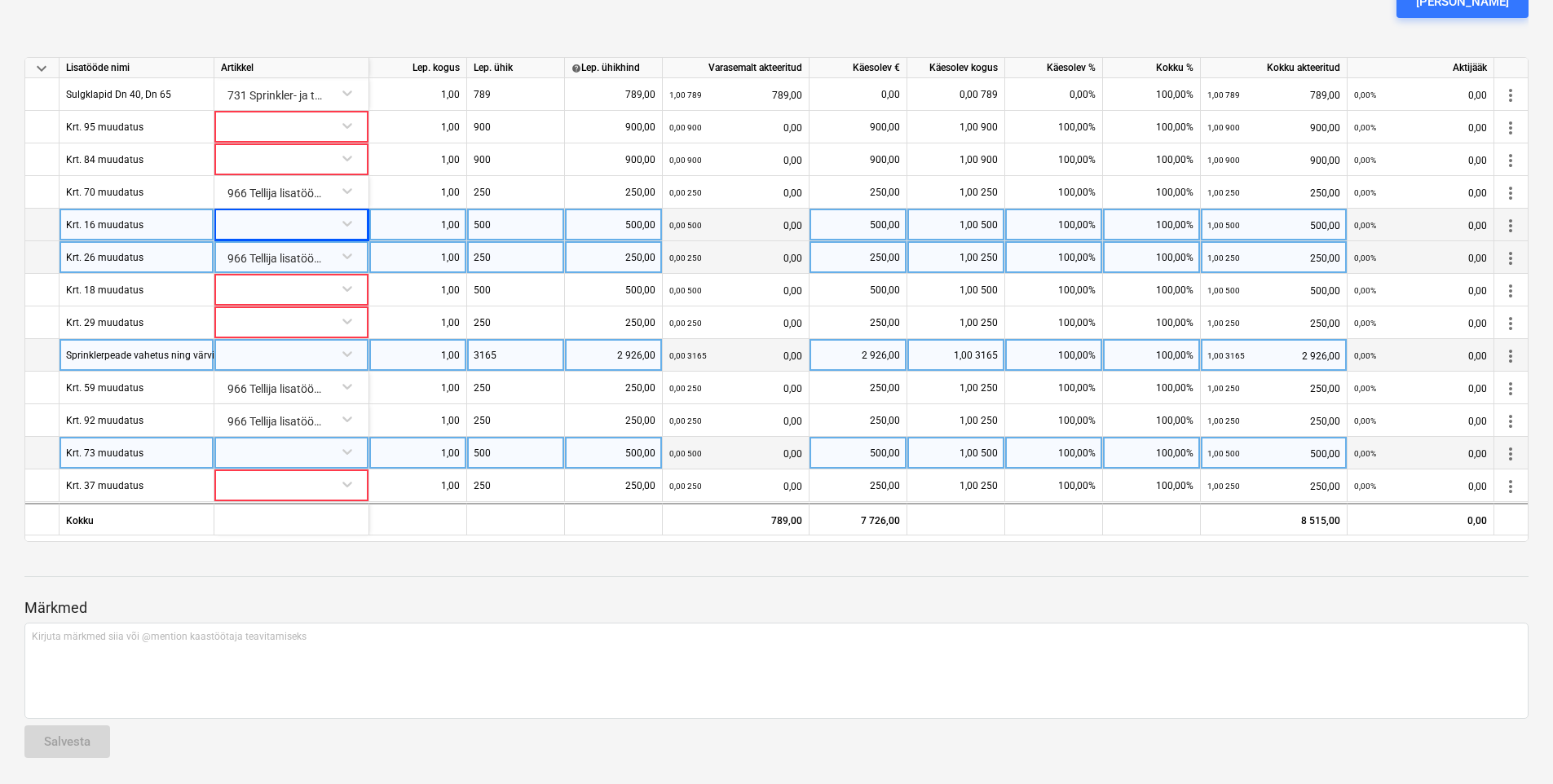 click at bounding box center (776, 562) 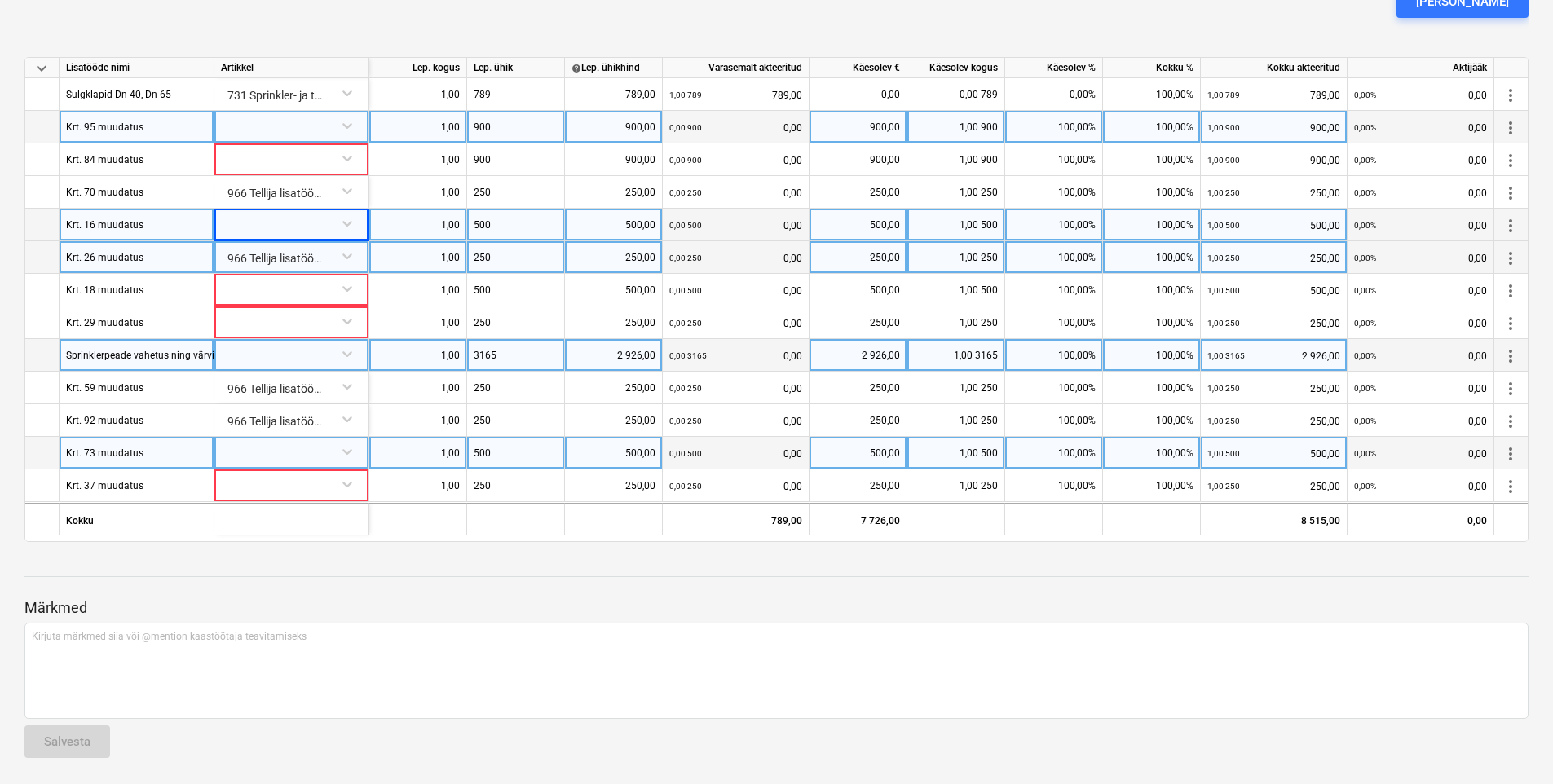 click at bounding box center (291, 125) 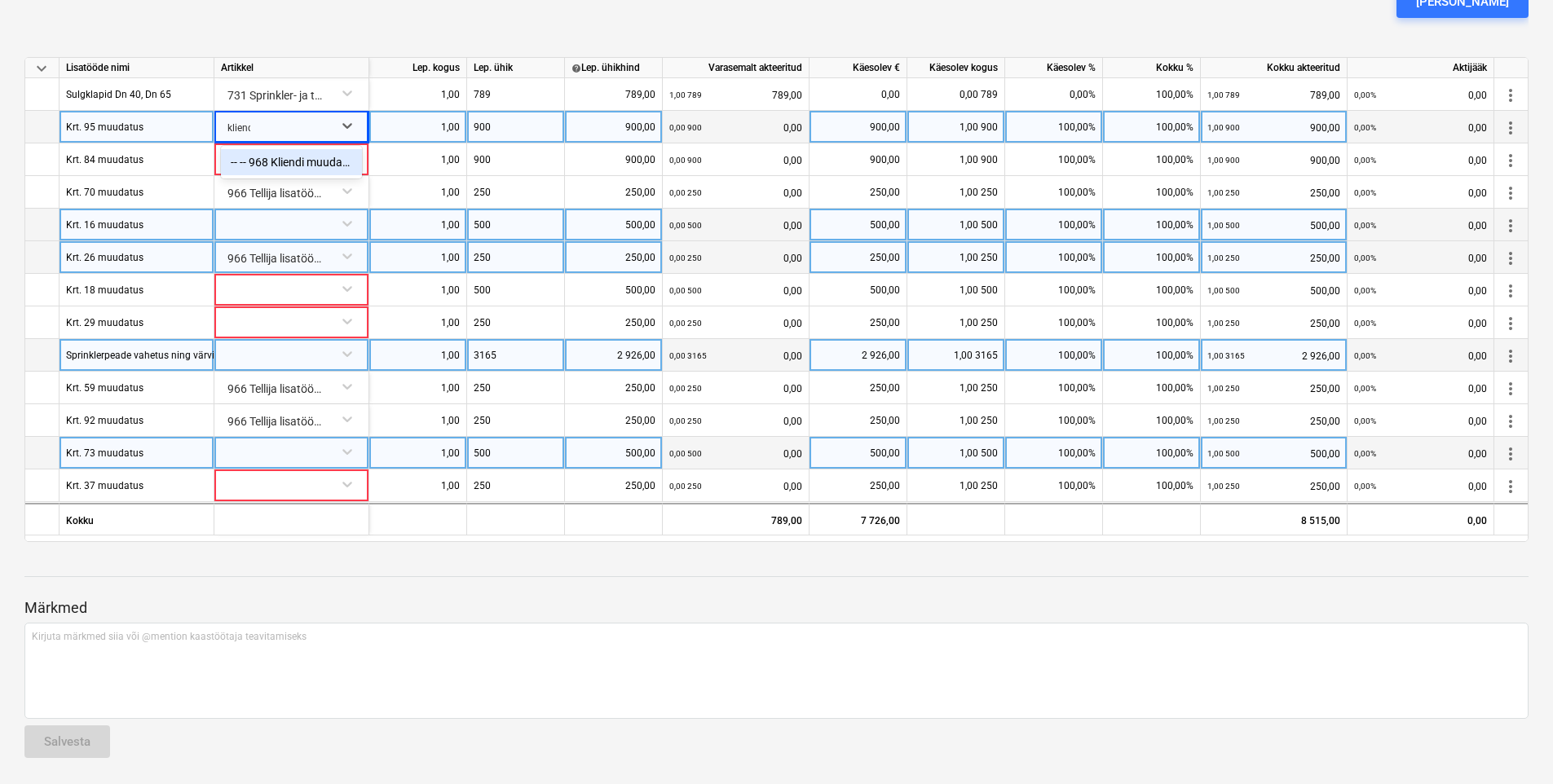 type on "kliendi" 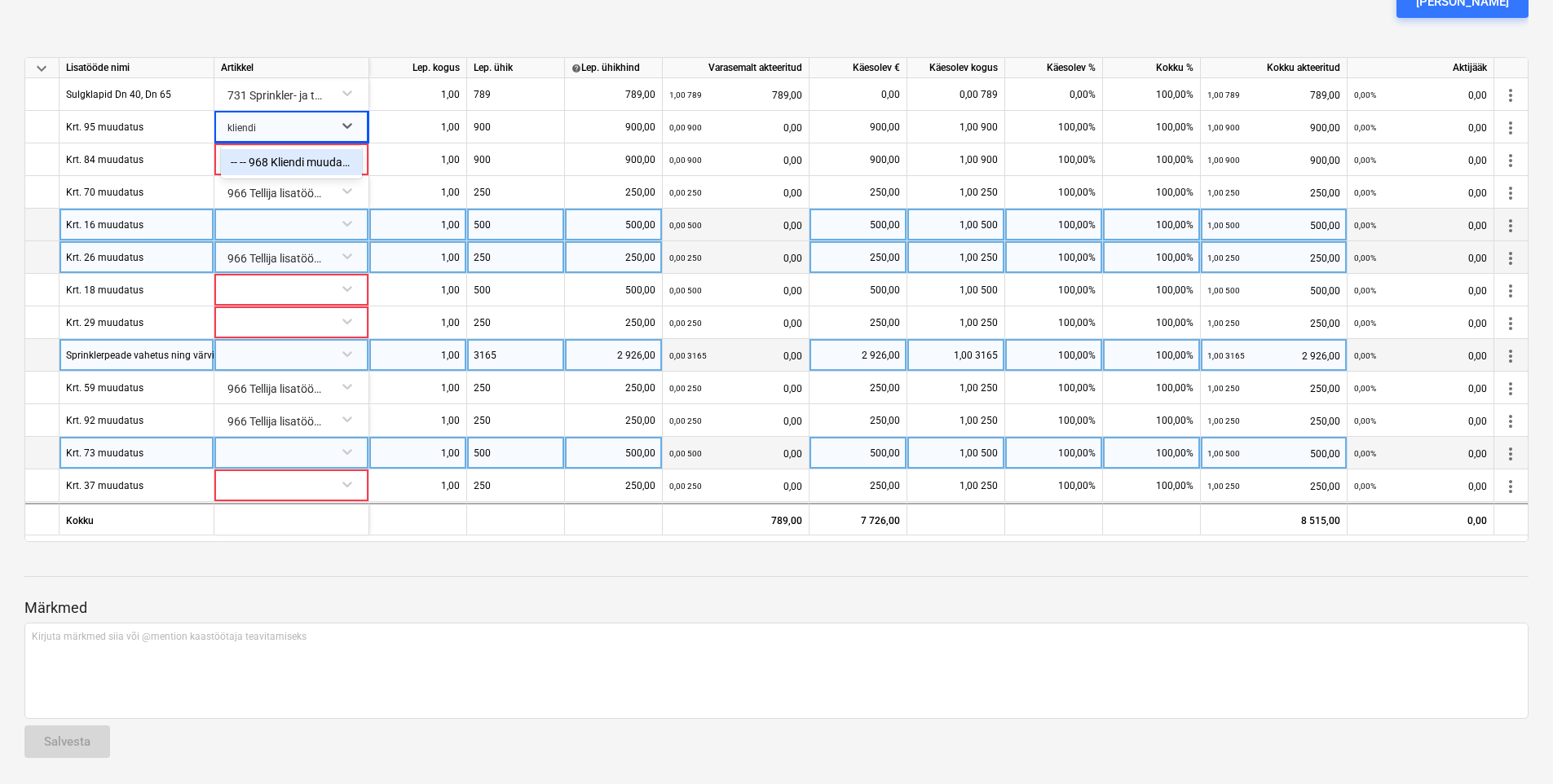 click on "-- --  968 Kliendi muudatuste kulud (mis on eraldi hinnastatud)" at bounding box center (291, 162) 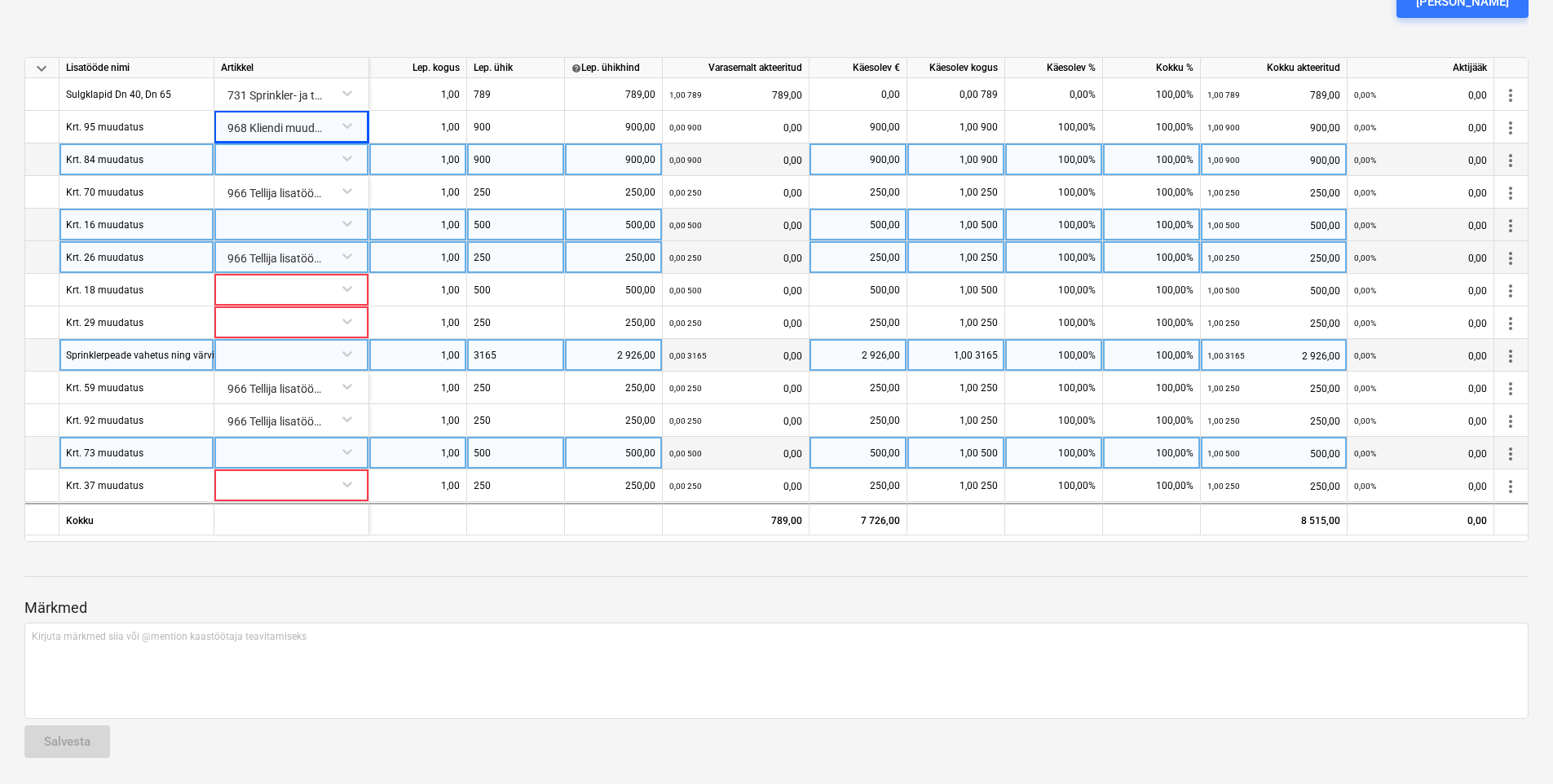 click at bounding box center (291, 157) 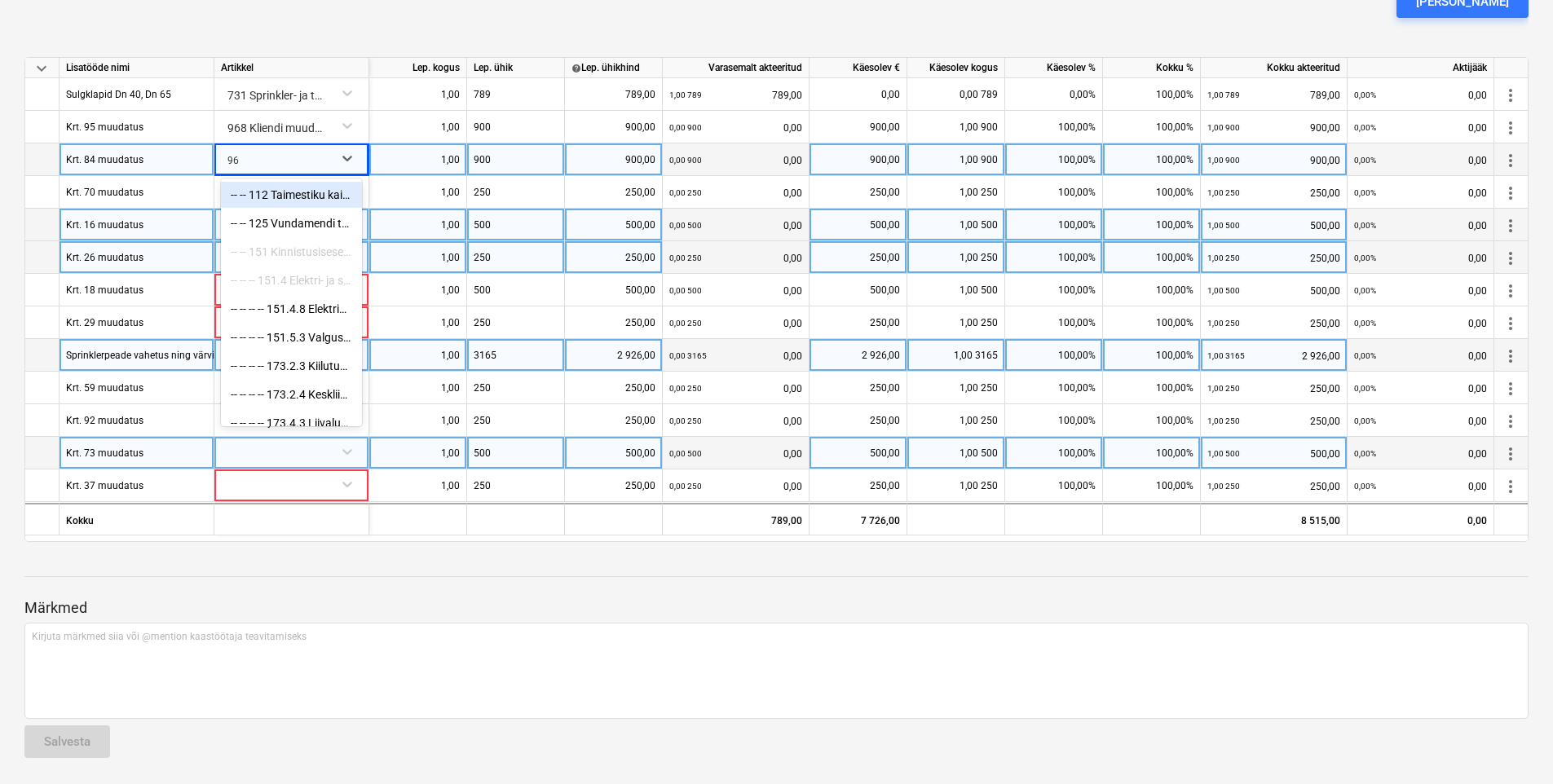 type on "968" 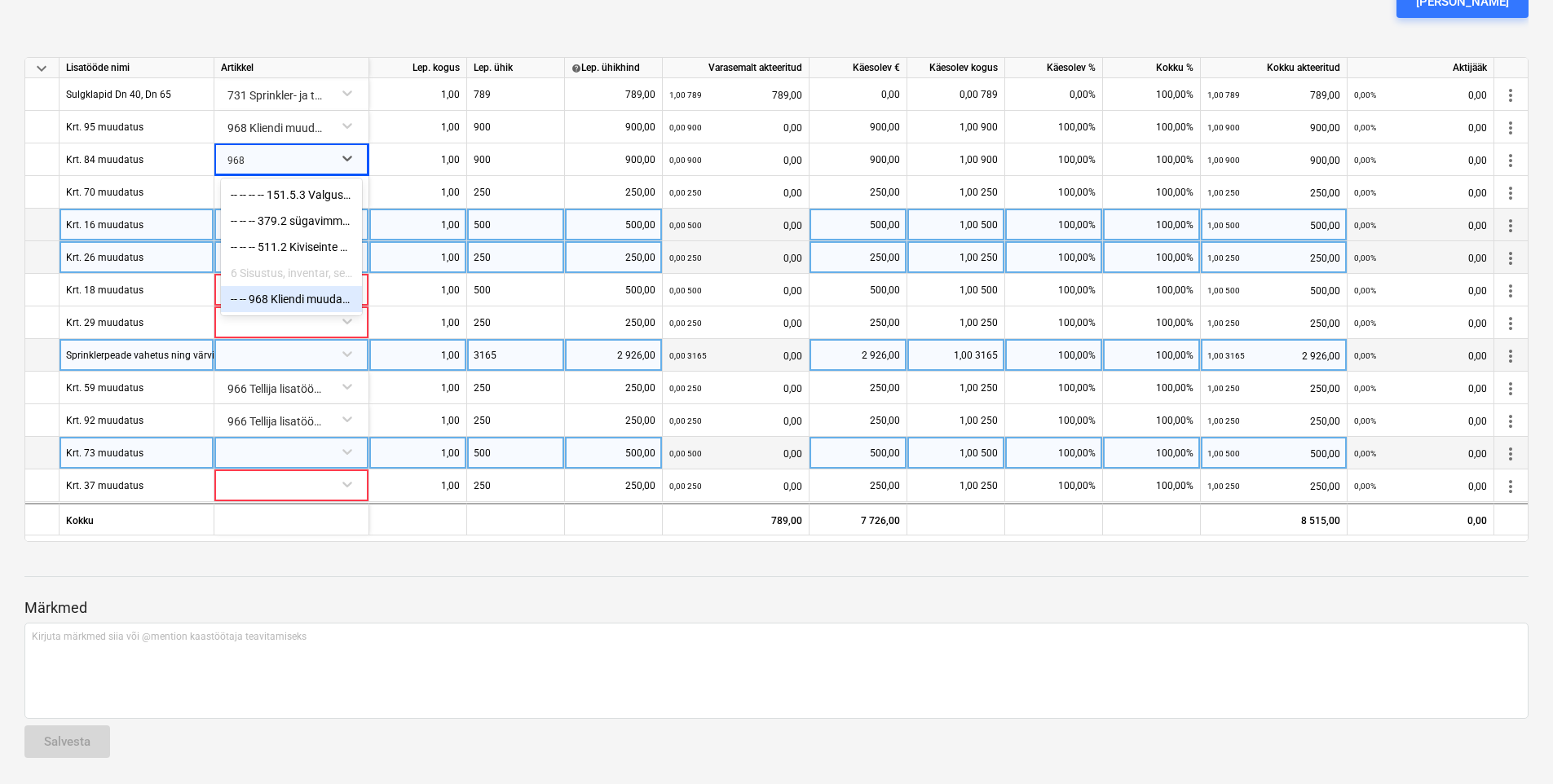 click on "-- --  968 Kliendi muudatuste kulud (mis on eraldi hinnastatud)" at bounding box center [291, 299] 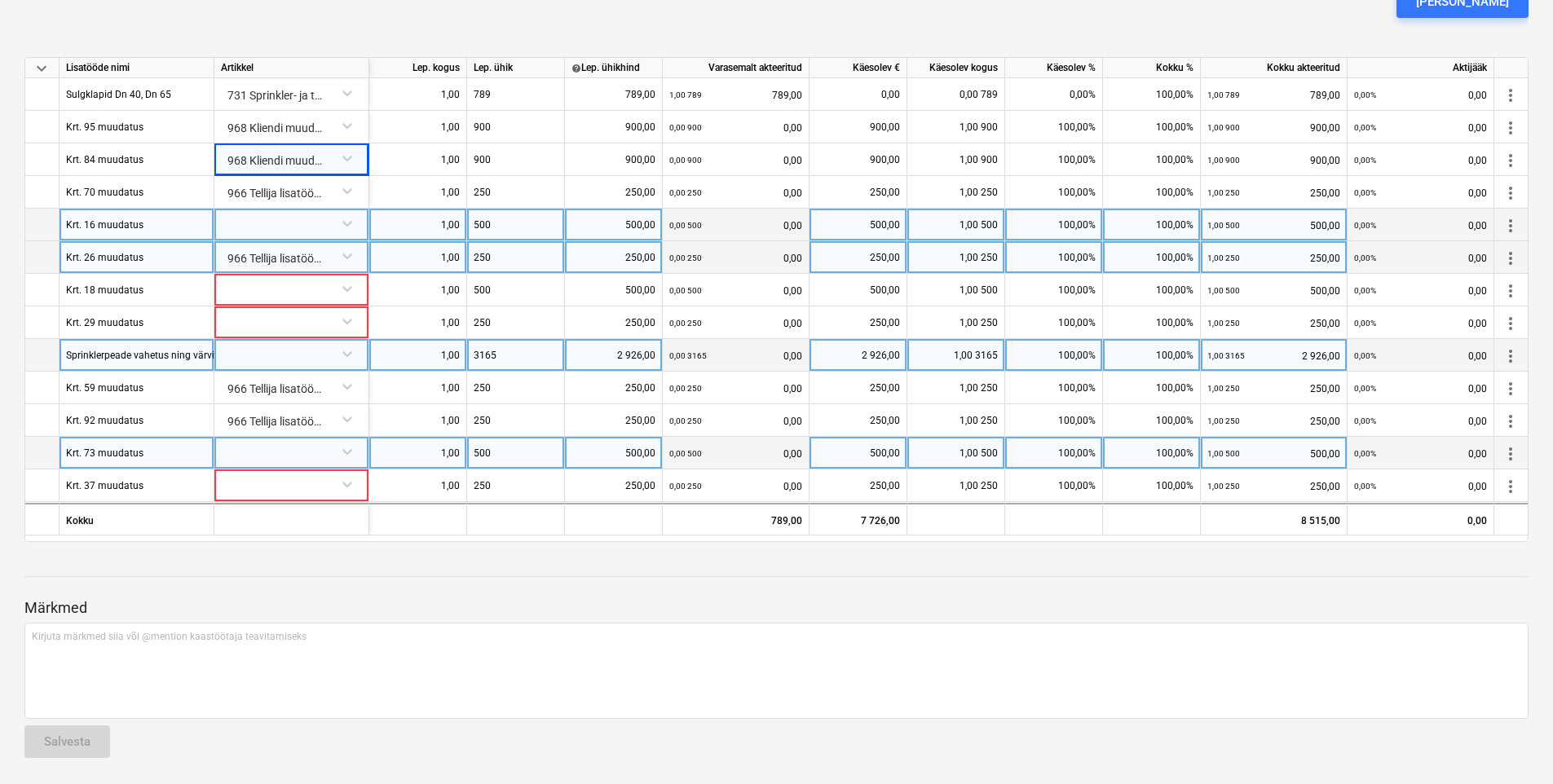 click at bounding box center (291, 222) 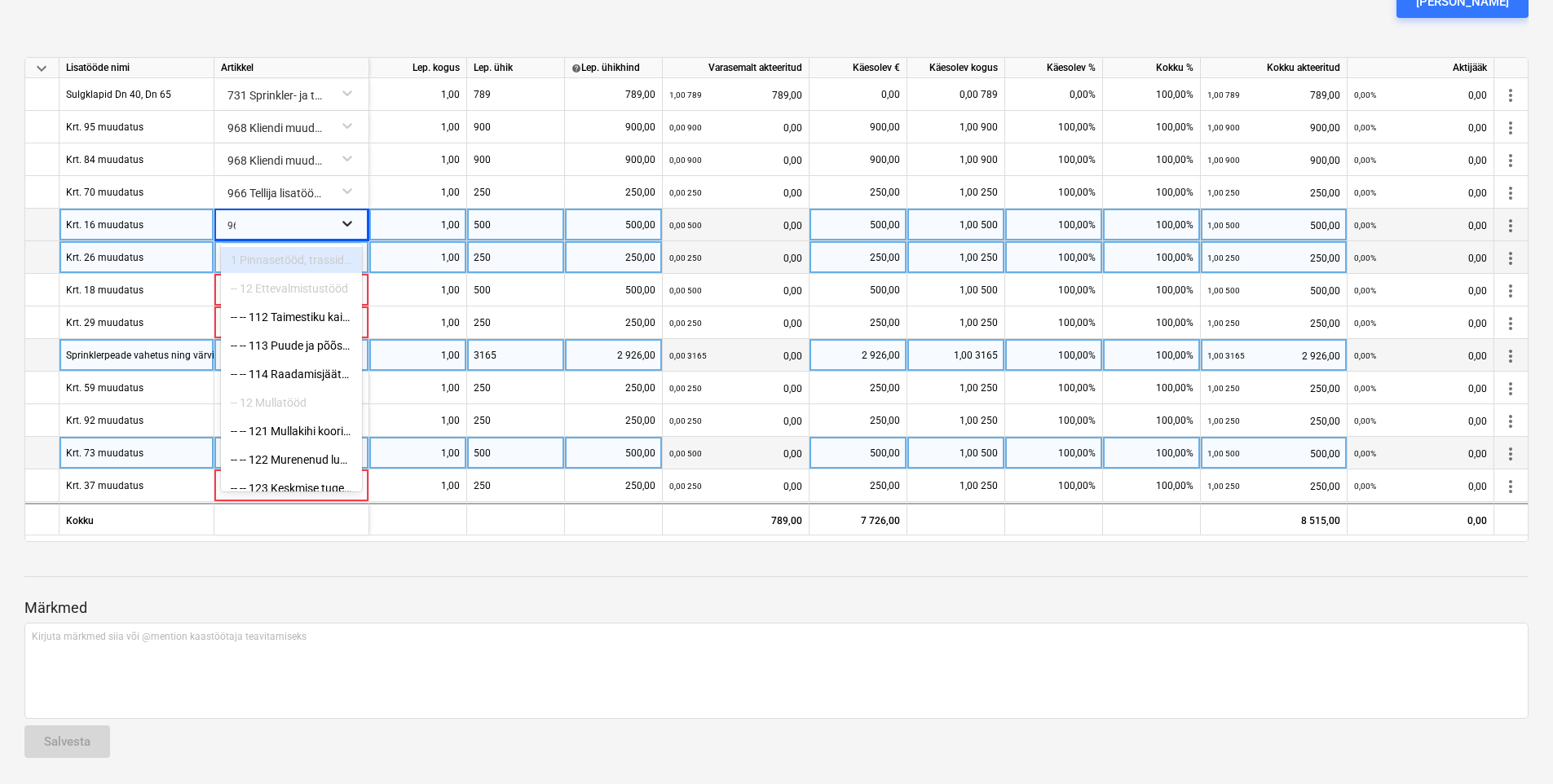 type on "968" 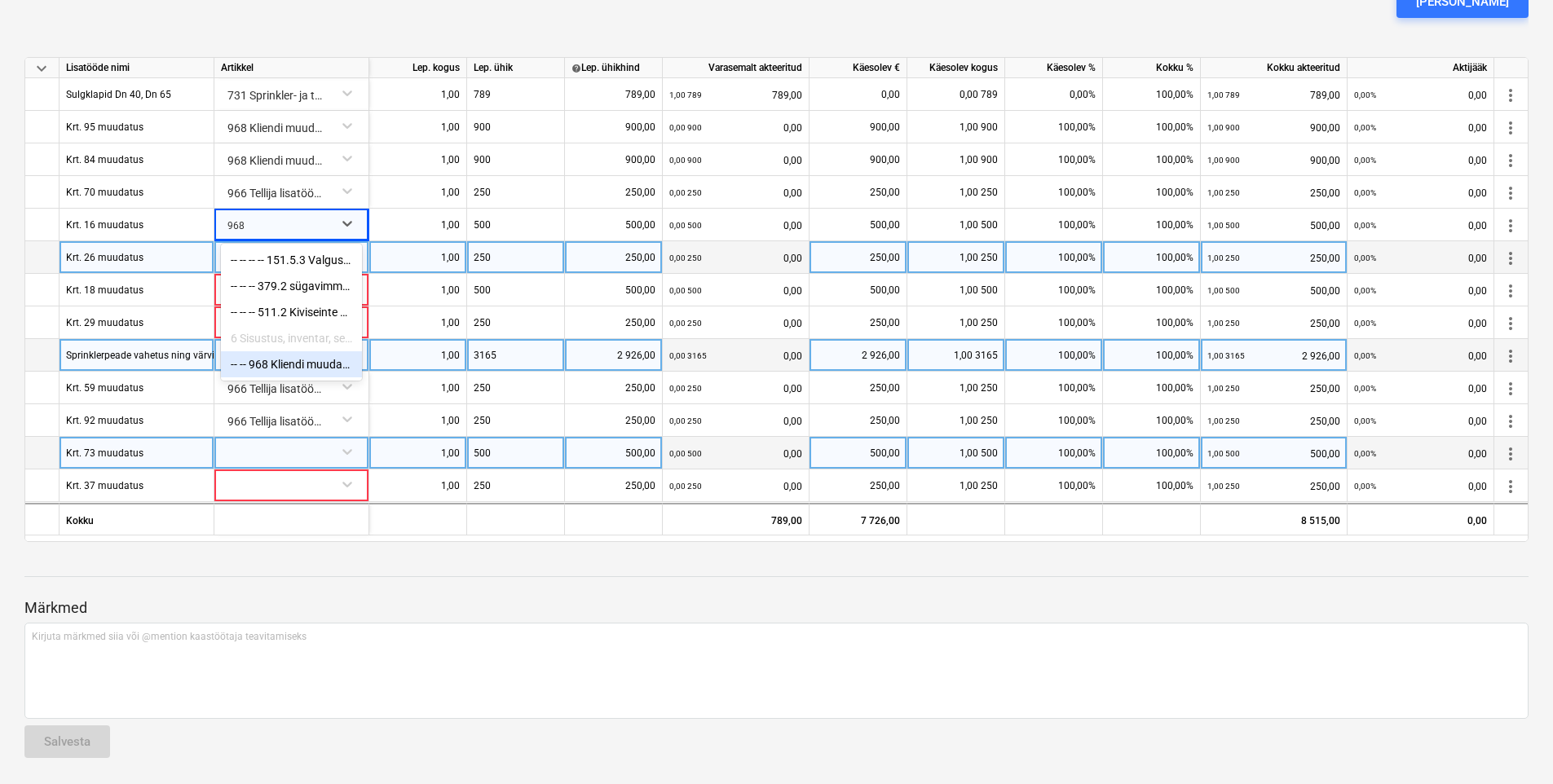click on "-- --  968 Kliendi muudatuste kulud (mis on eraldi hinnastatud)" at bounding box center [291, 364] 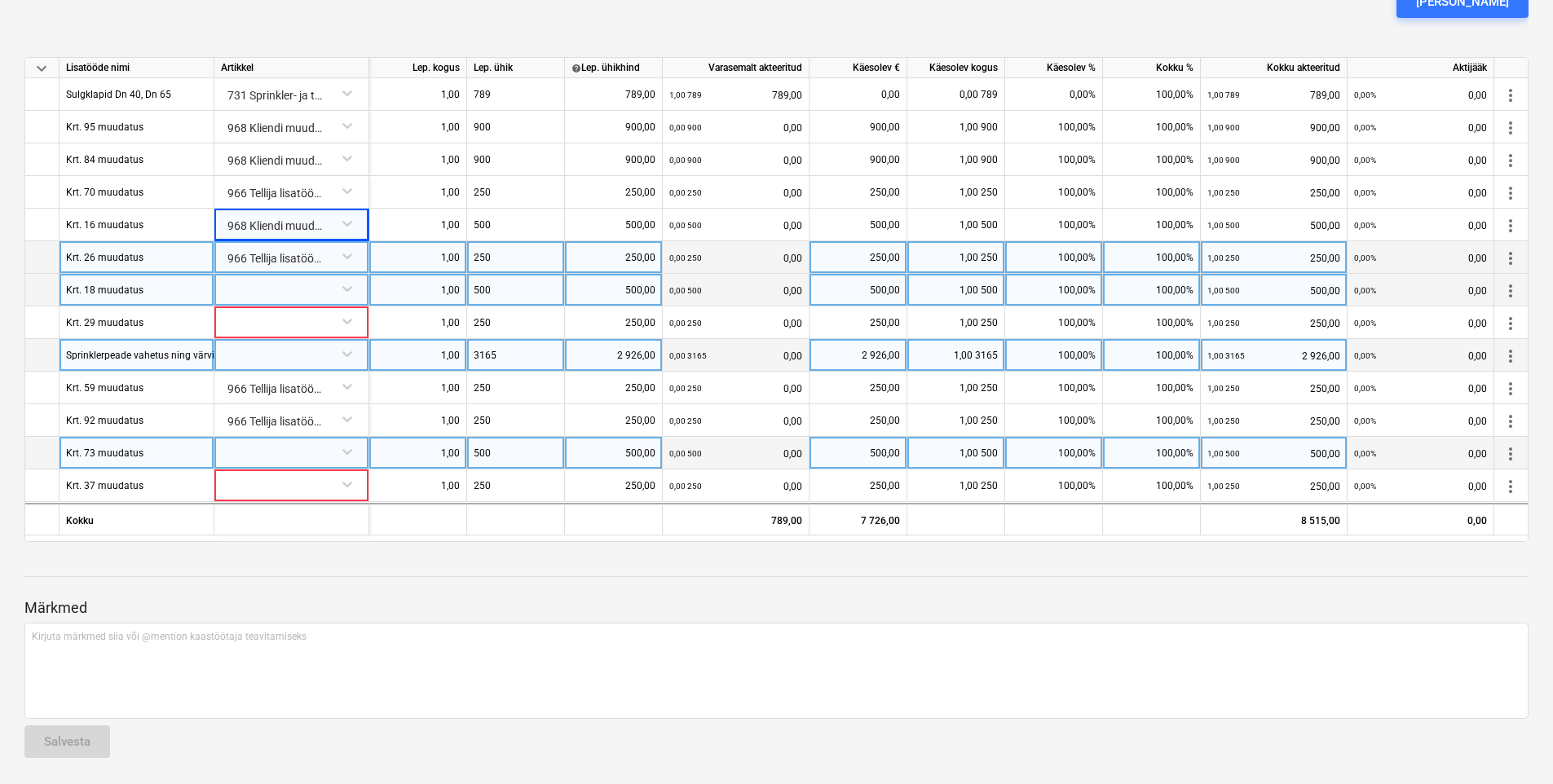 click at bounding box center [291, 288] 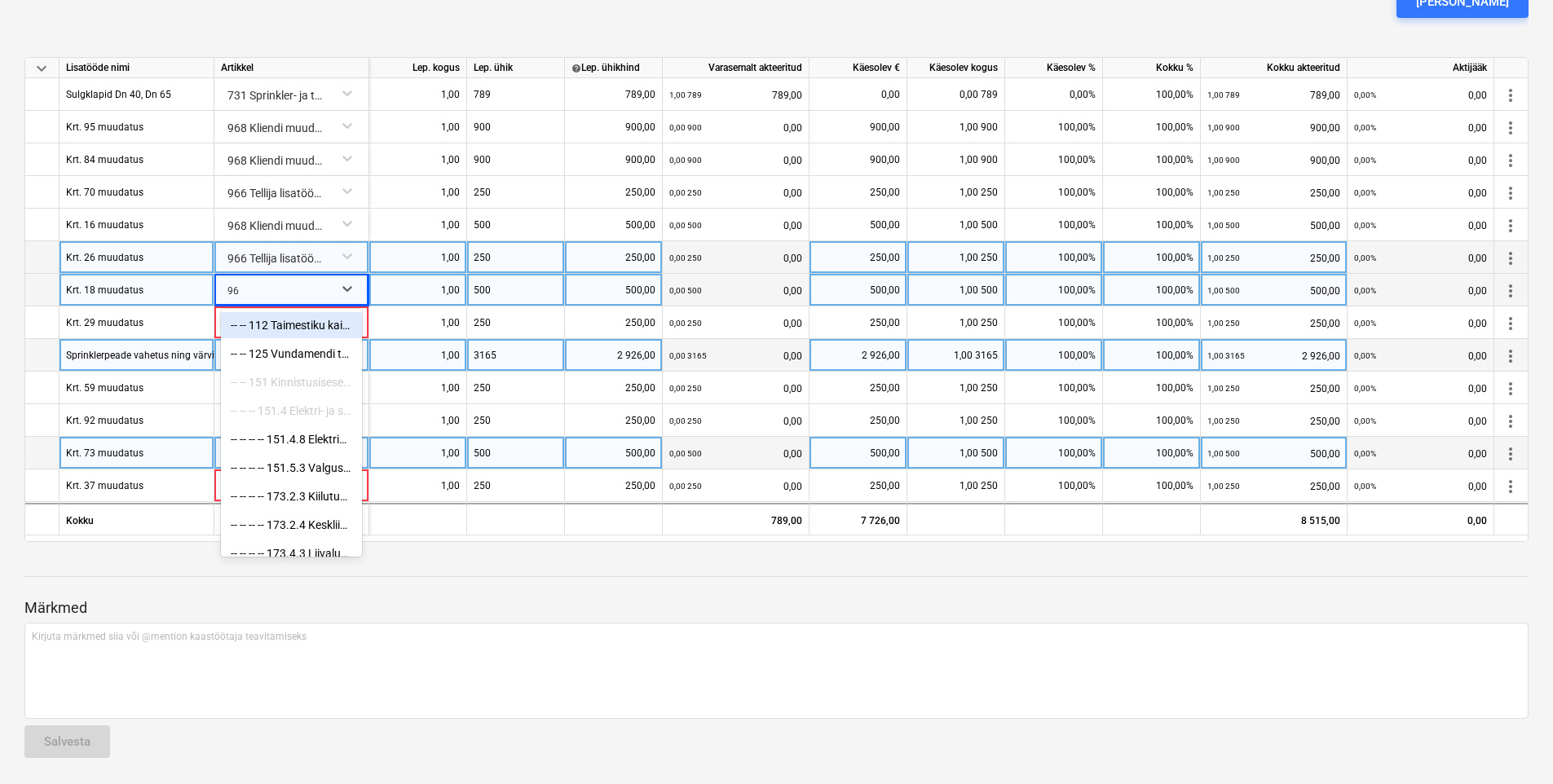 type on "968" 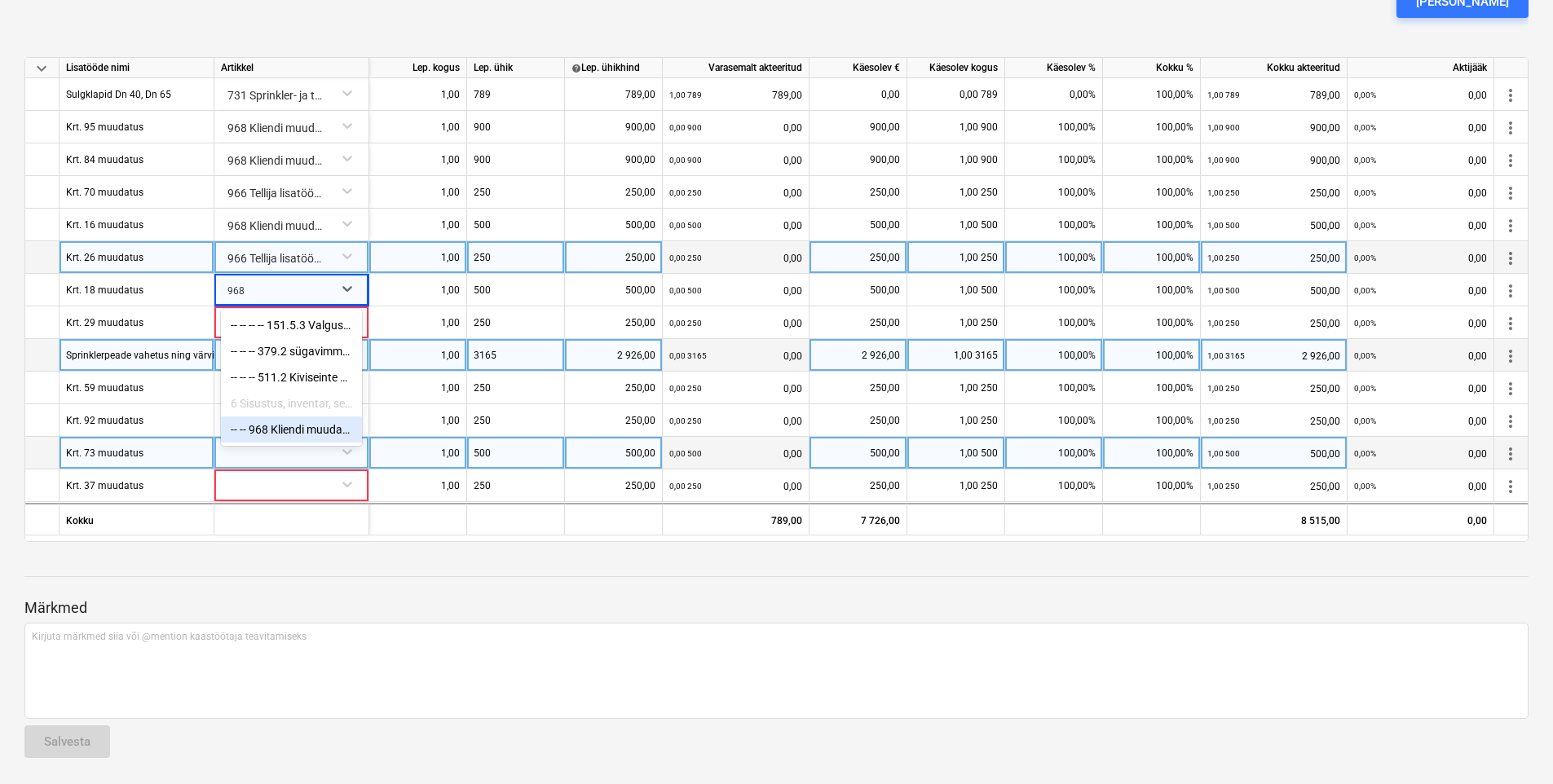 click on "-- --  968 Kliendi muudatuste kulud (mis on eraldi hinnastatud)" at bounding box center [291, 429] 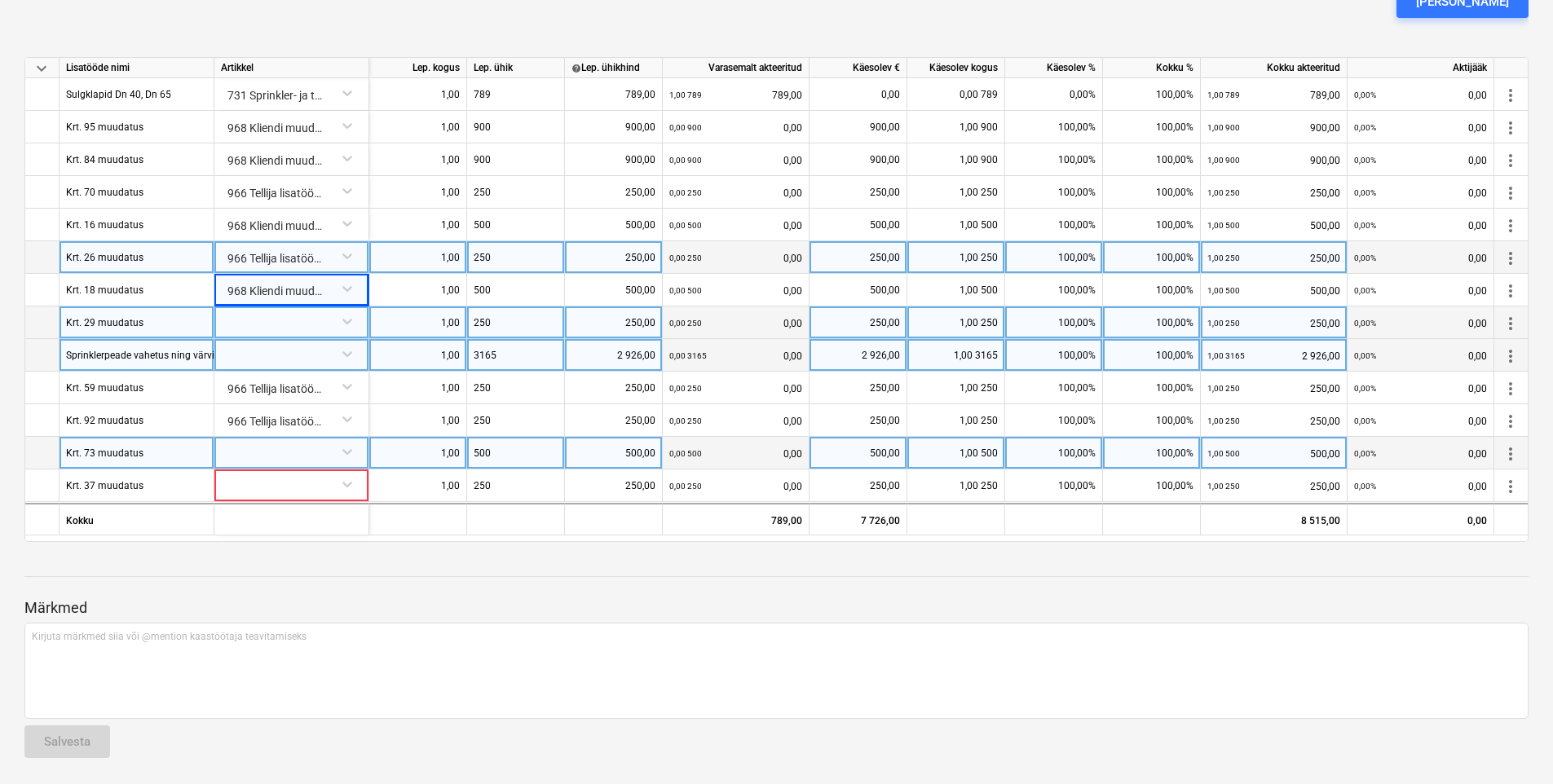 click at bounding box center [291, 320] 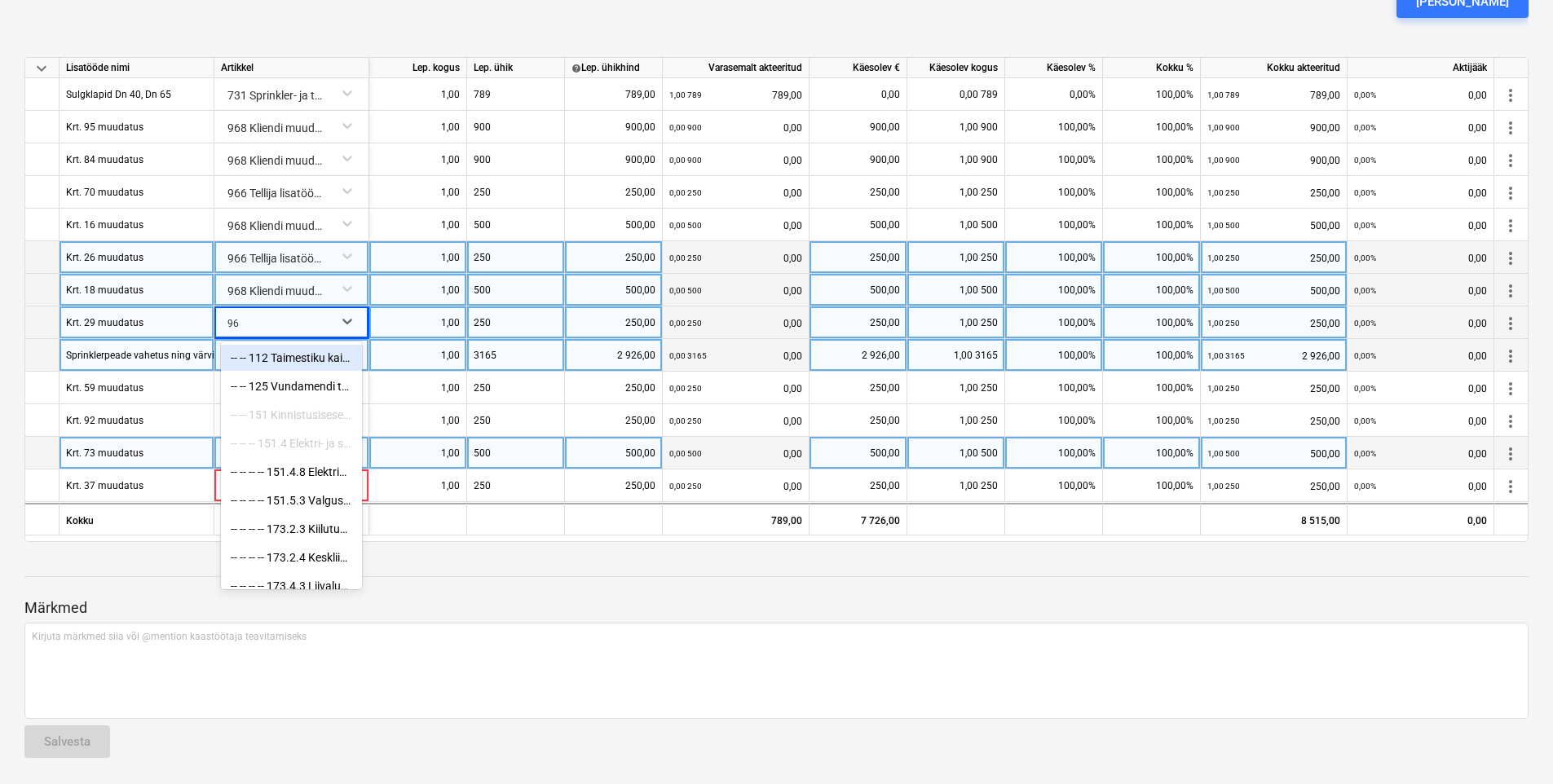 type on "968" 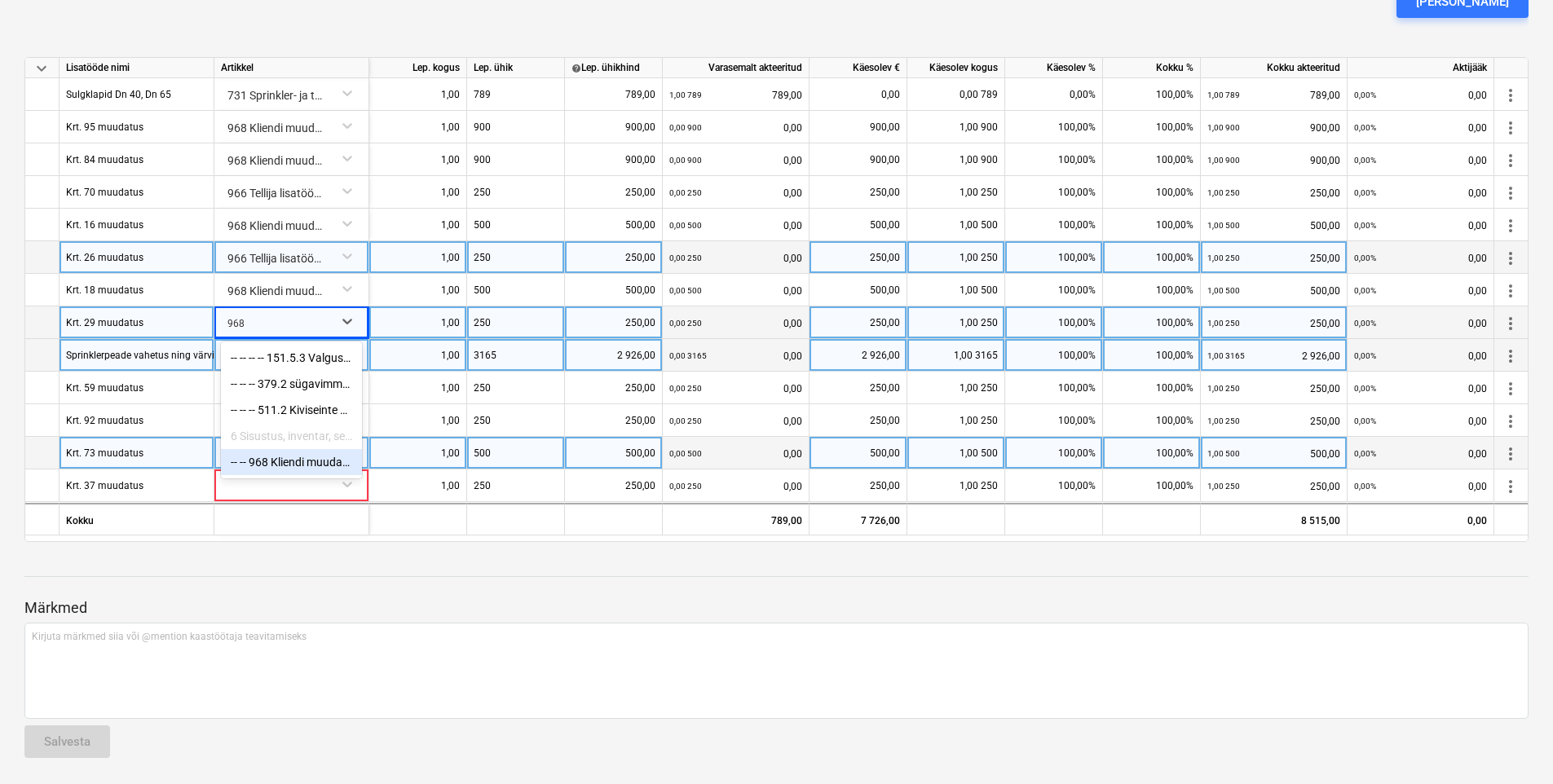 click on "-- --  968 Kliendi muudatuste kulud (mis on eraldi hinnastatud)" at bounding box center [291, 462] 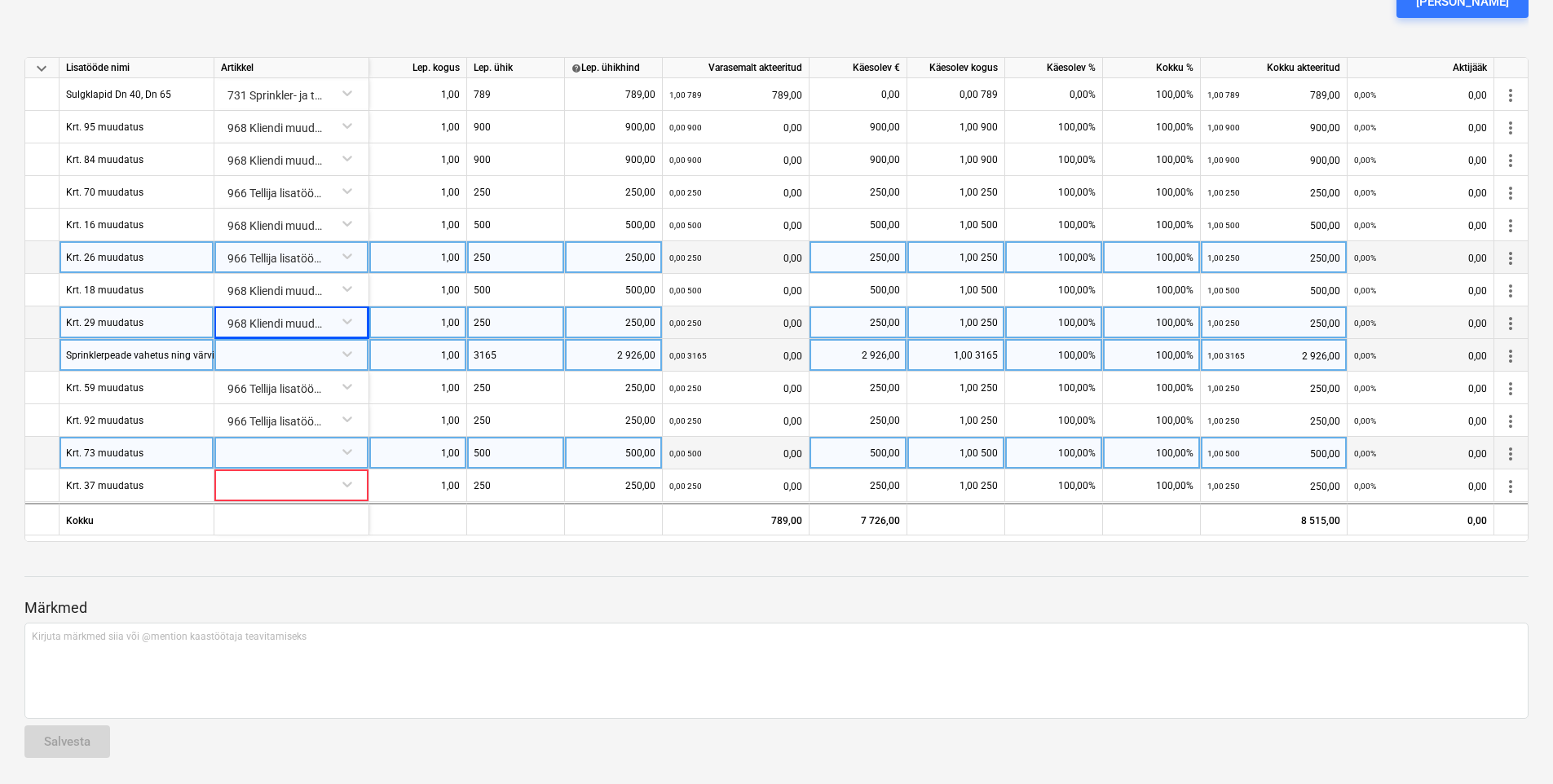 click at bounding box center (291, 353) 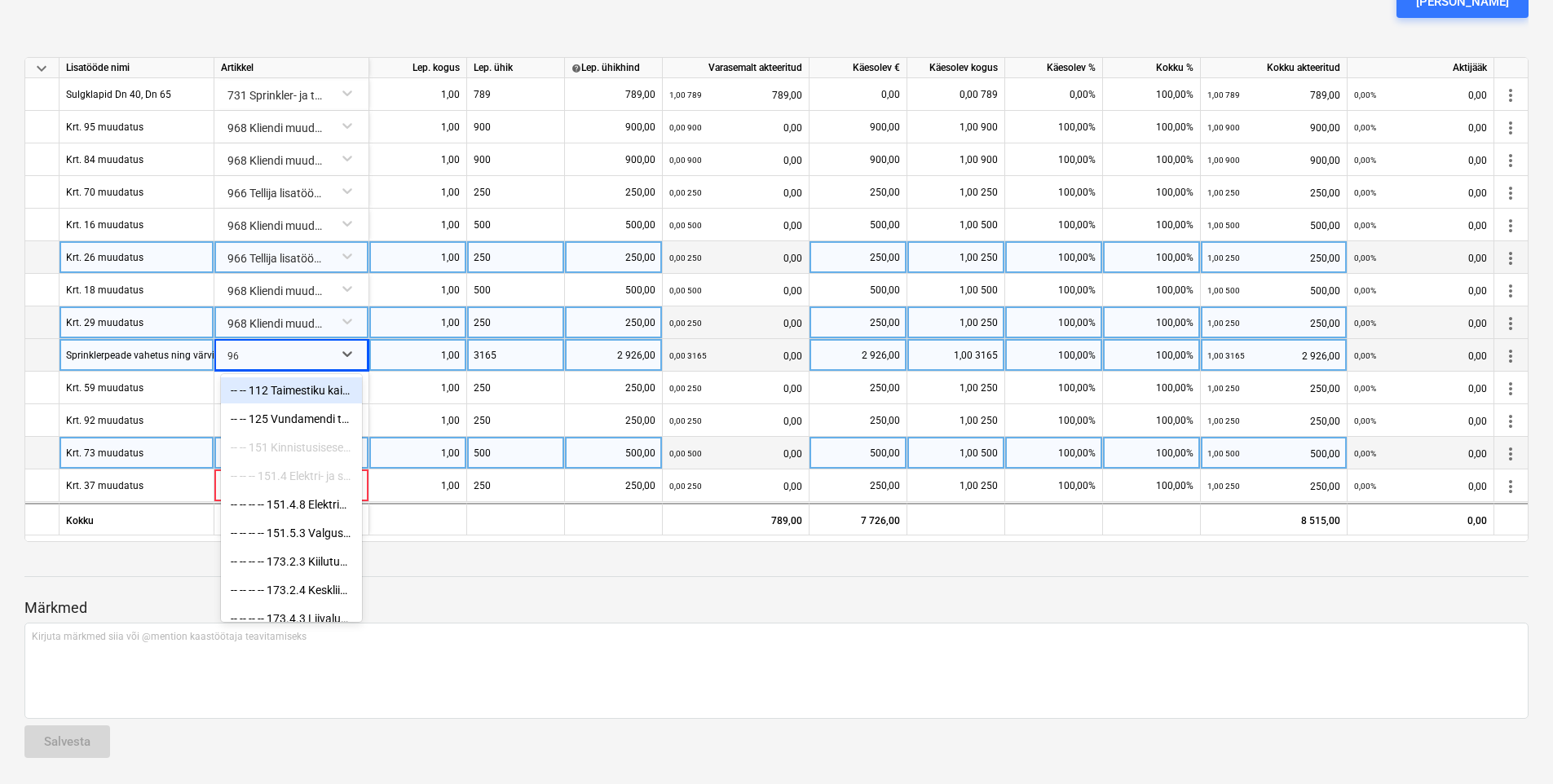 type on "966" 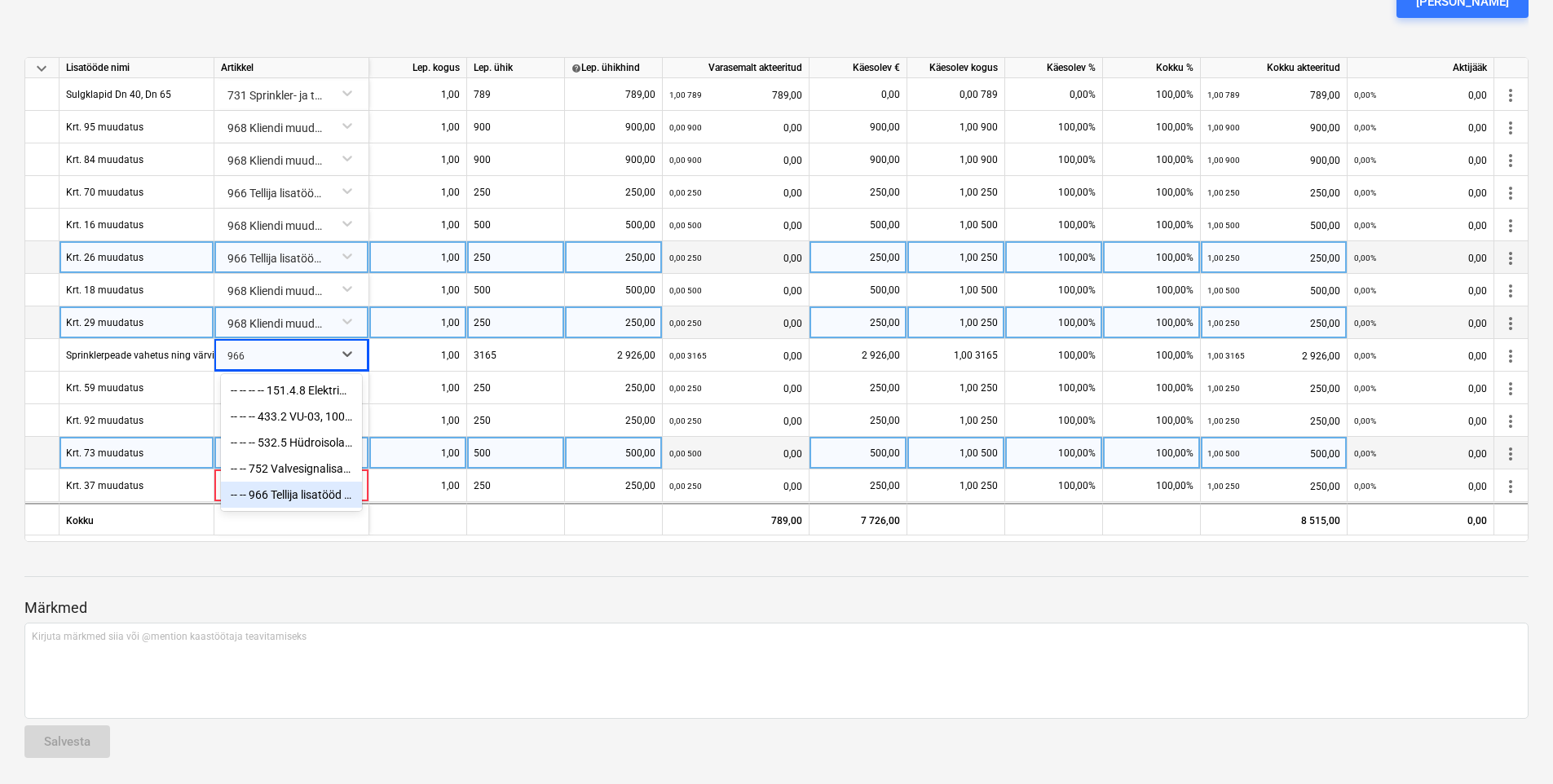 click on "-- --  966 Tellija lisatööd (sh projekti väiksemad muudatused)" at bounding box center [291, 495] 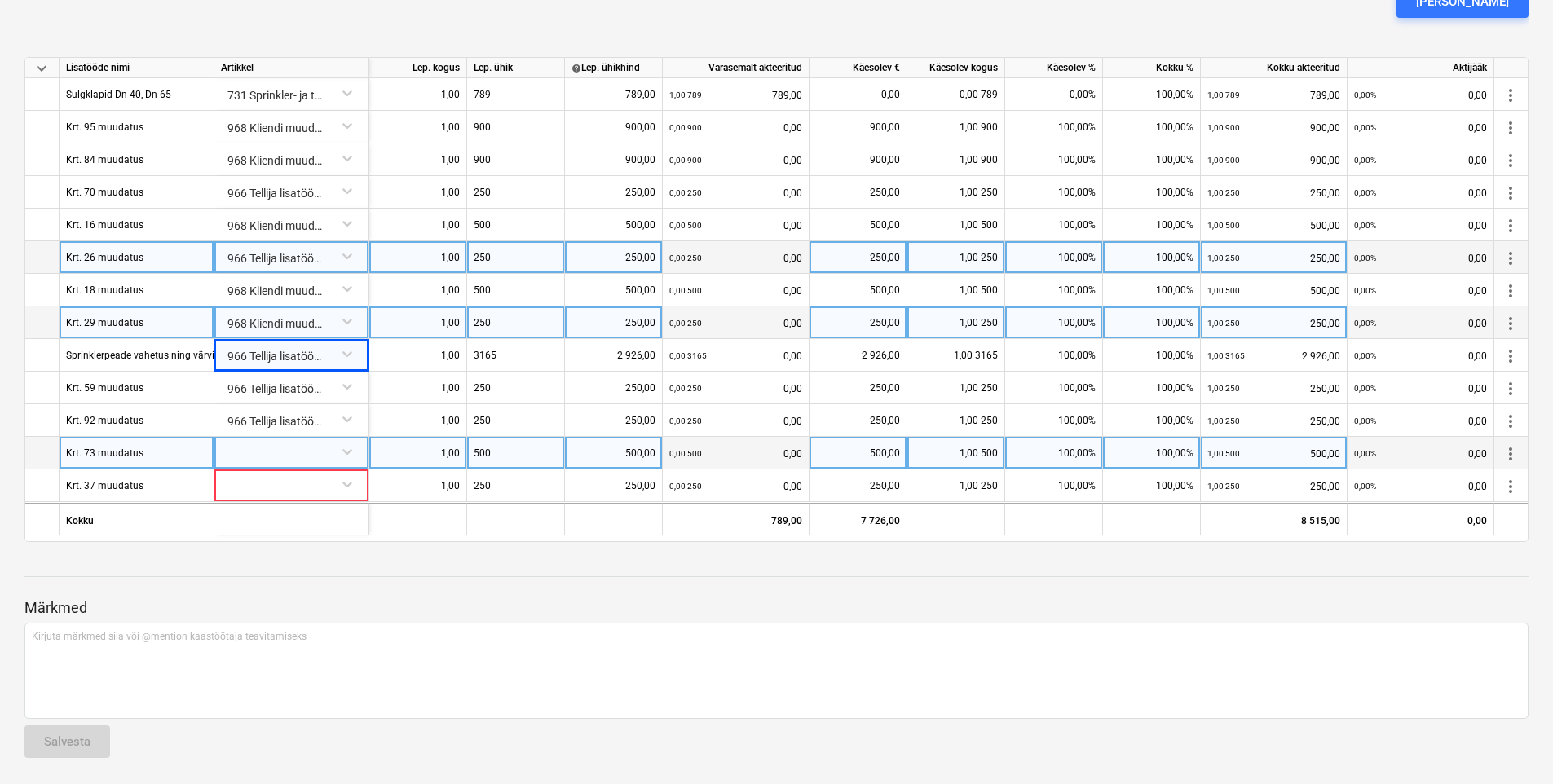 click at bounding box center [291, 451] 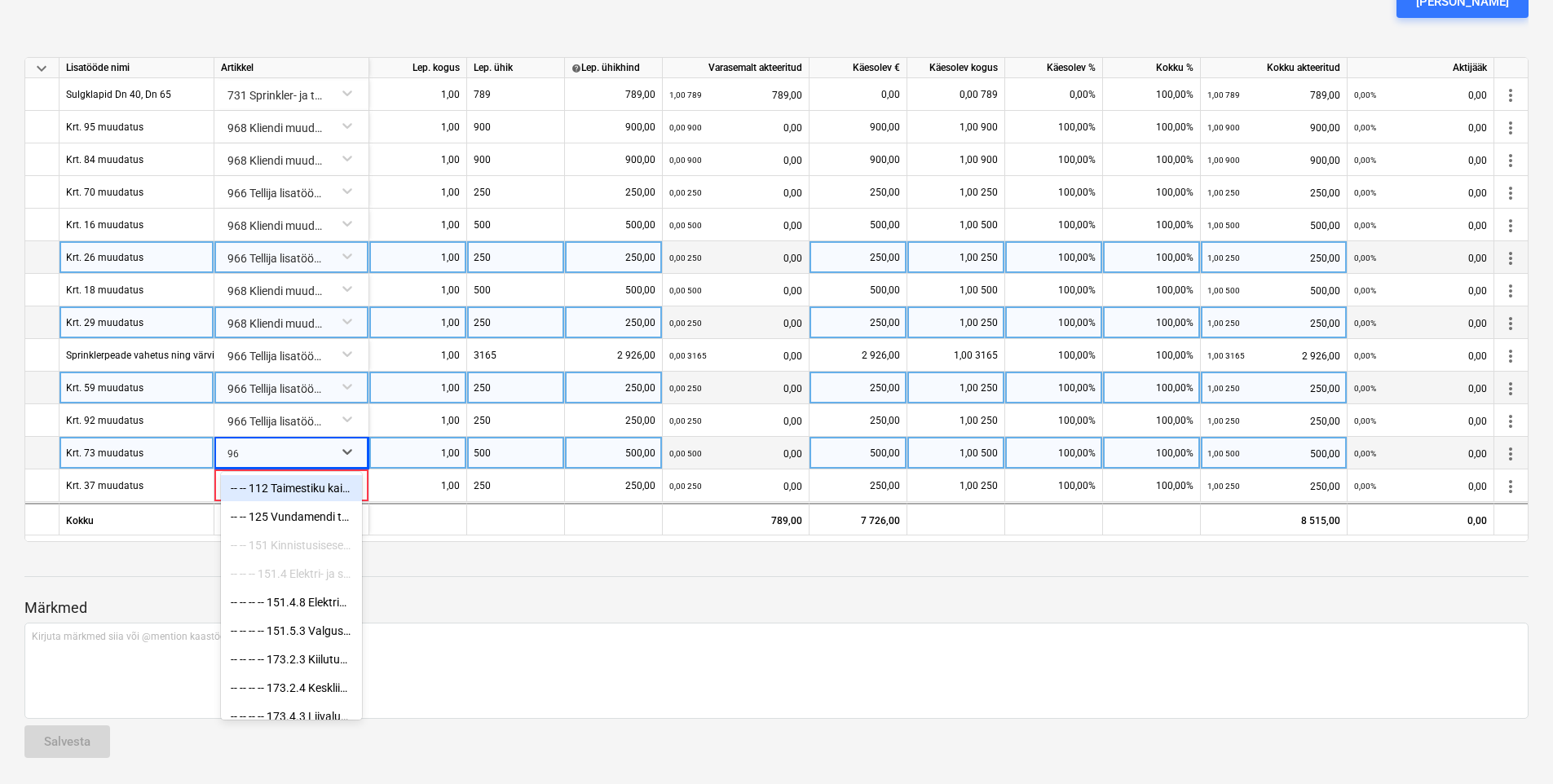 type on "968" 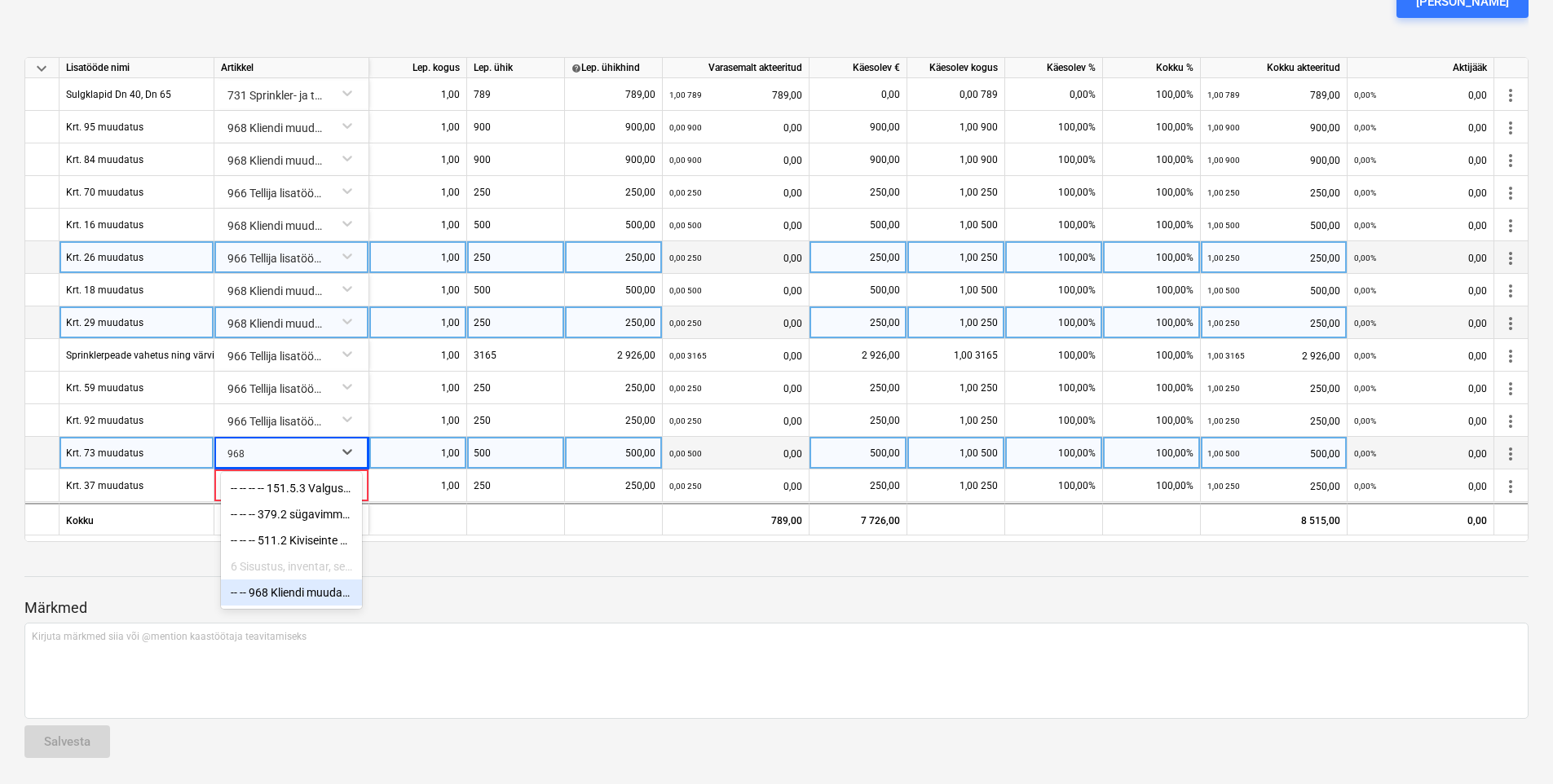 click on "-- --  968 Kliendi muudatuste kulud (mis on eraldi hinnastatud)" at bounding box center [291, 592] 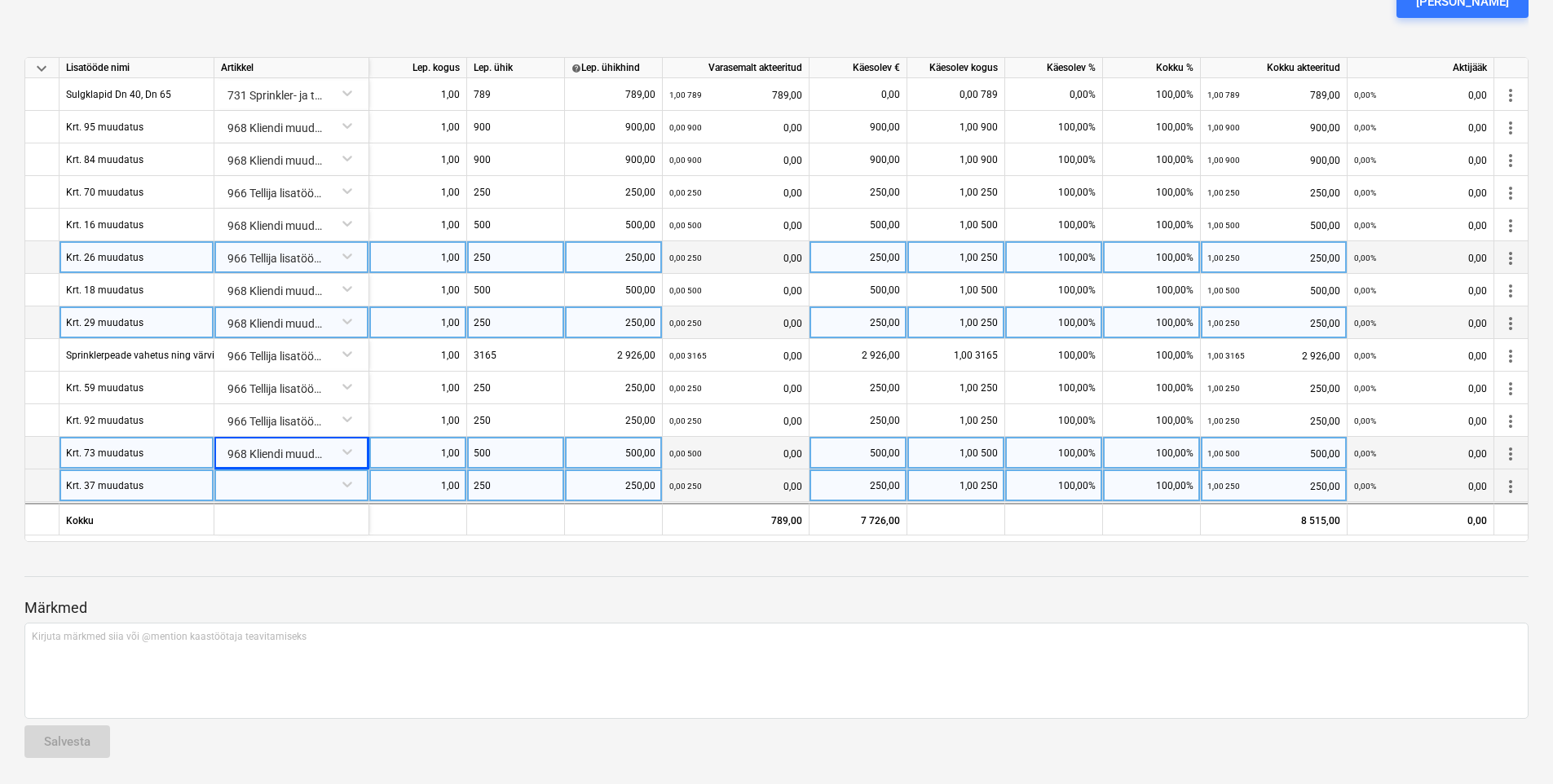 click at bounding box center (291, 483) 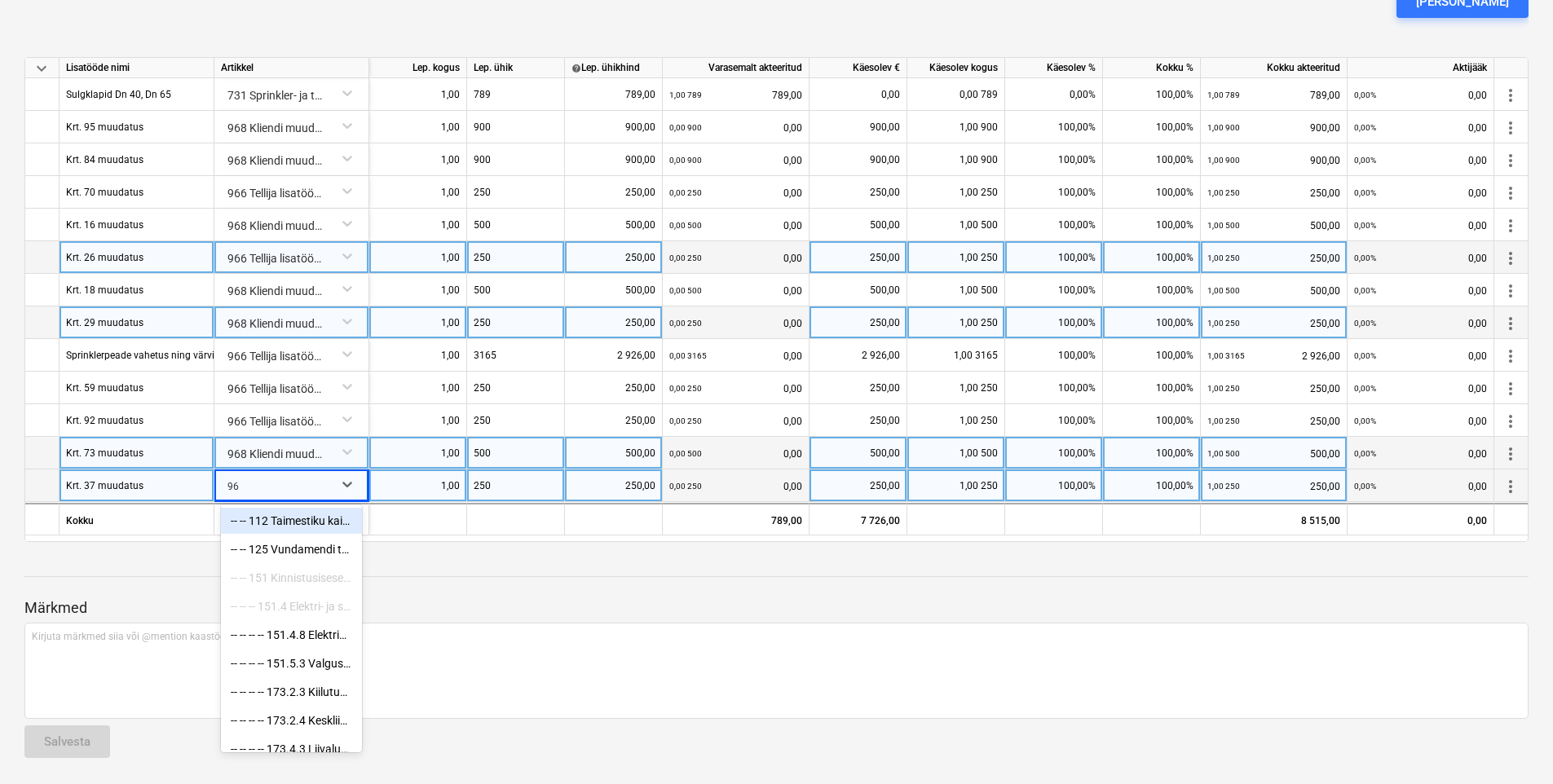 type on "968" 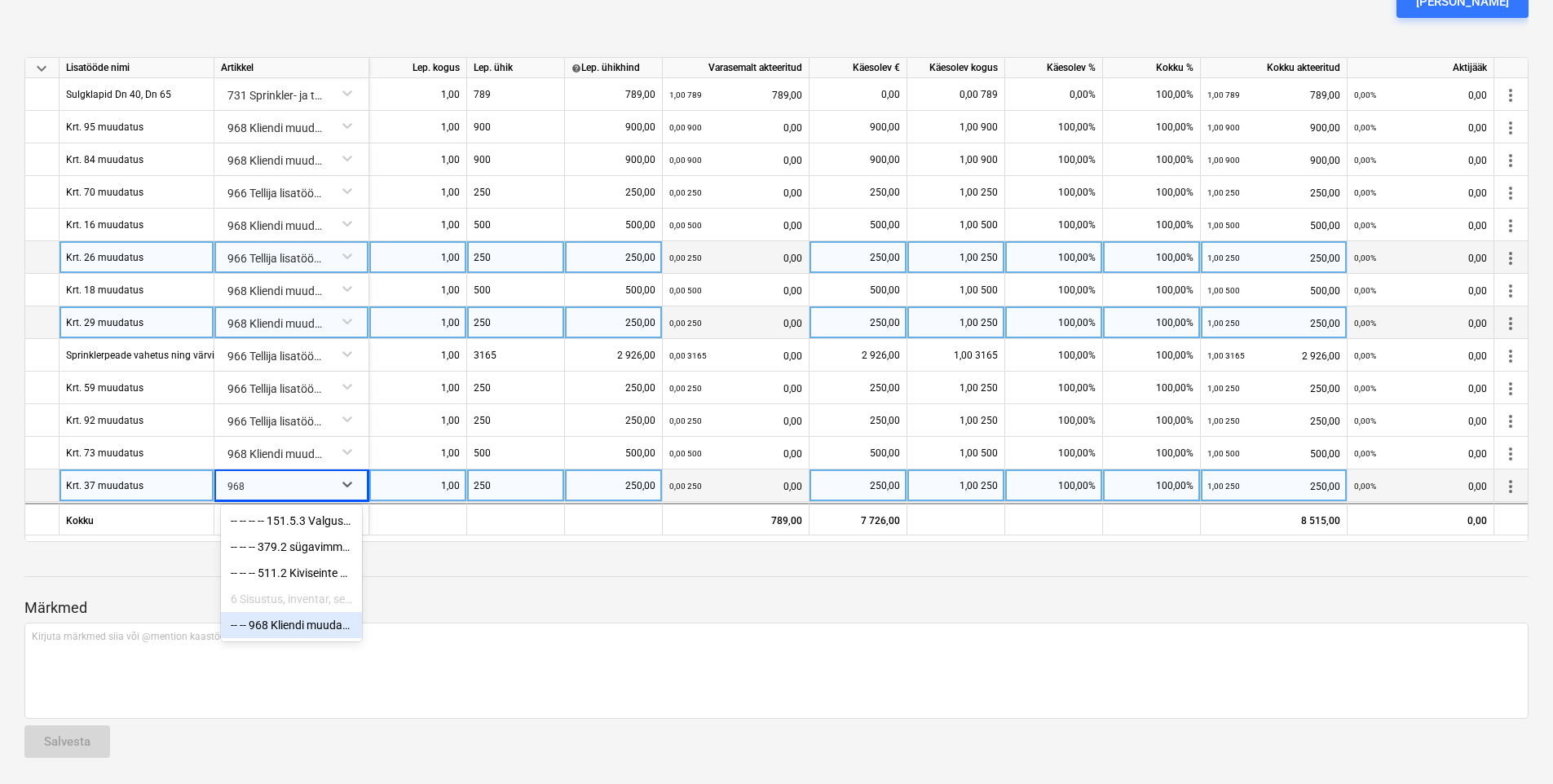 click on "-- --  968 Kliendi muudatuste kulud (mis on eraldi hinnastatud)" at bounding box center [291, 625] 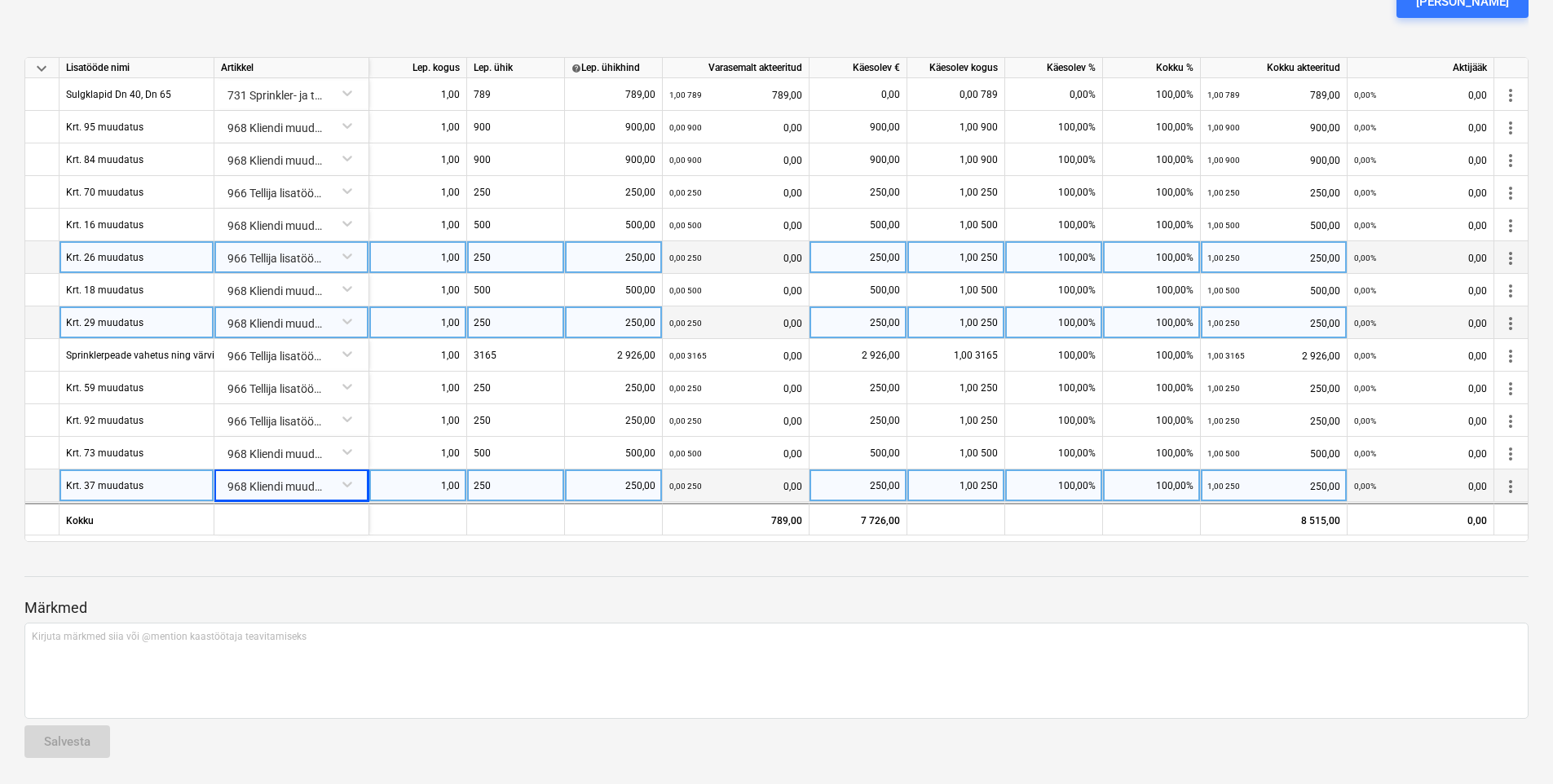 click at bounding box center [776, 592] 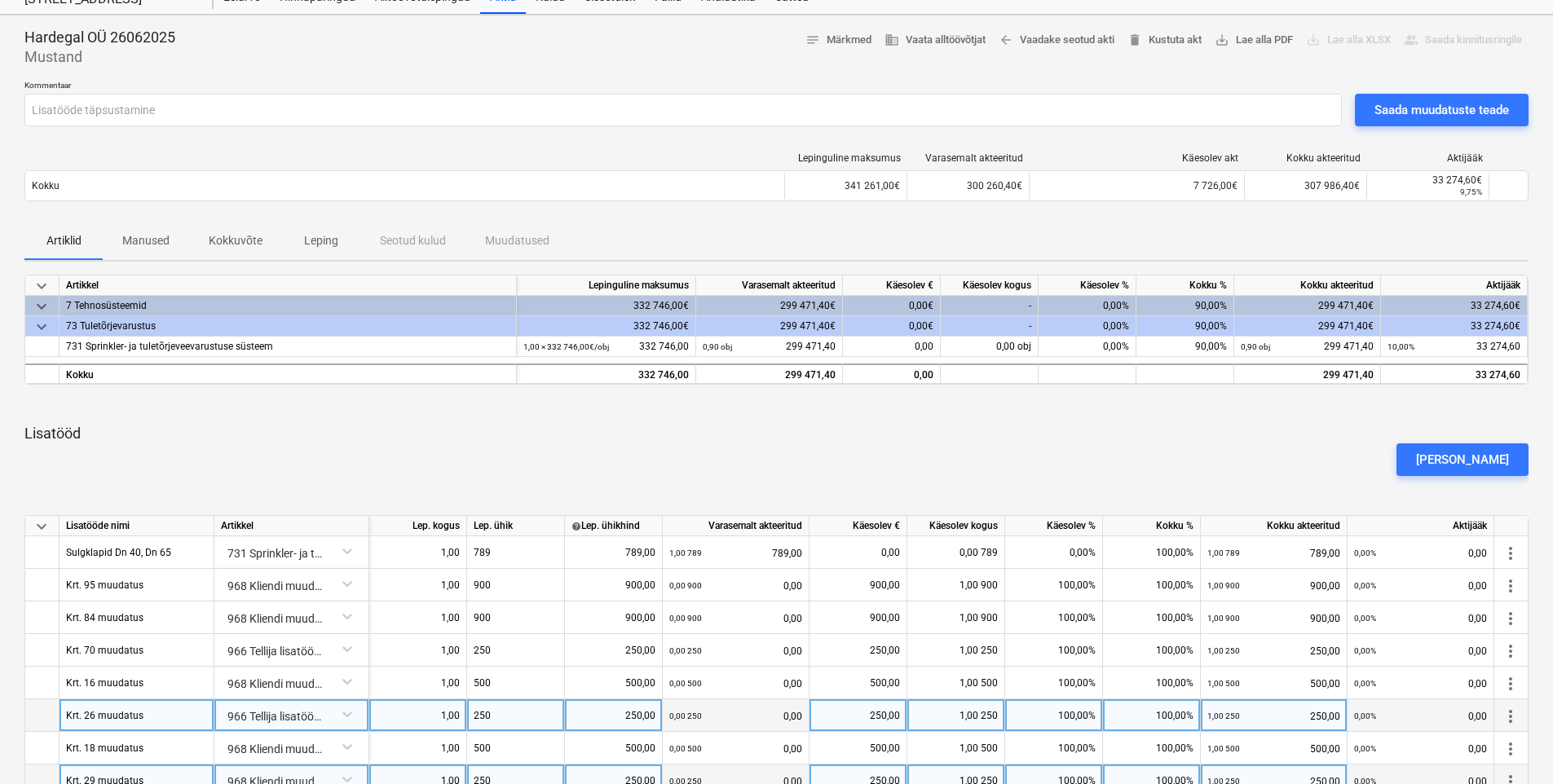 scroll, scrollTop: 0, scrollLeft: 0, axis: both 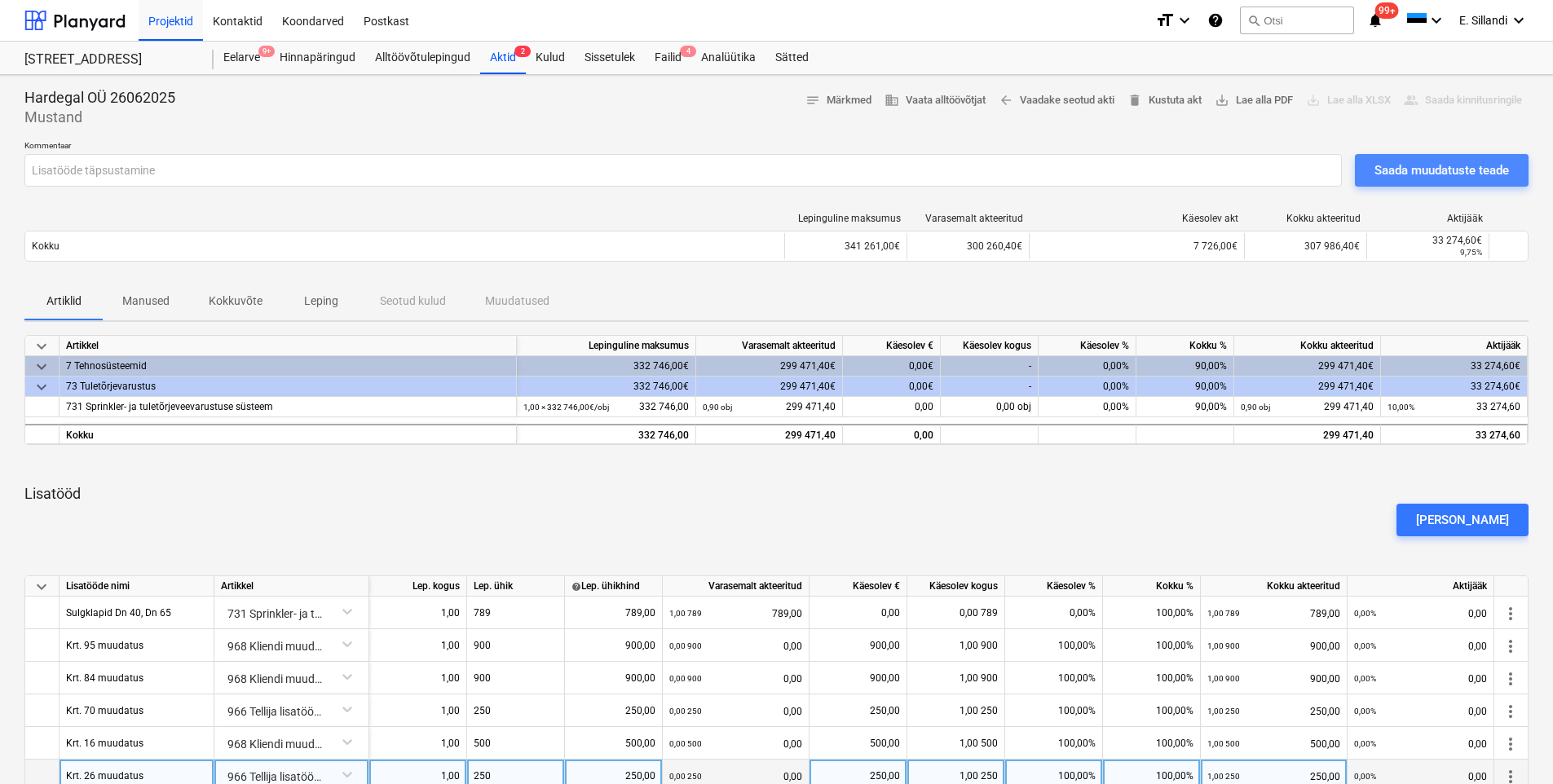 click on "Saada muudatuste teade" at bounding box center [1441, 170] 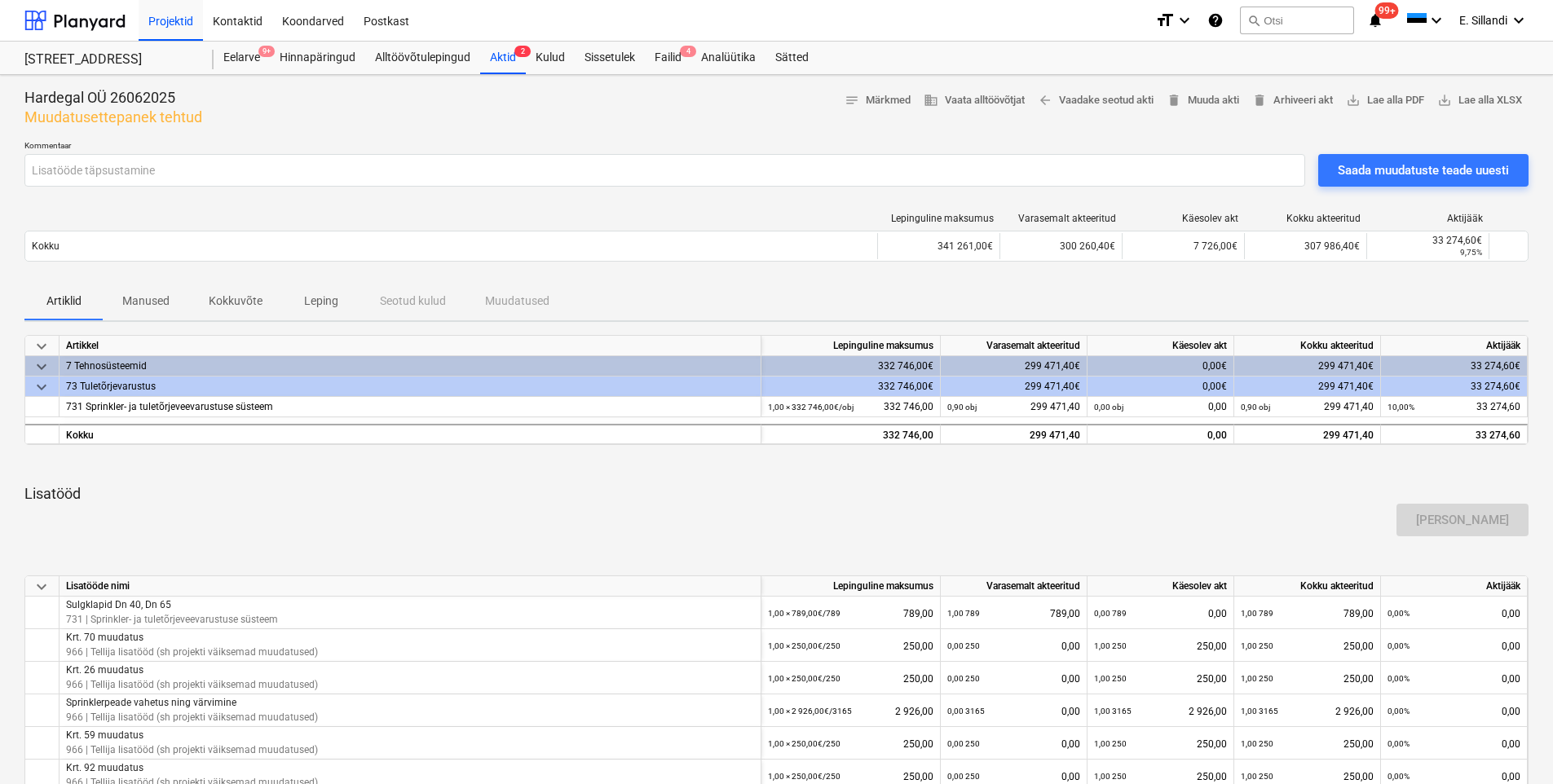 scroll, scrollTop: 190, scrollLeft: 0, axis: vertical 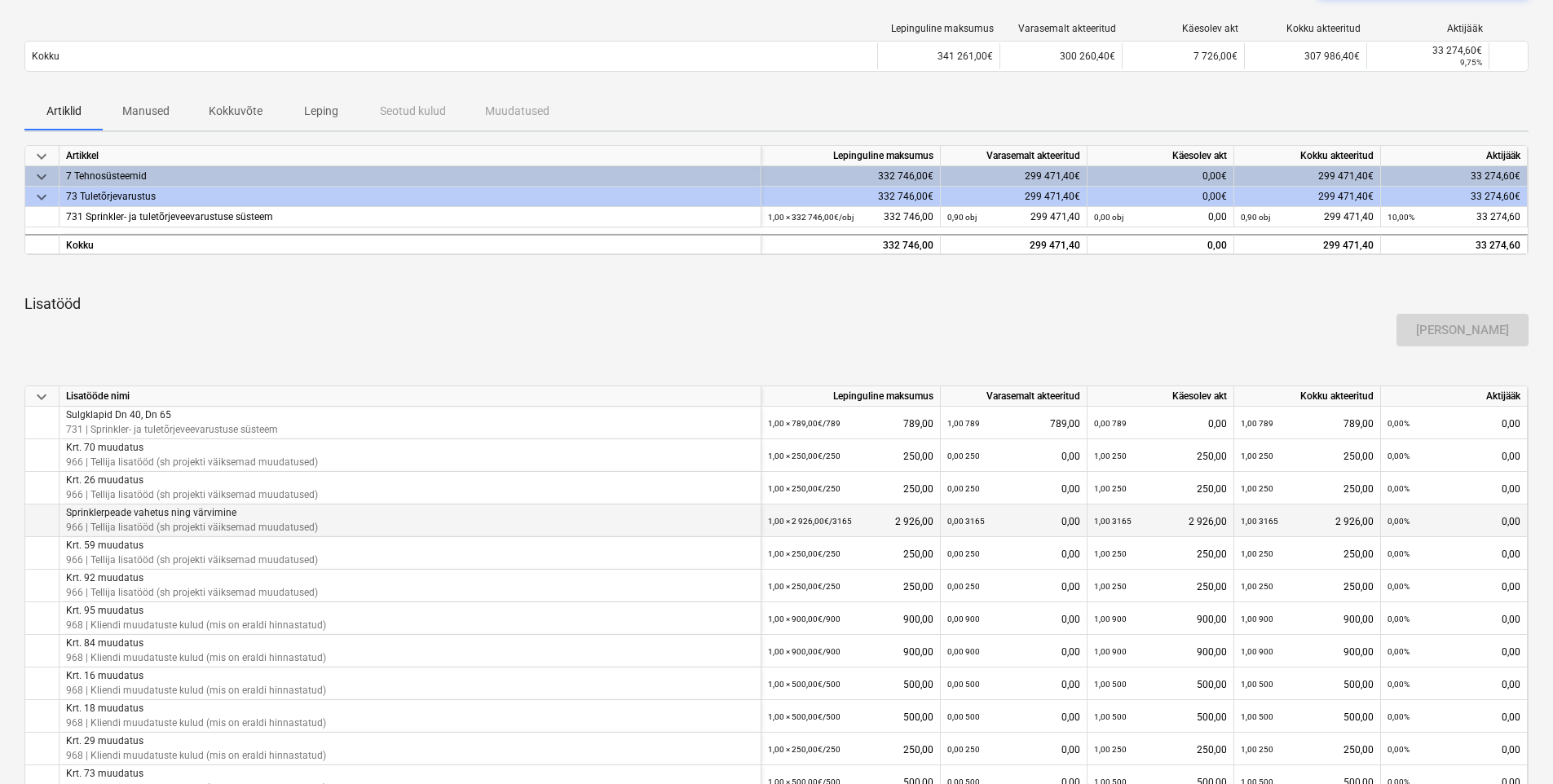 click on "1,00   ×   2 926,00€ / 3165 2 926,00" at bounding box center [850, 521] 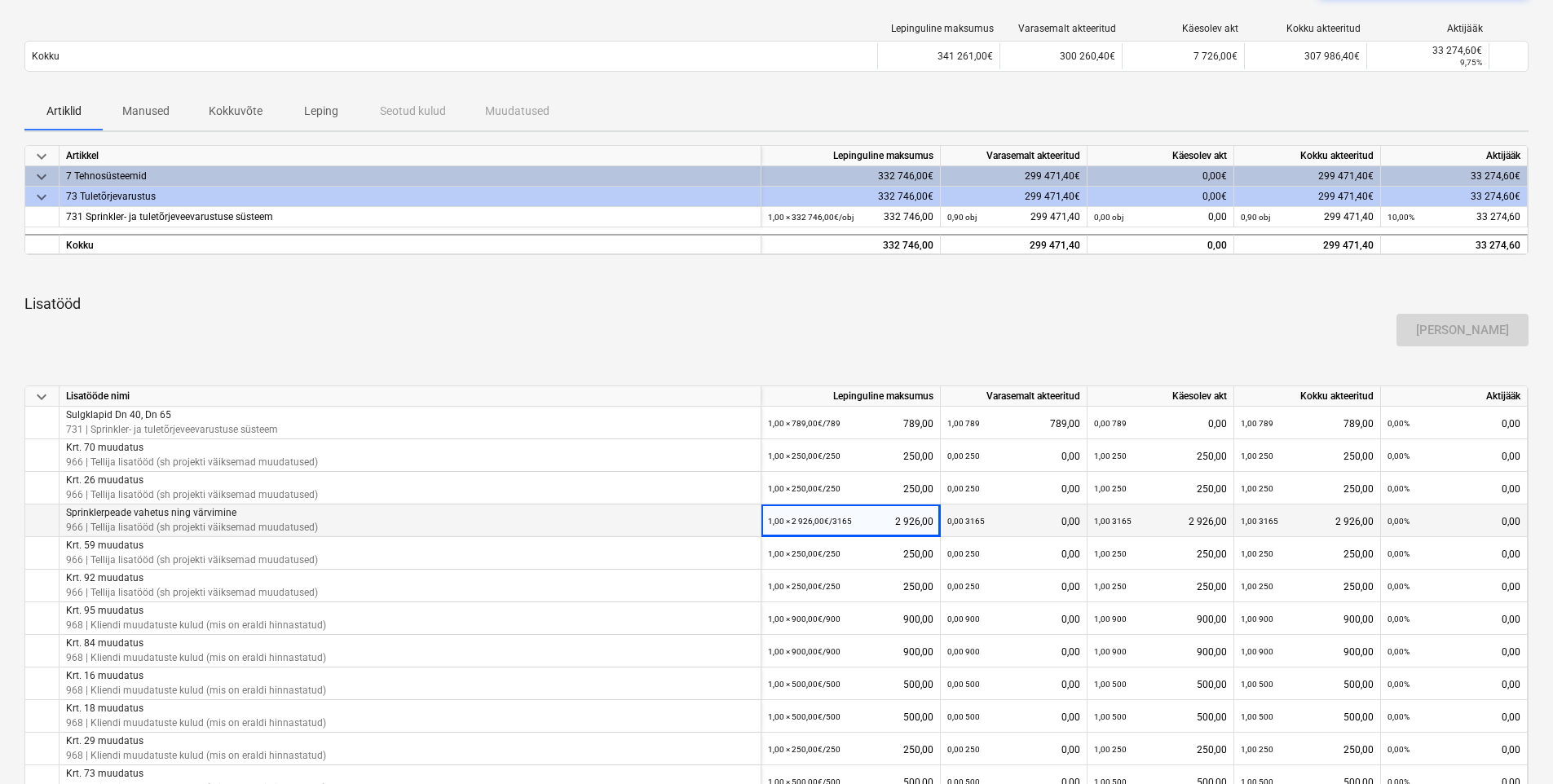click on "1,00   ×   2 926,00€ / 3165 2 926,00" at bounding box center [850, 521] 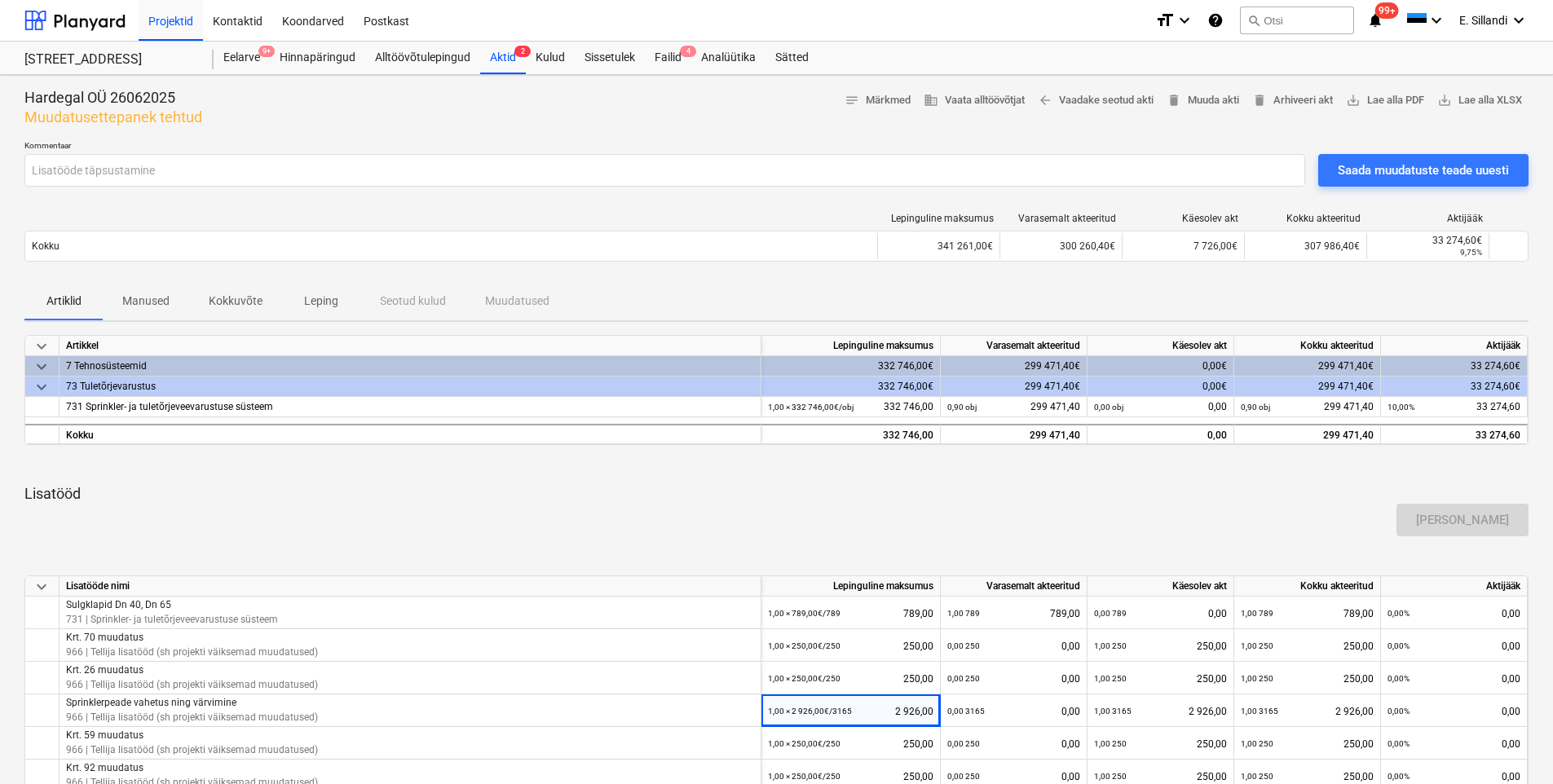scroll, scrollTop: 518, scrollLeft: 0, axis: vertical 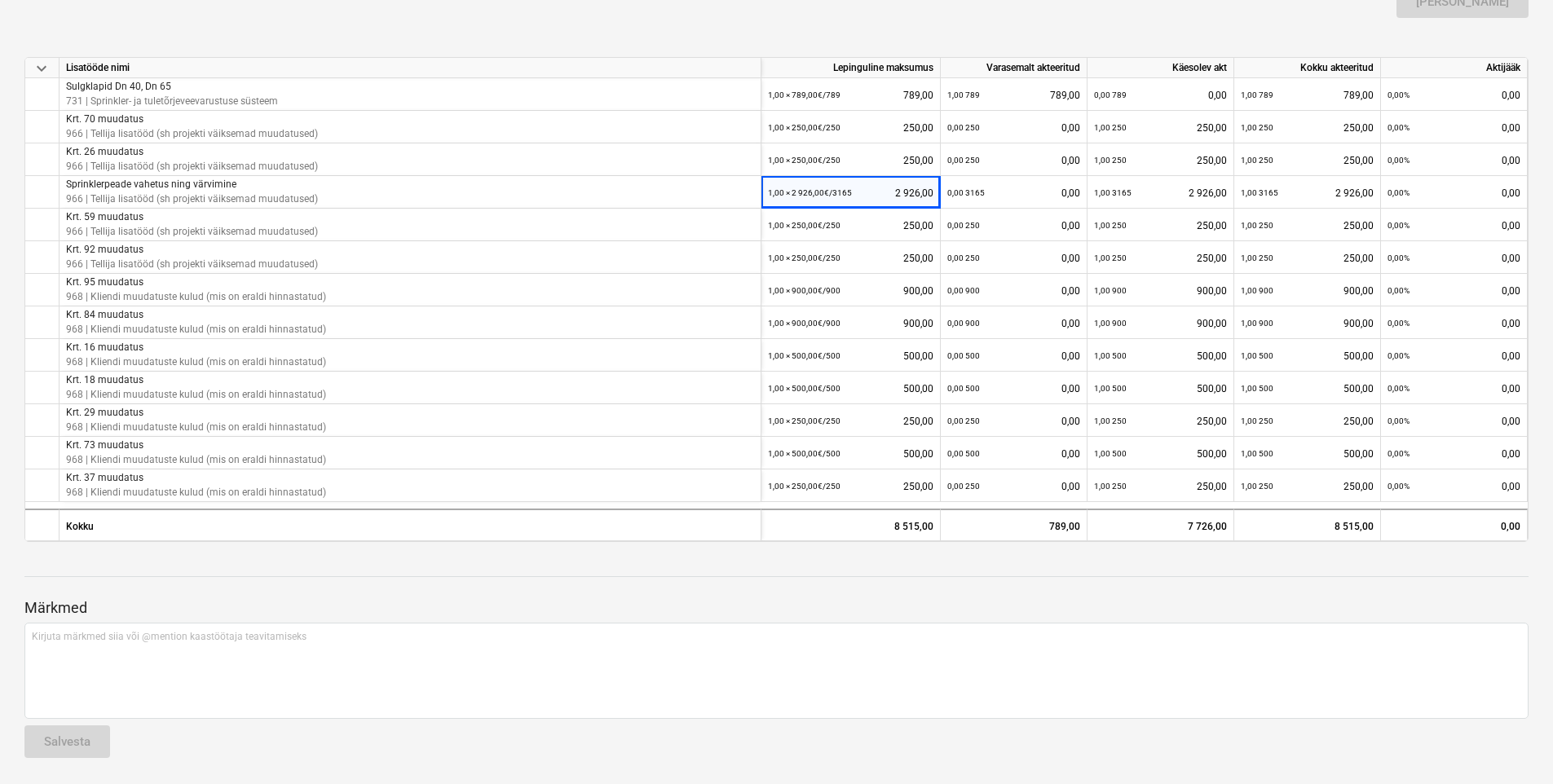 click on "Märkmed Kirjuta märkmed siia või @mention kaastöötaja teavitamiseks ﻿ Salvesta" at bounding box center (776, 663) 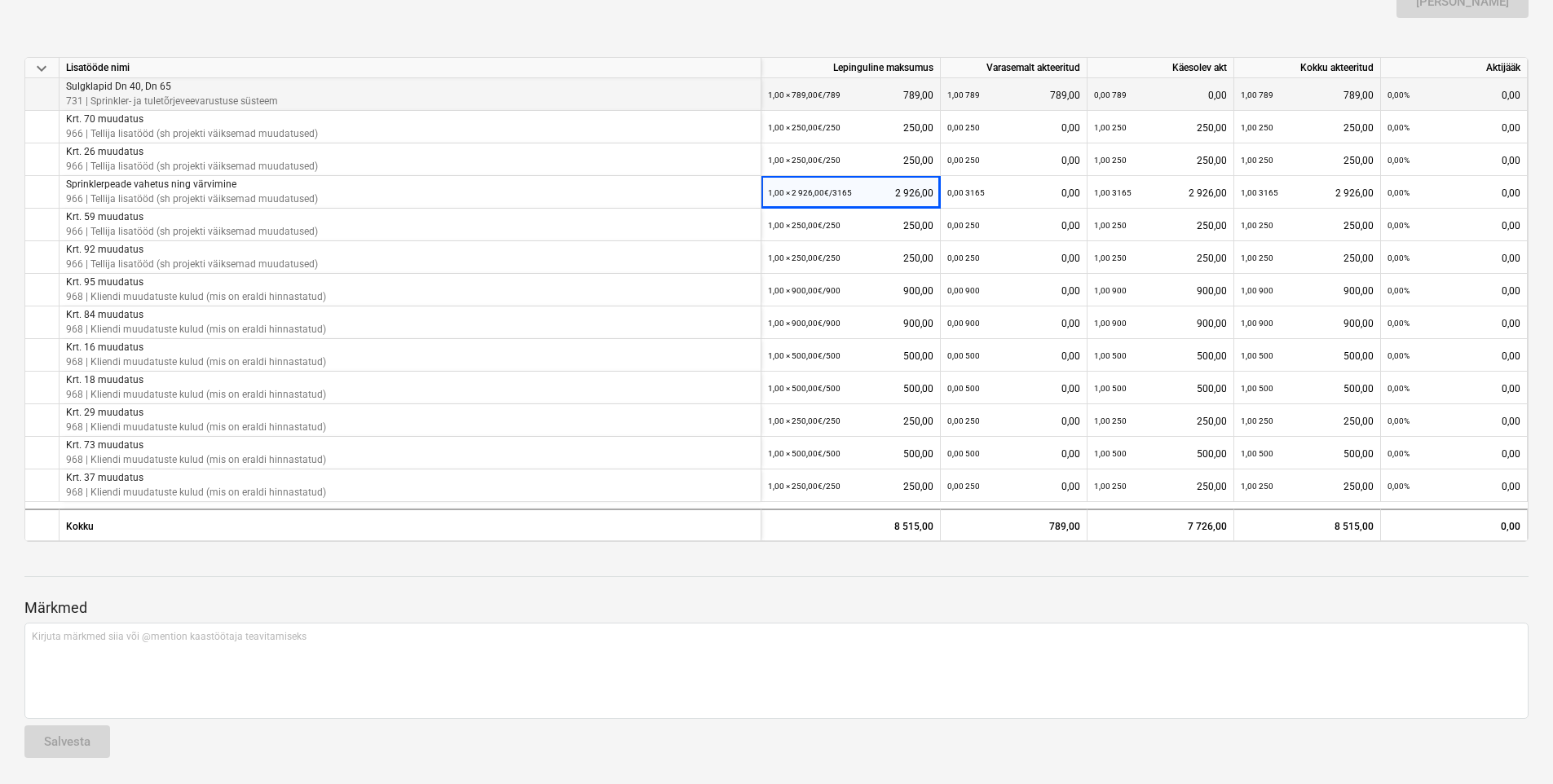 scroll, scrollTop: 138, scrollLeft: 0, axis: vertical 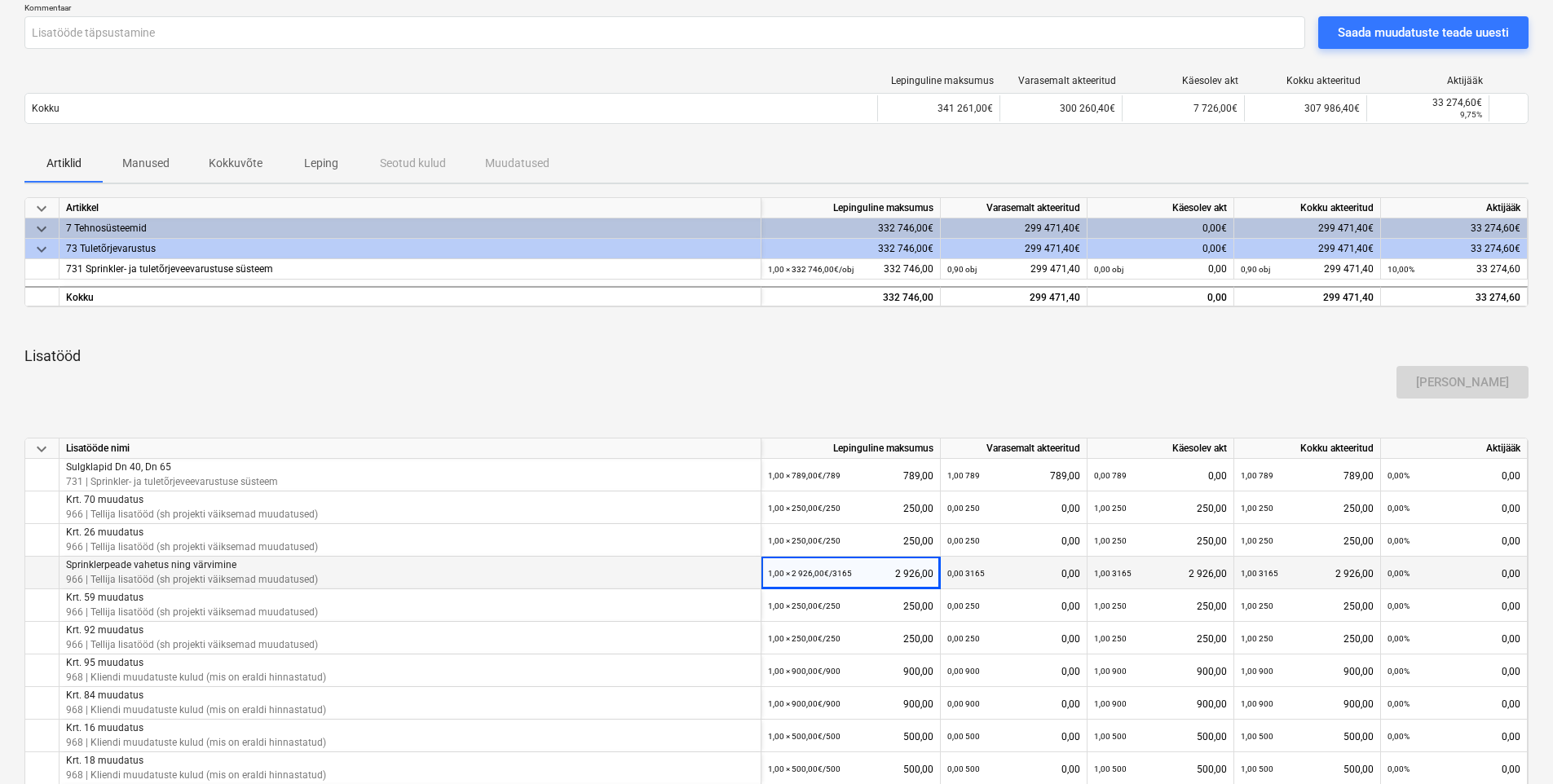click on "1,00   ×   2 926,00€ / 3165" at bounding box center [810, 573] 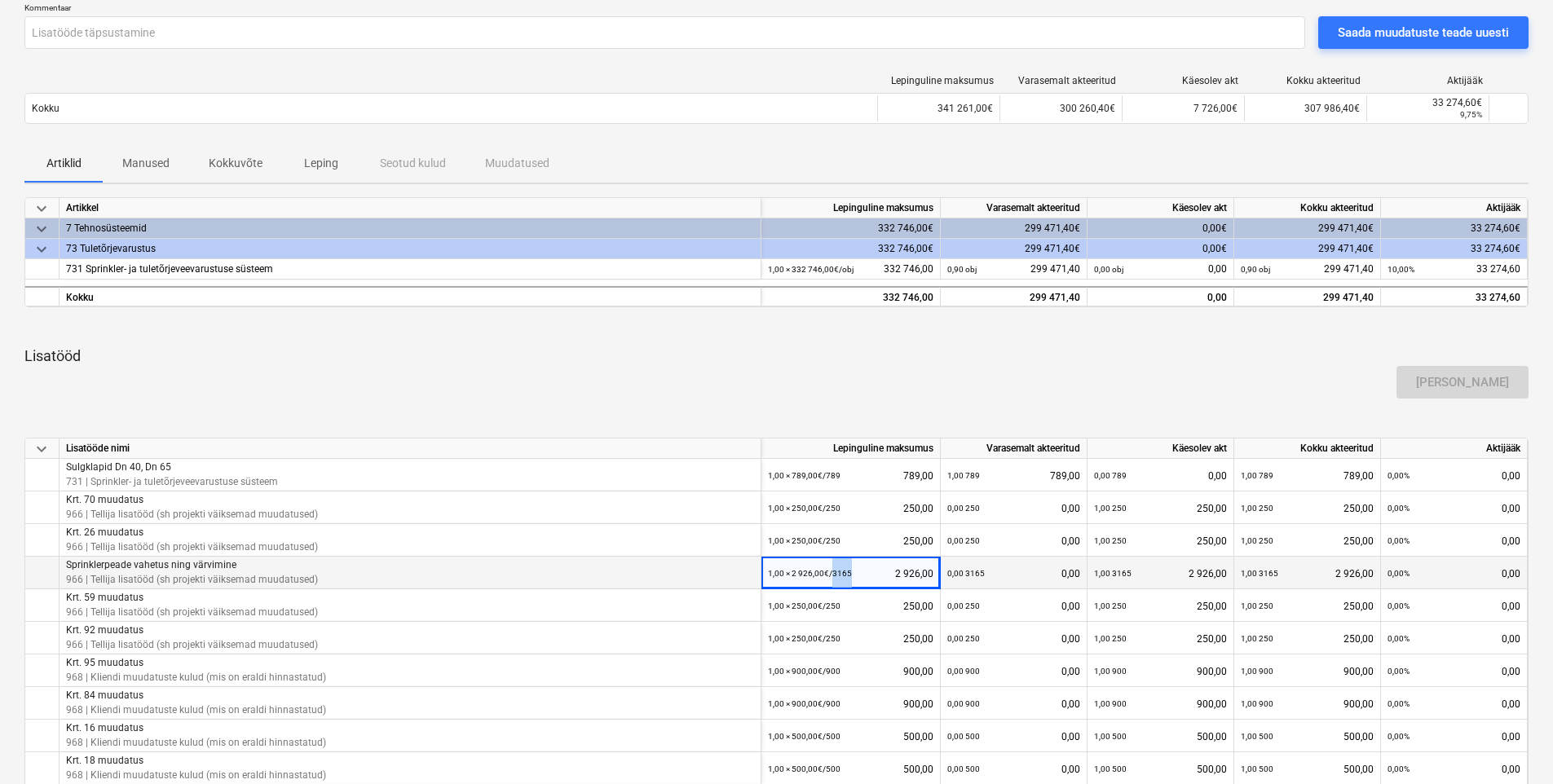 click on "1,00   ×   2 926,00€ / 3165" at bounding box center [810, 573] 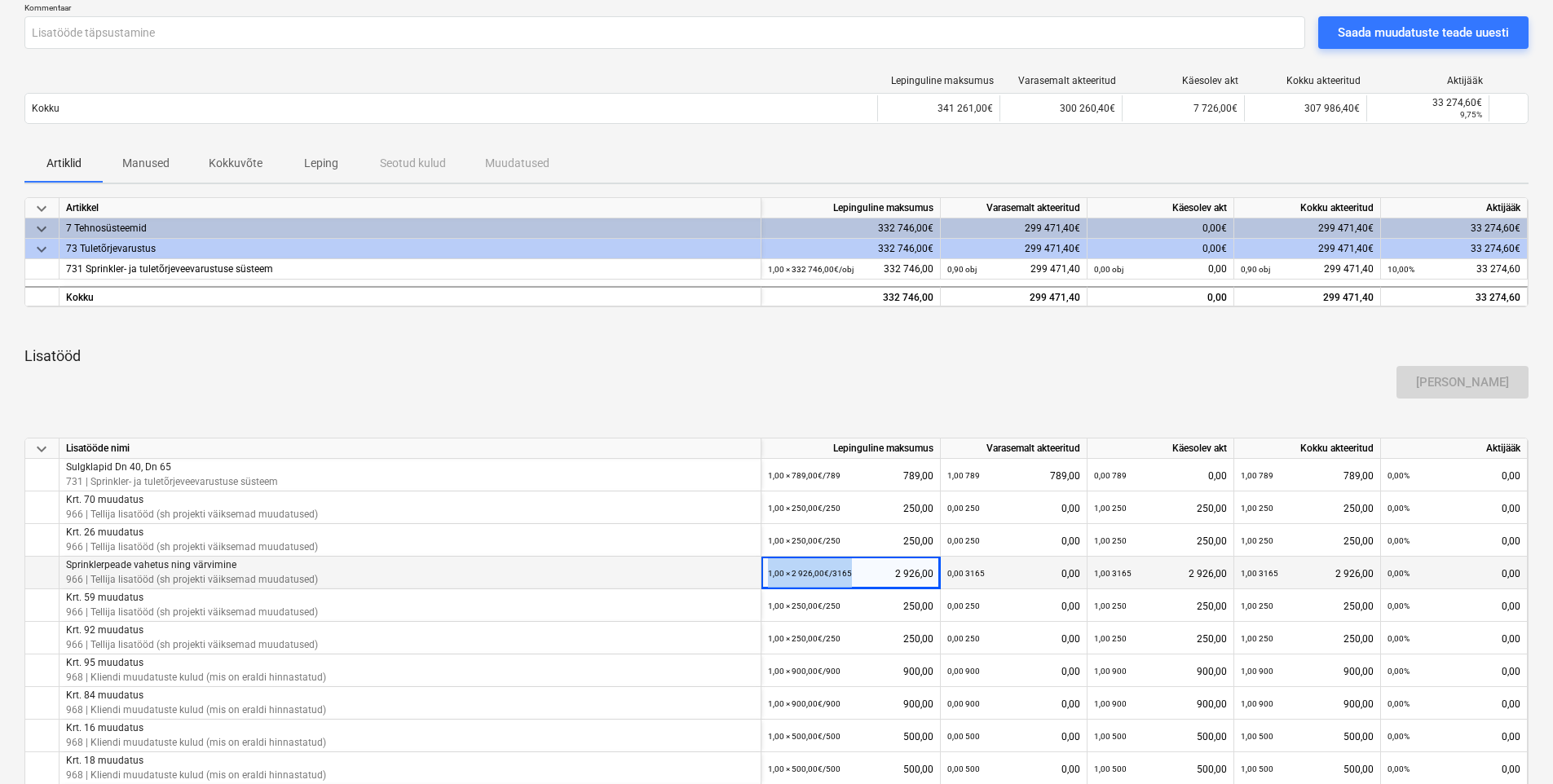 click on "1,00   ×   2 926,00€ / 3165" at bounding box center (810, 573) 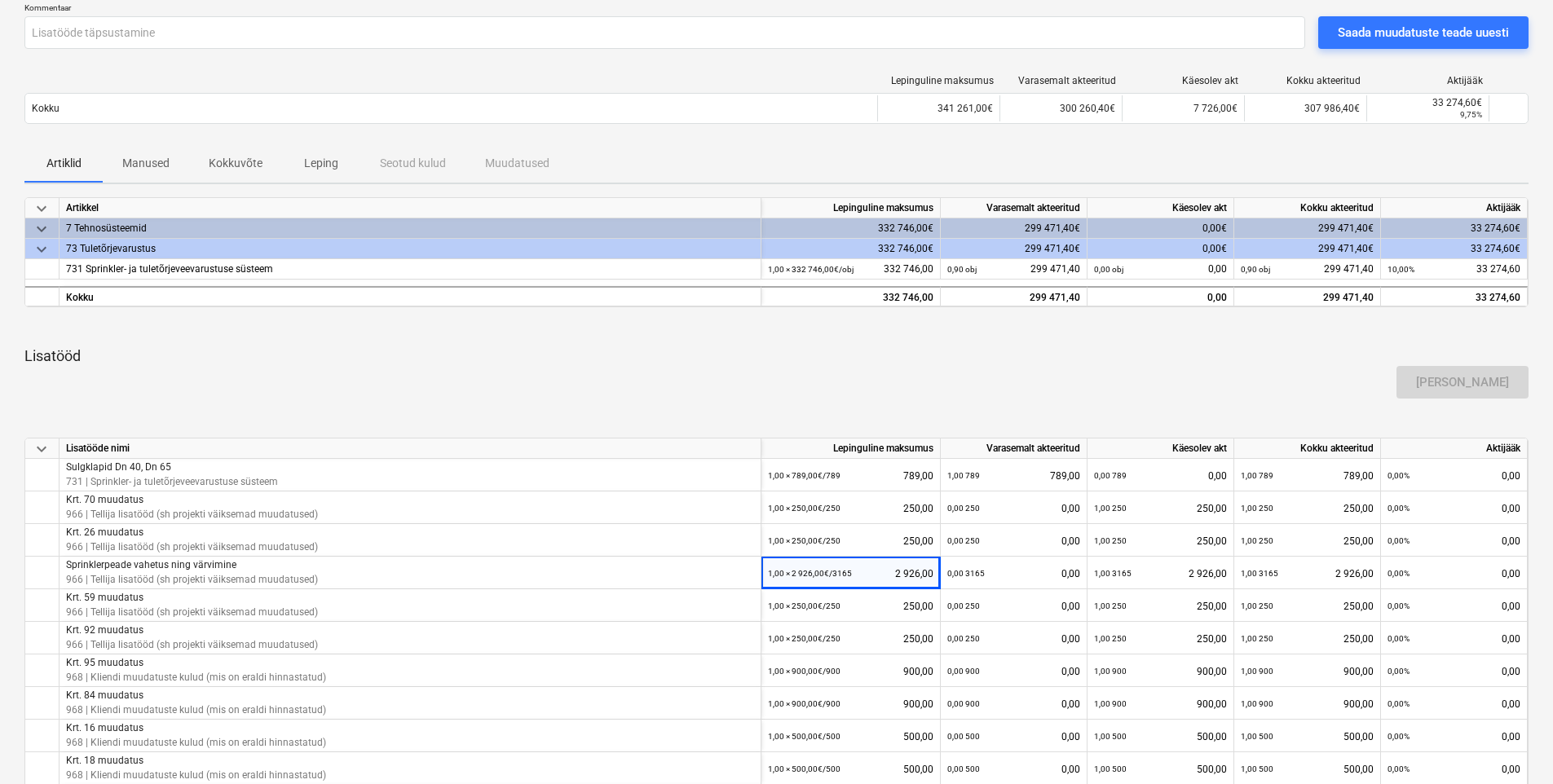 drag, startPoint x: 831, startPoint y: 573, endPoint x: 809, endPoint y: 355, distance: 219.1073 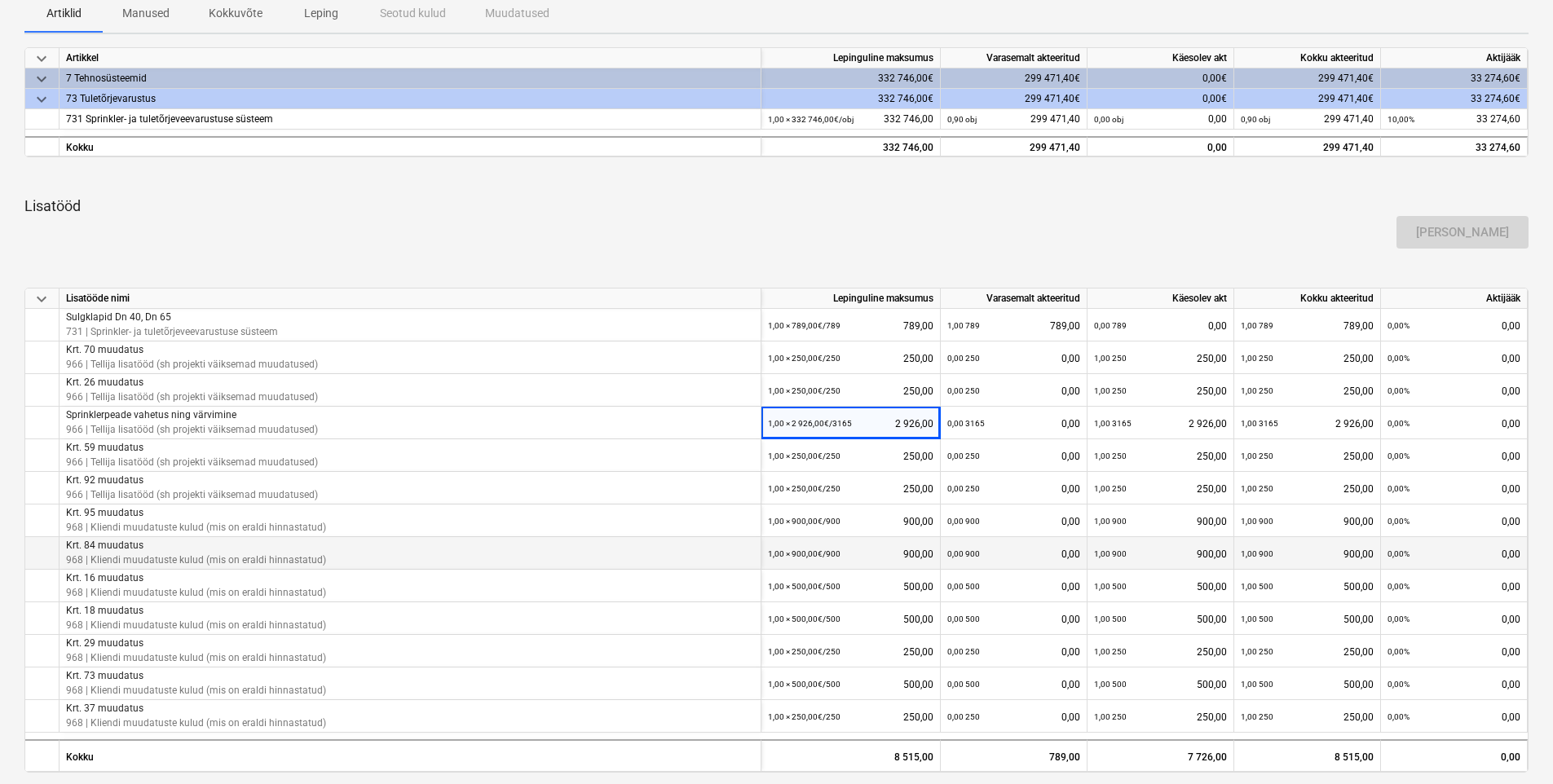 scroll, scrollTop: 381, scrollLeft: 0, axis: vertical 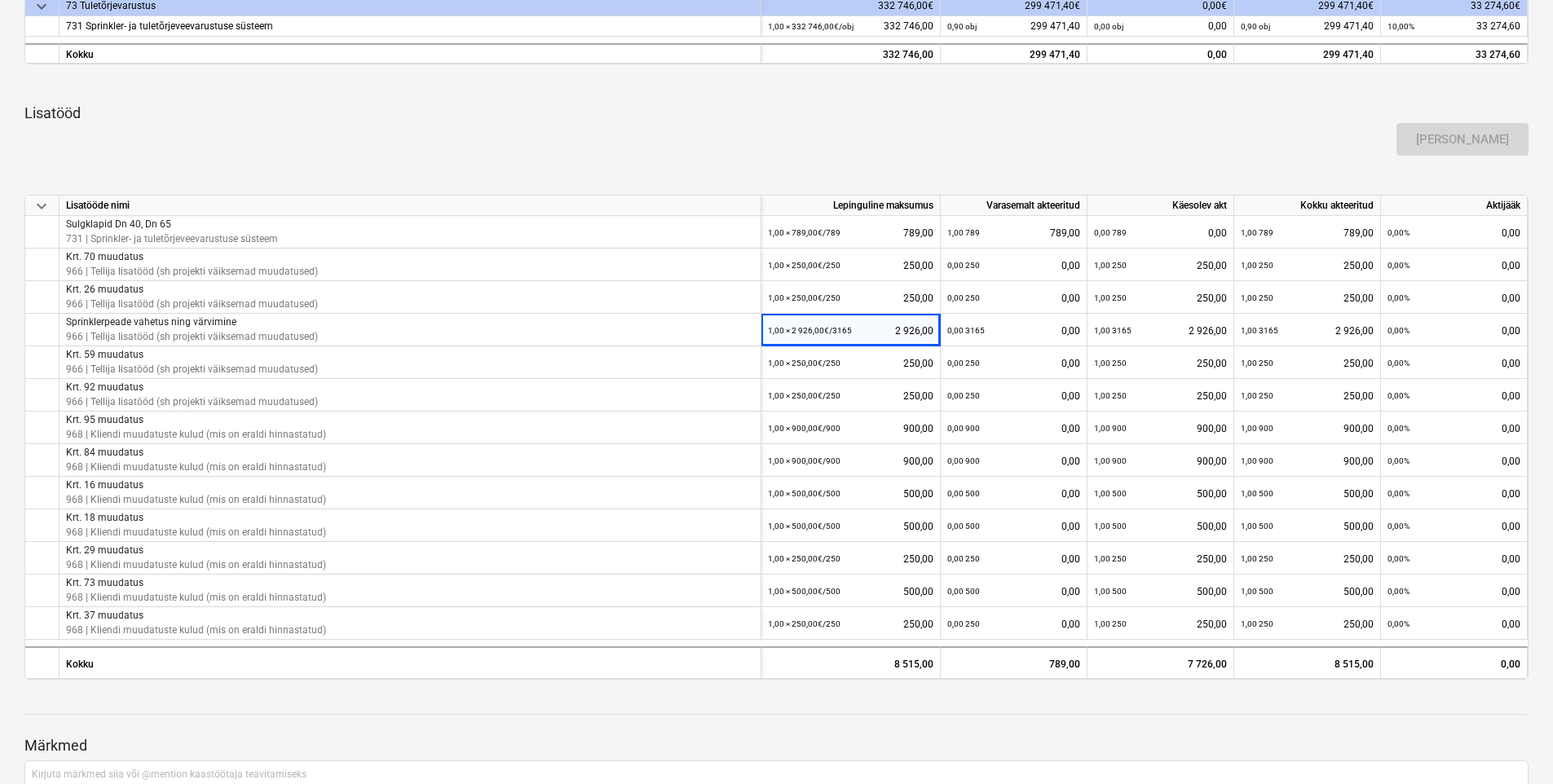 click at bounding box center (776, 699) 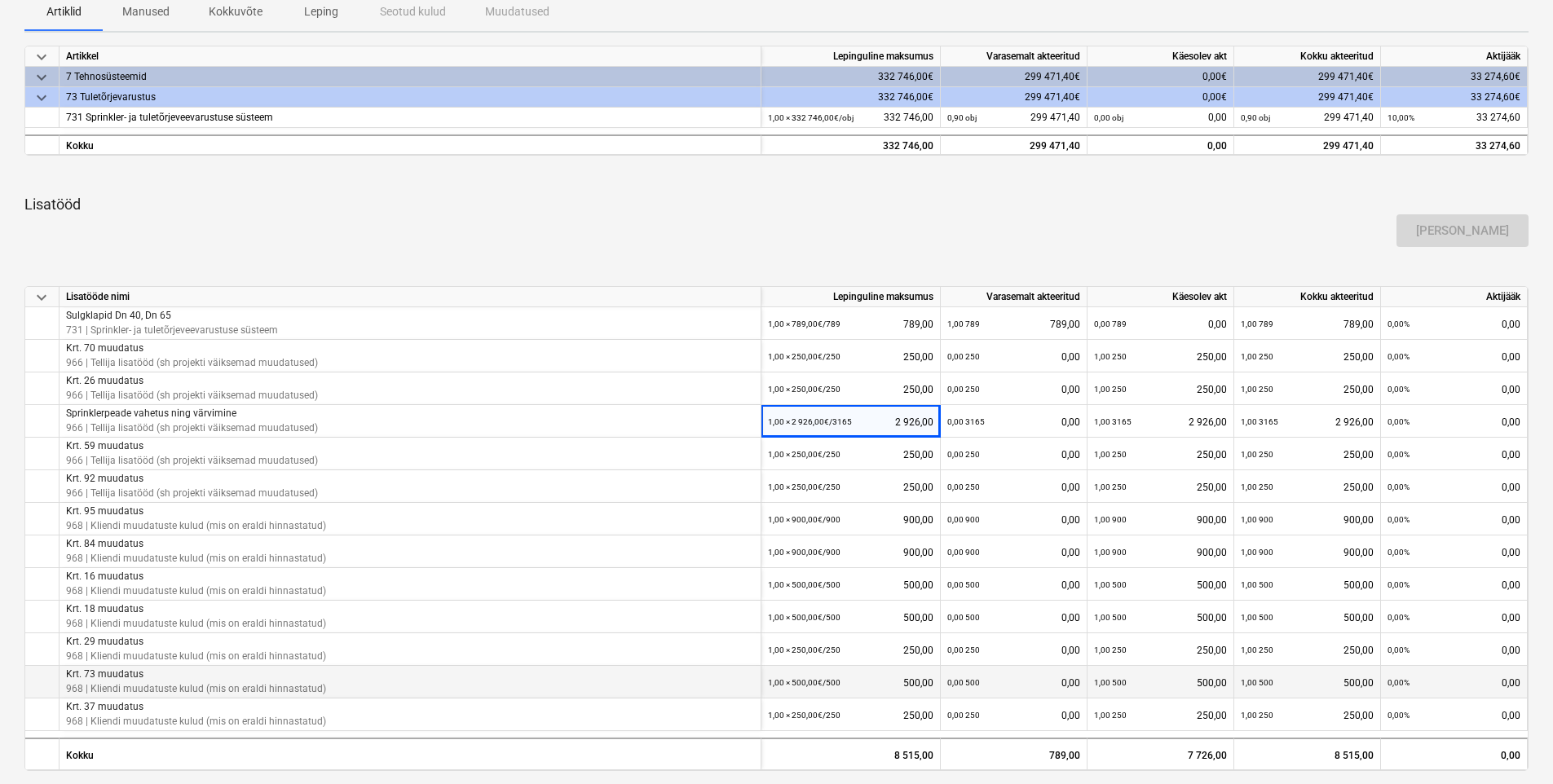 scroll, scrollTop: 518, scrollLeft: 0, axis: vertical 